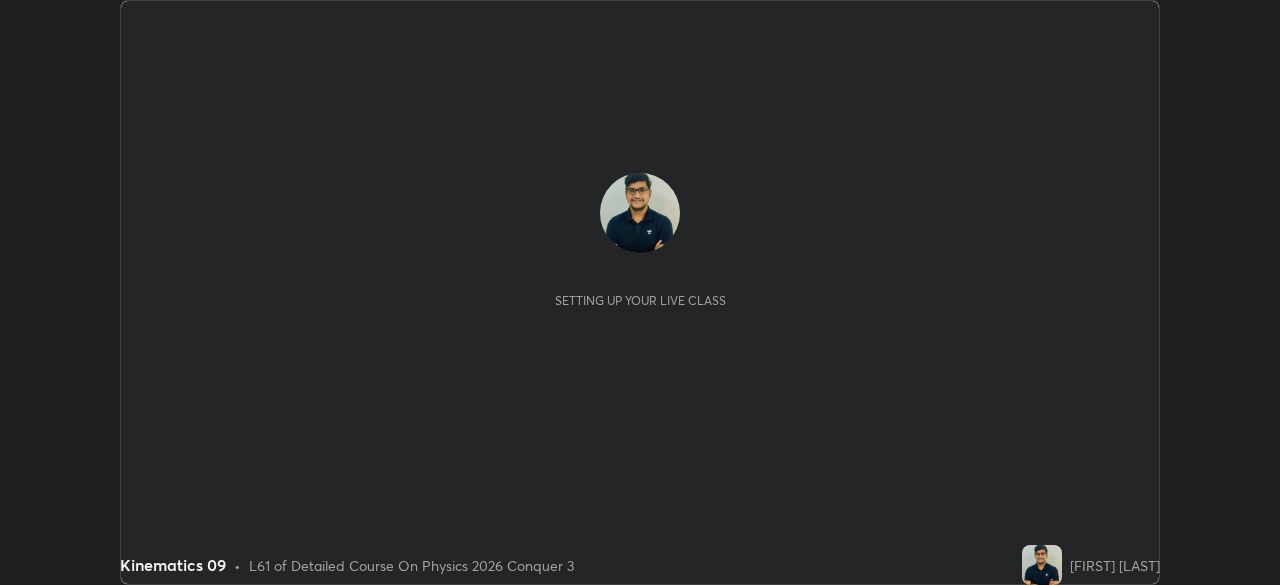 scroll, scrollTop: 0, scrollLeft: 0, axis: both 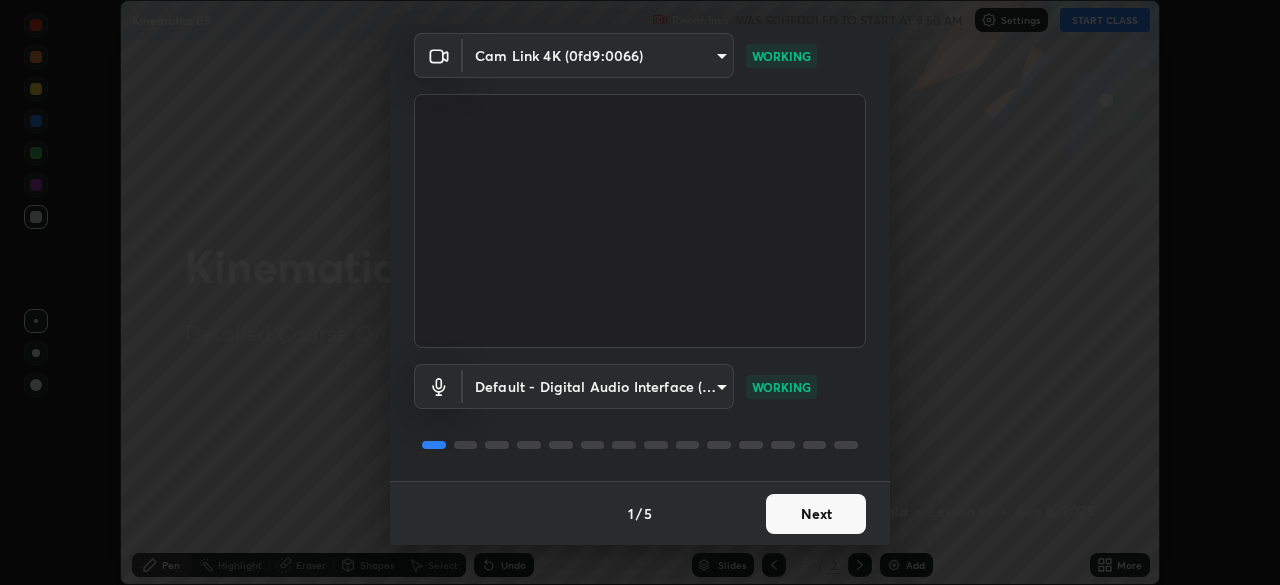 click on "Next" at bounding box center [816, 514] 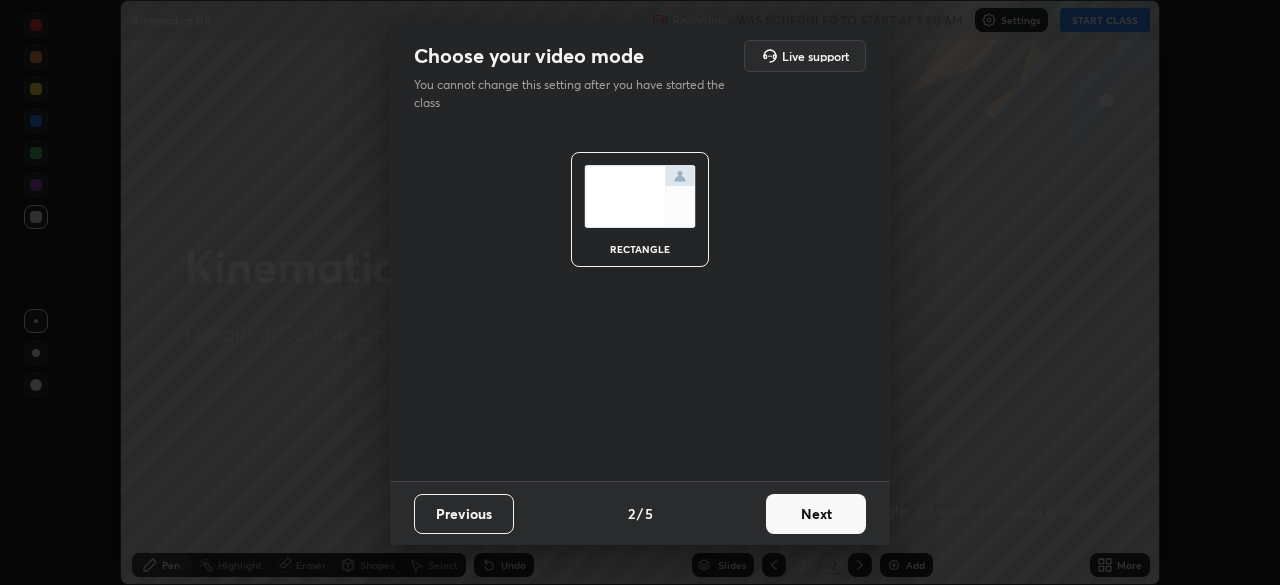 click on "Next" at bounding box center [816, 514] 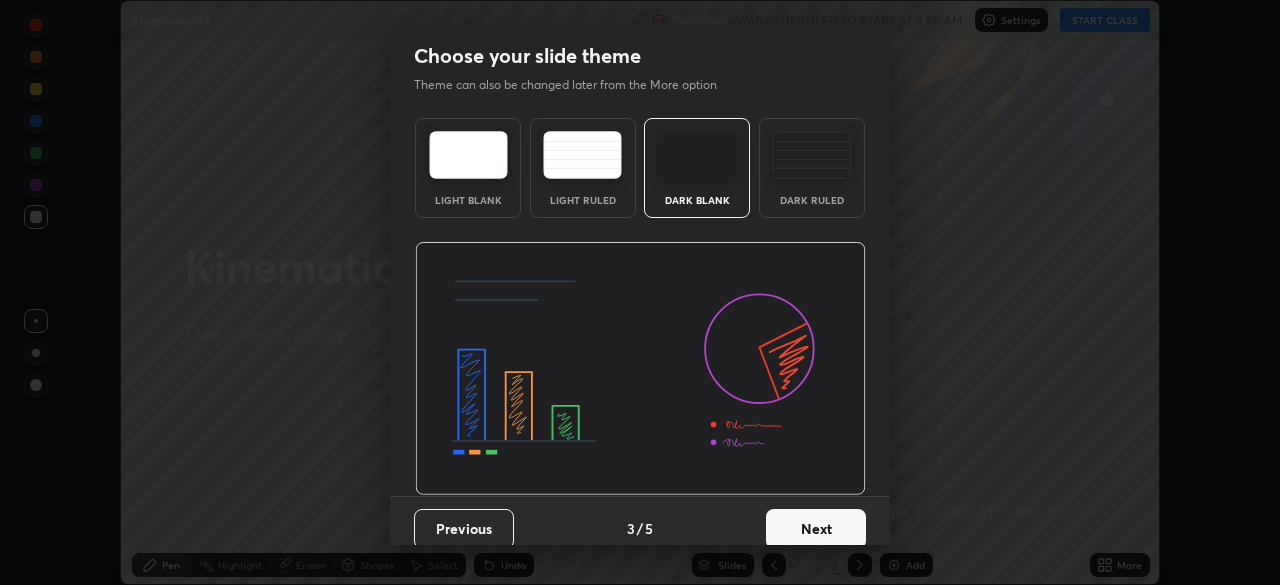 click on "Dark Ruled" at bounding box center (812, 168) 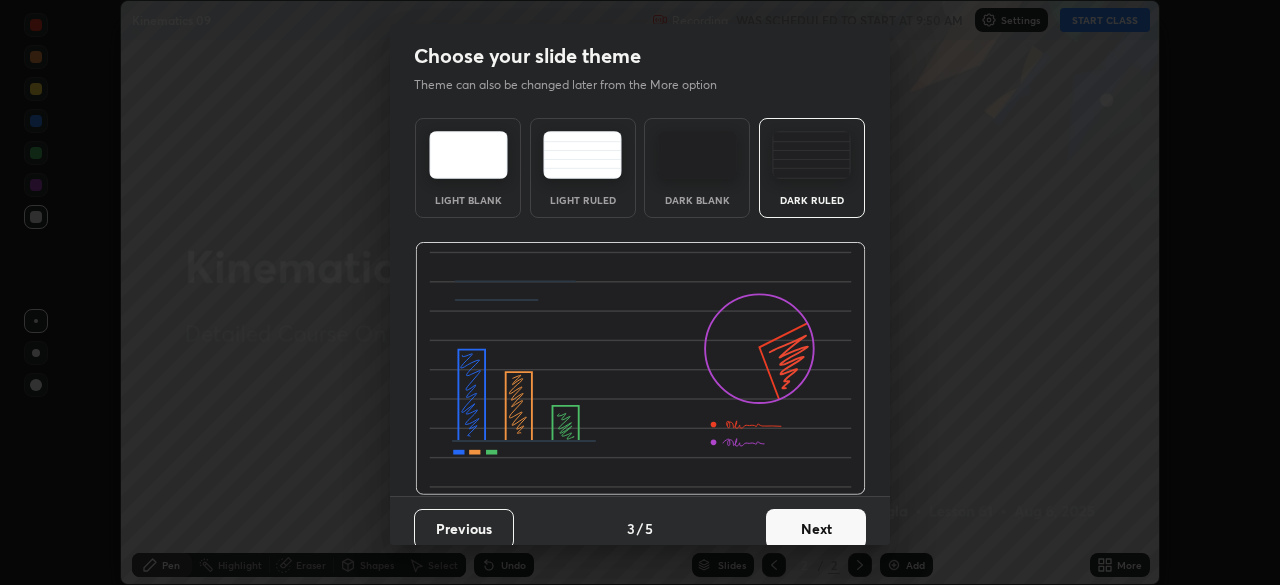 click on "Next" at bounding box center [816, 529] 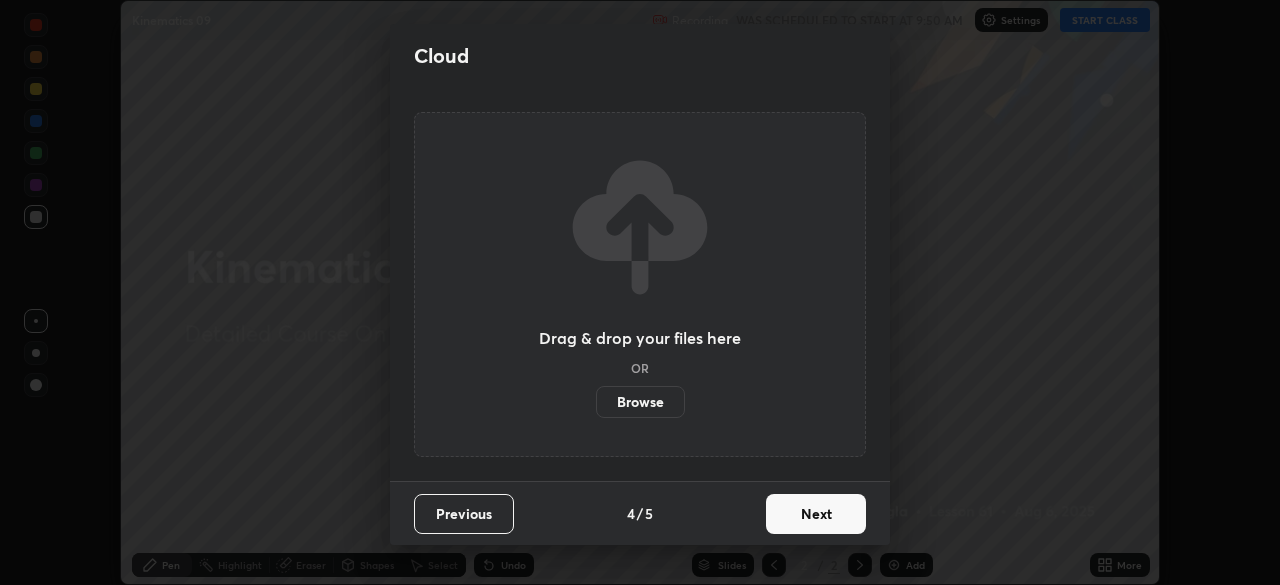 click on "Next" at bounding box center (816, 514) 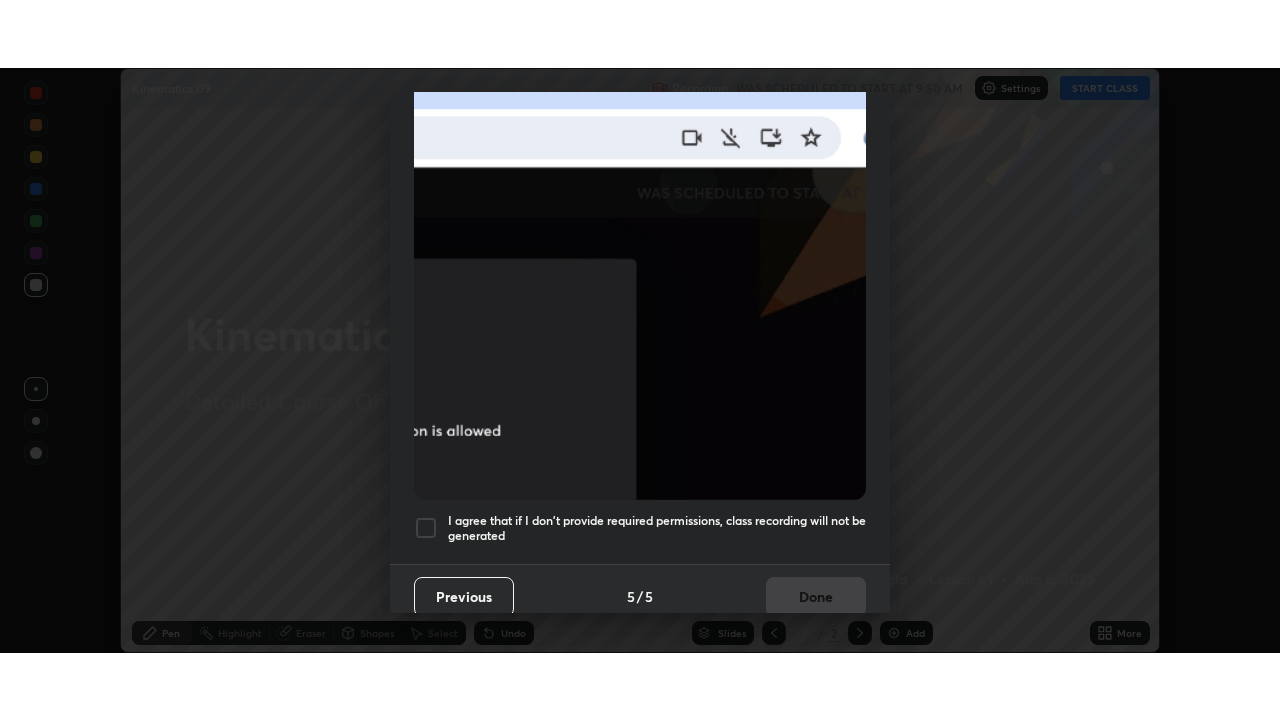 scroll, scrollTop: 479, scrollLeft: 0, axis: vertical 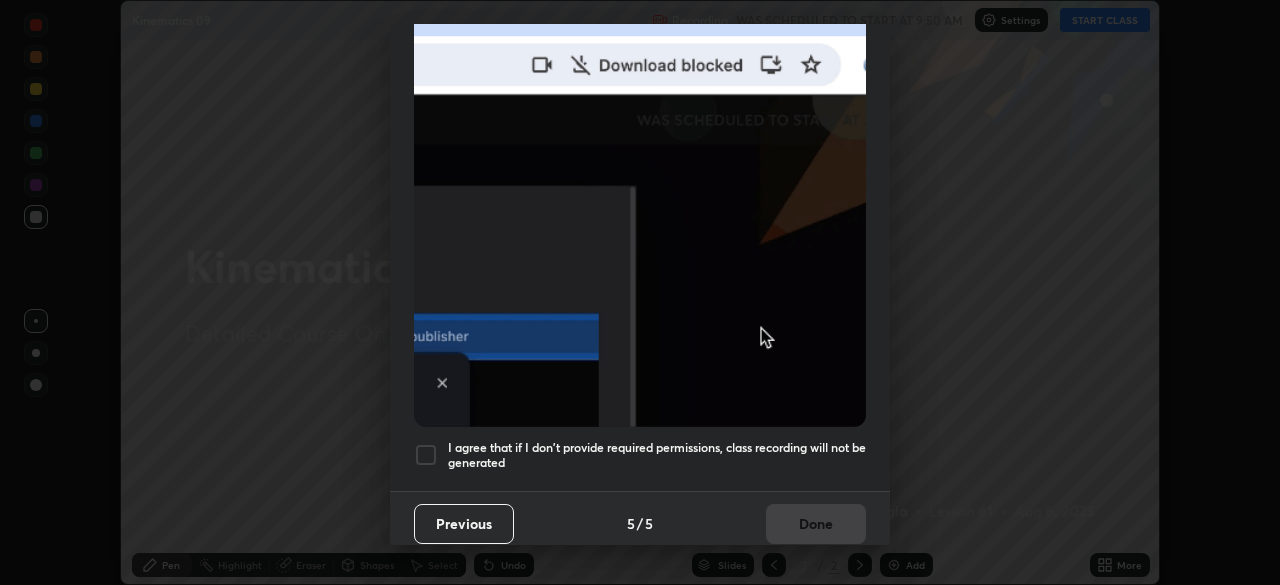 click on "I agree that if I don't provide required permissions, class recording will not be generated" at bounding box center [657, 455] 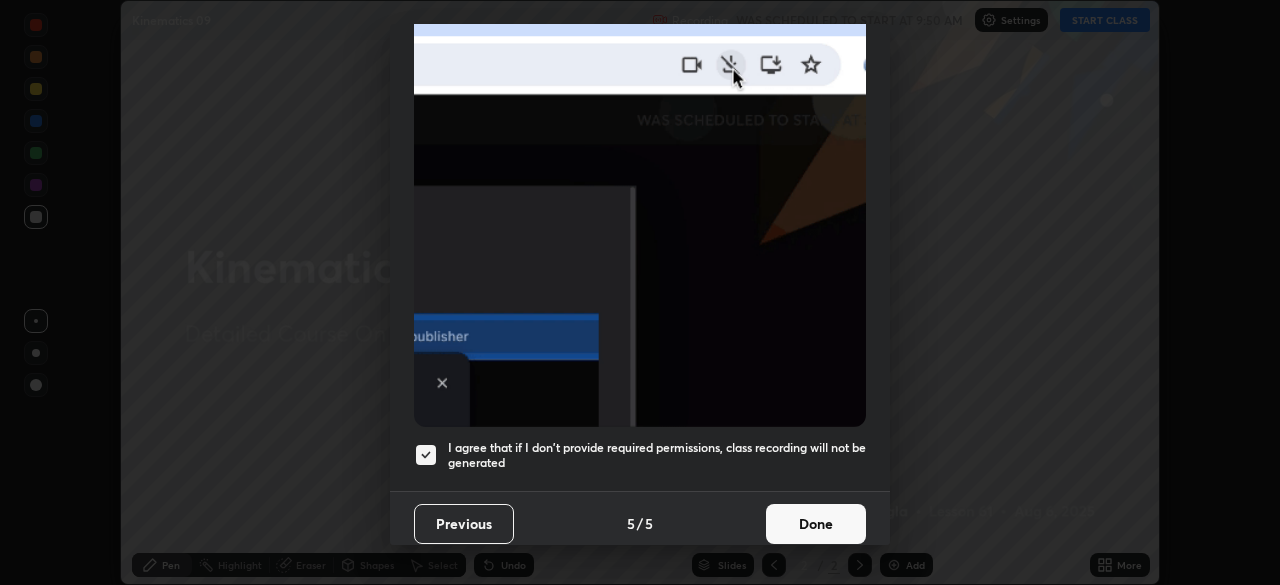 click on "Done" at bounding box center (816, 524) 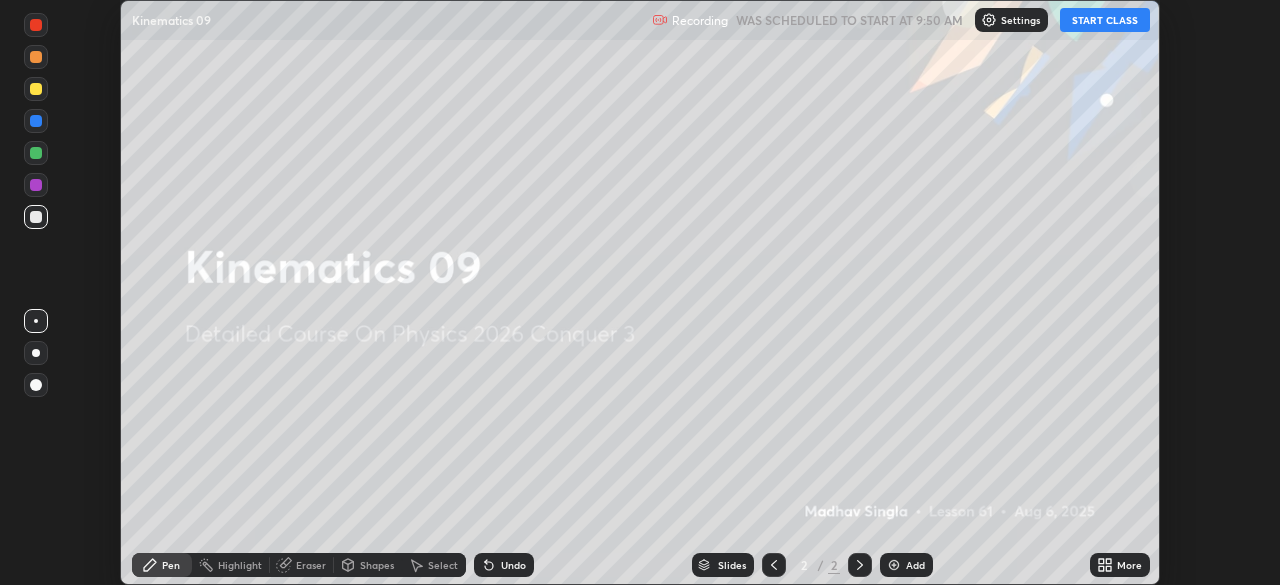 click 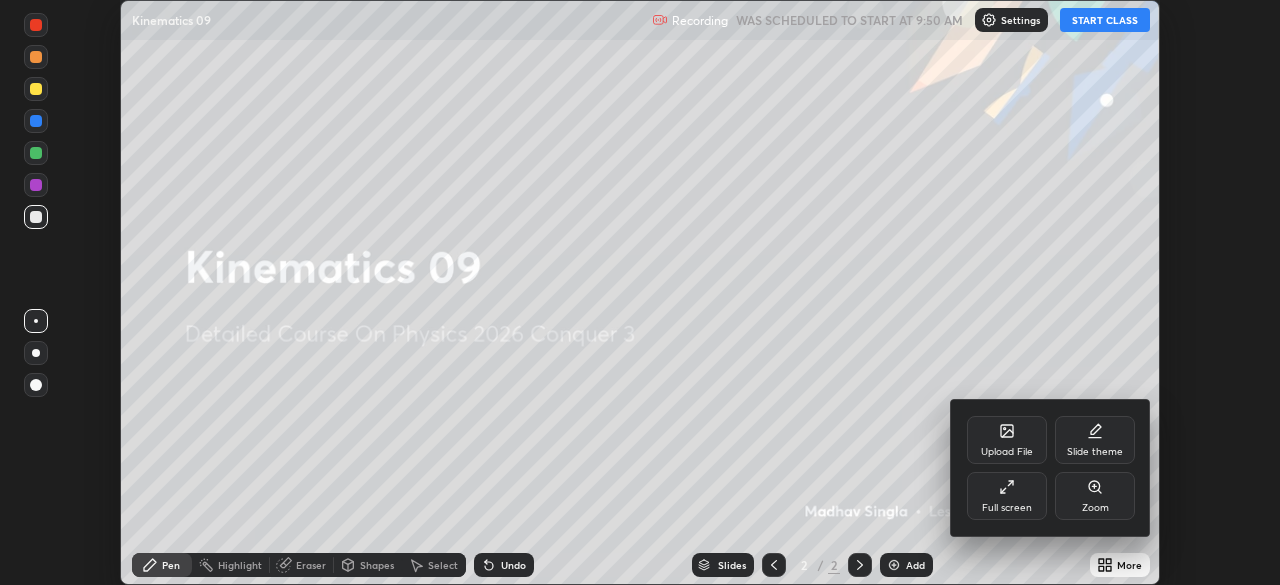 click 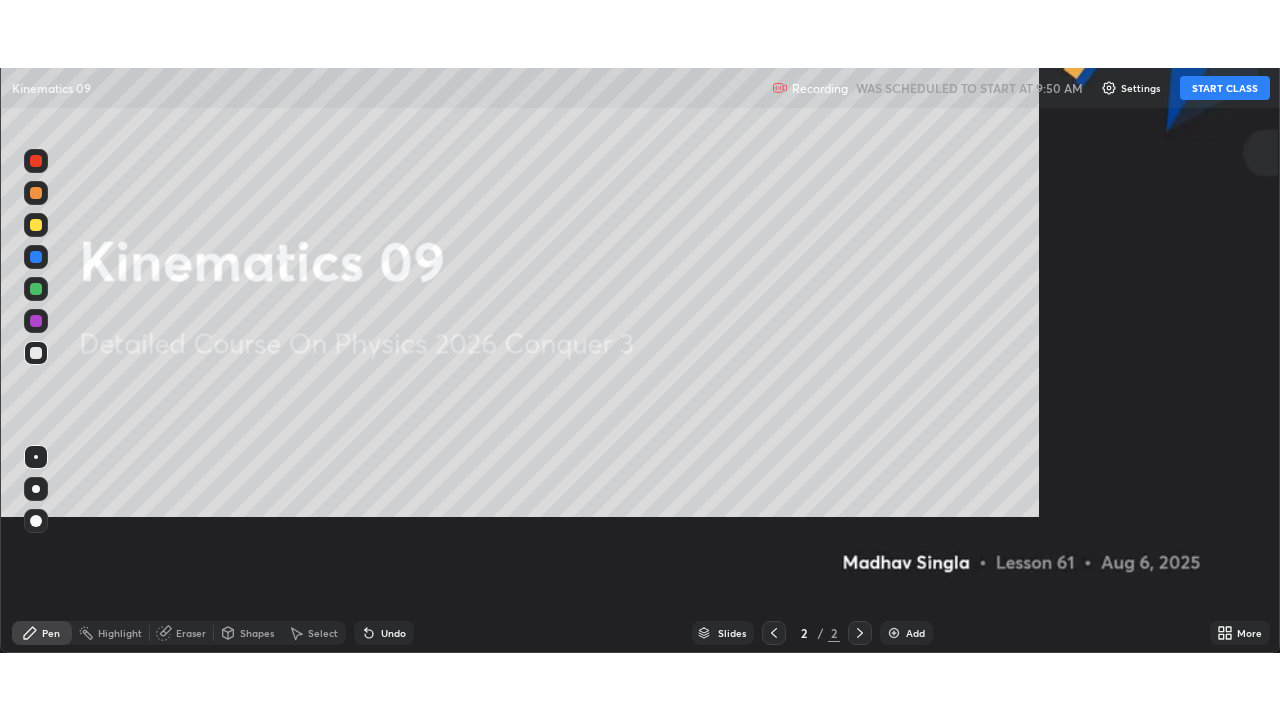 scroll, scrollTop: 99280, scrollLeft: 98720, axis: both 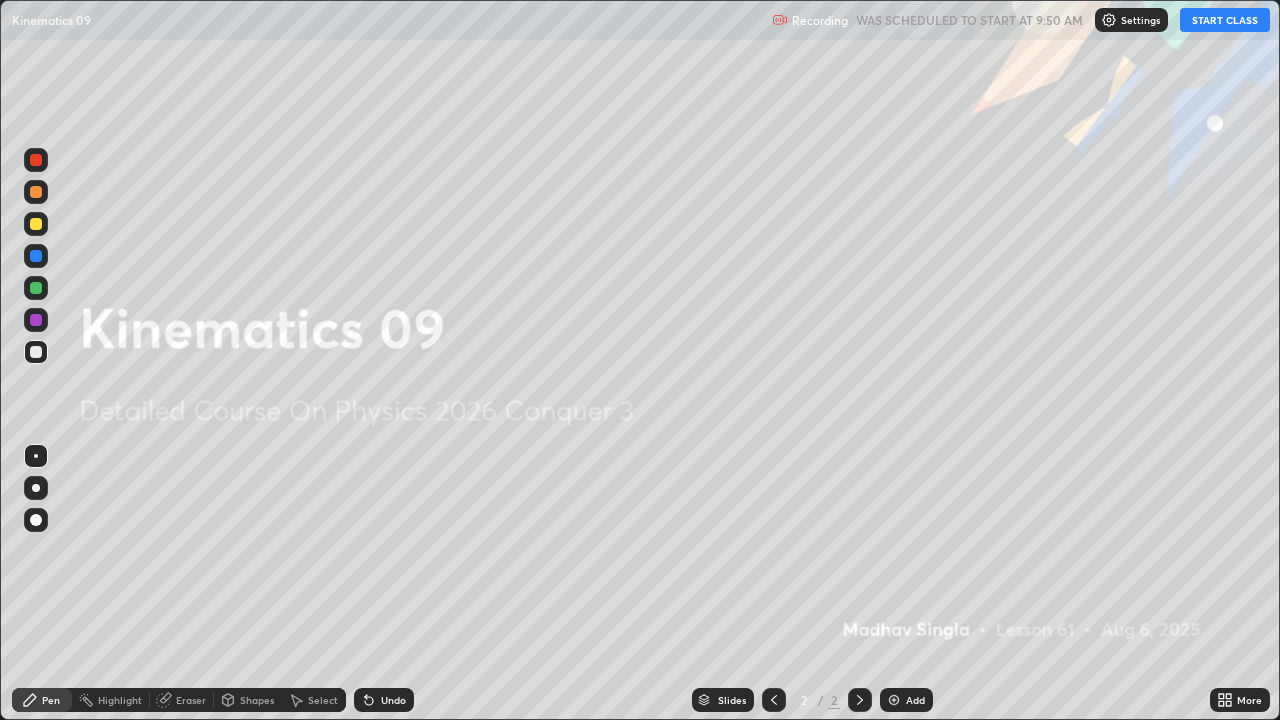 click on "START CLASS" at bounding box center [1225, 20] 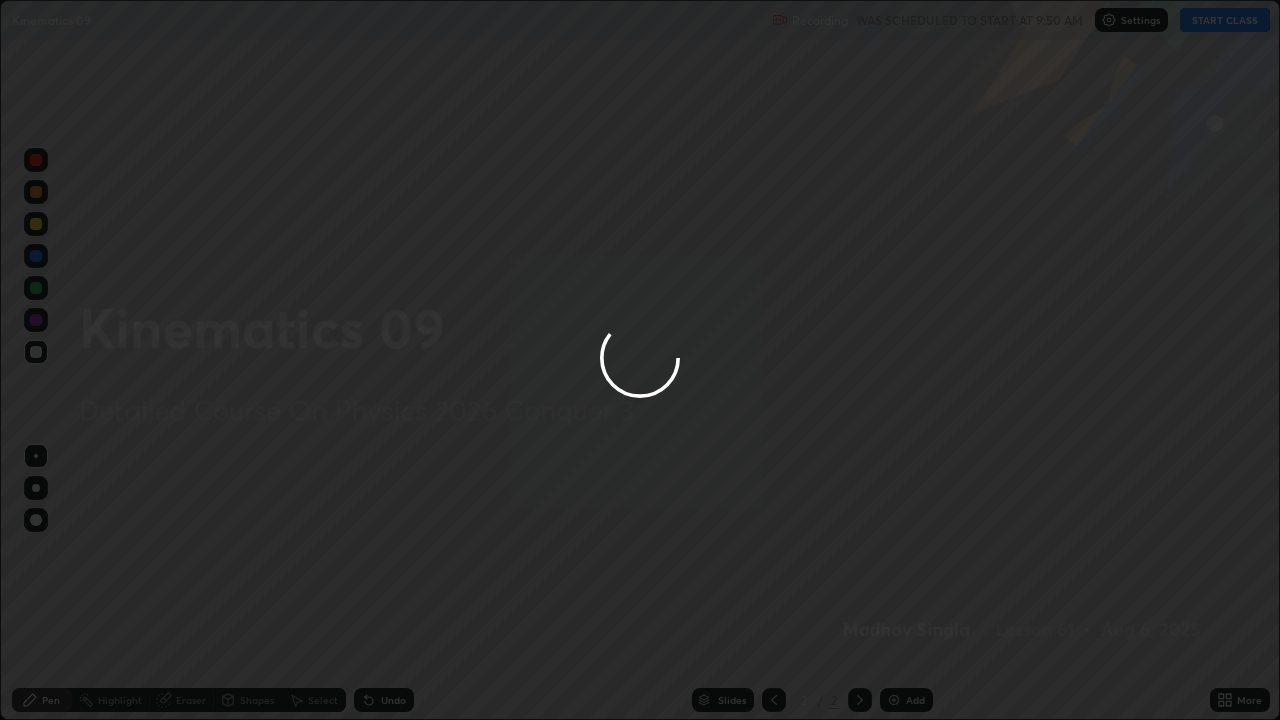 click at bounding box center (640, 360) 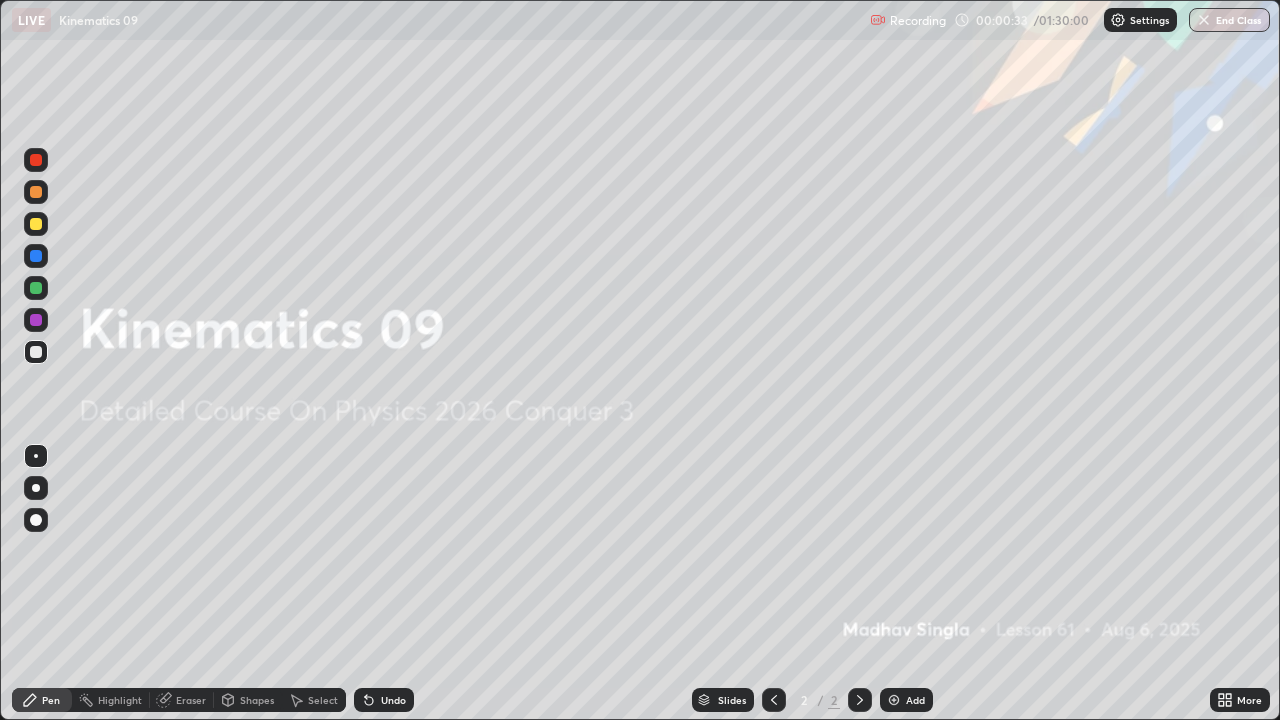 click at bounding box center [894, 700] 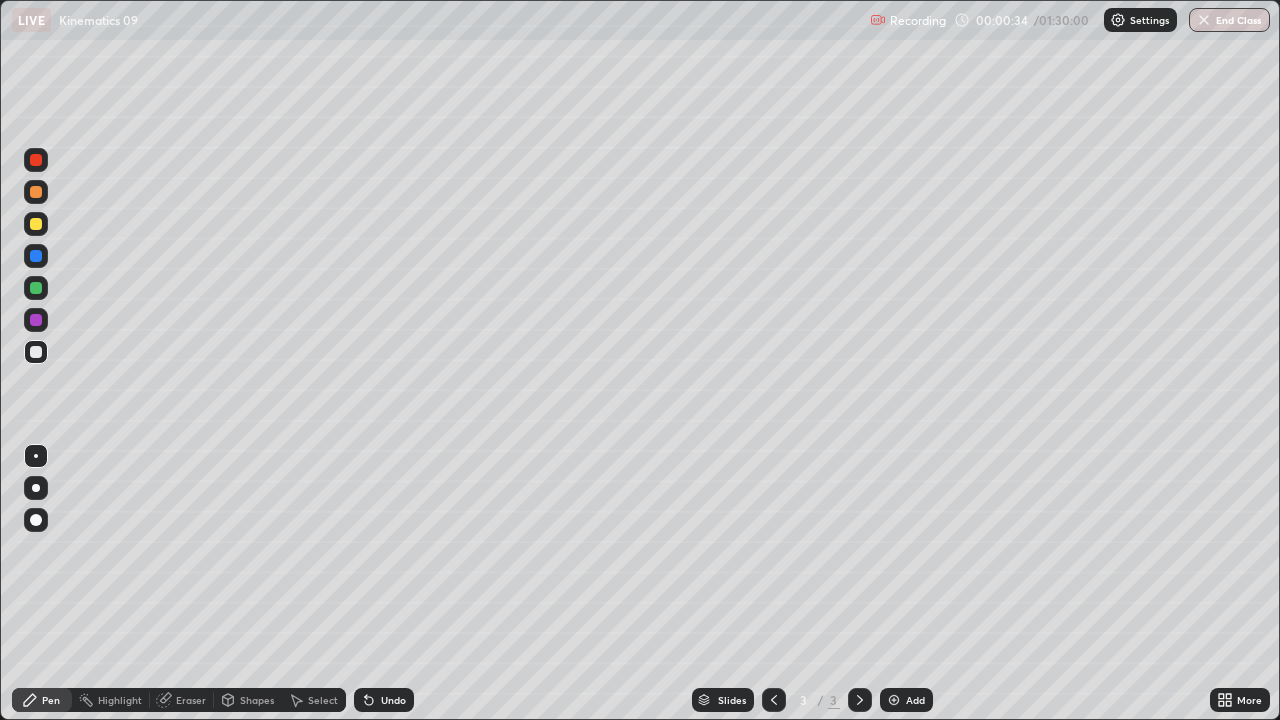 click at bounding box center [36, 288] 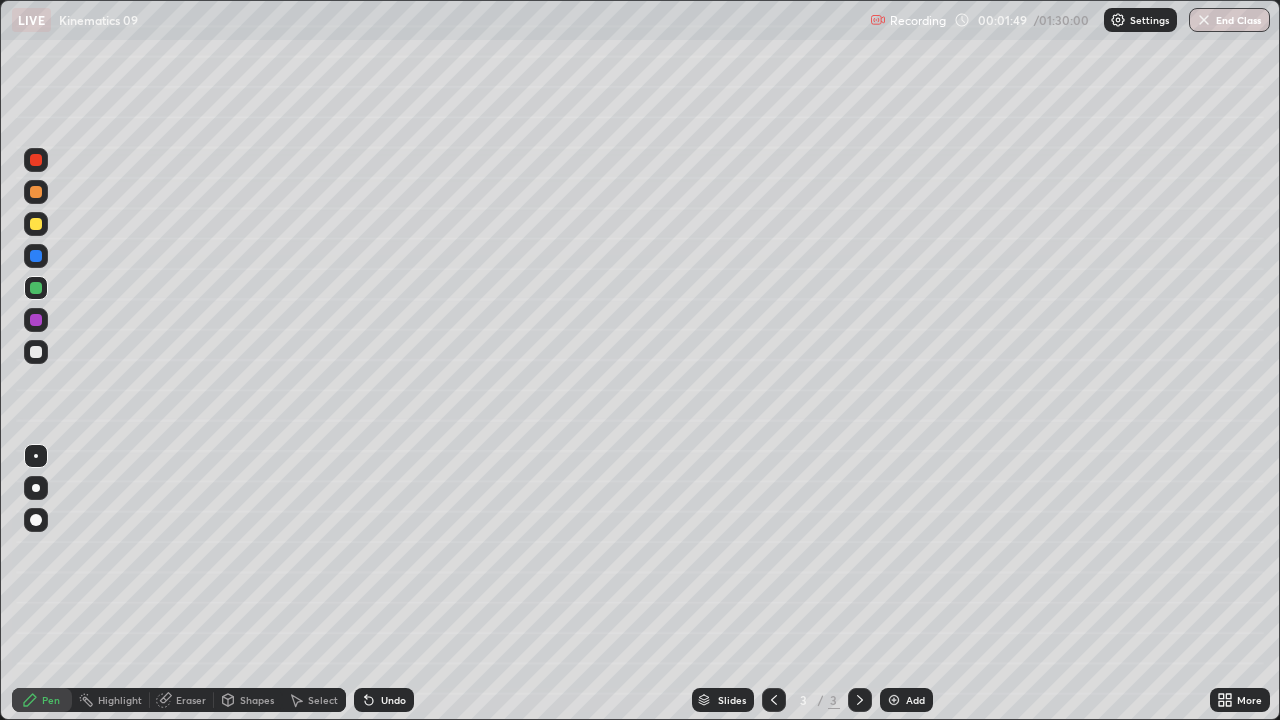click at bounding box center [36, 352] 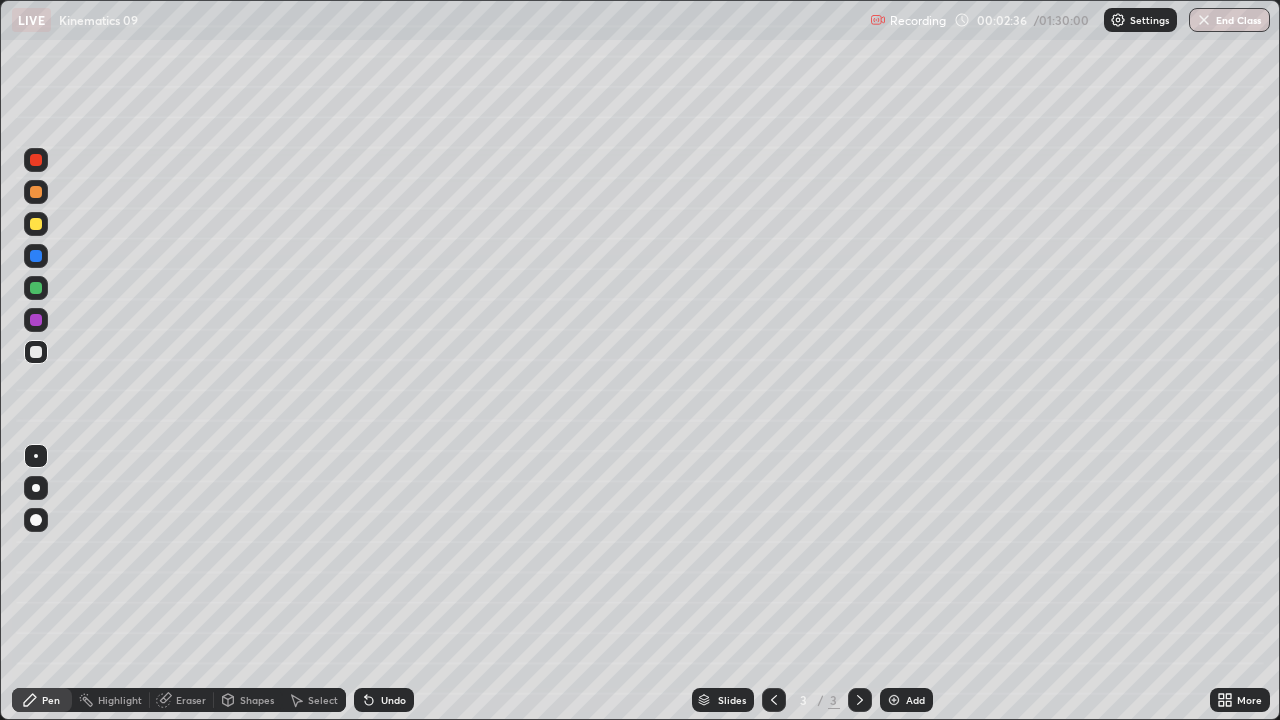 click on "Shapes" at bounding box center (257, 700) 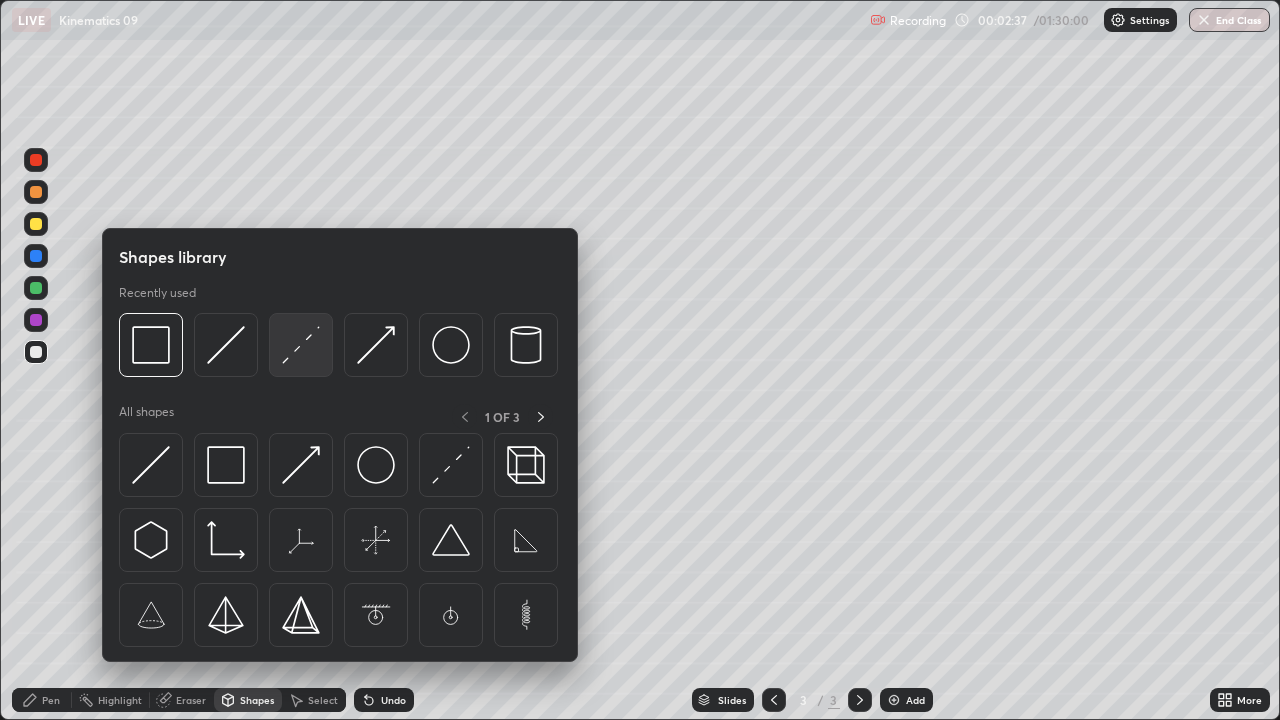 click at bounding box center [301, 345] 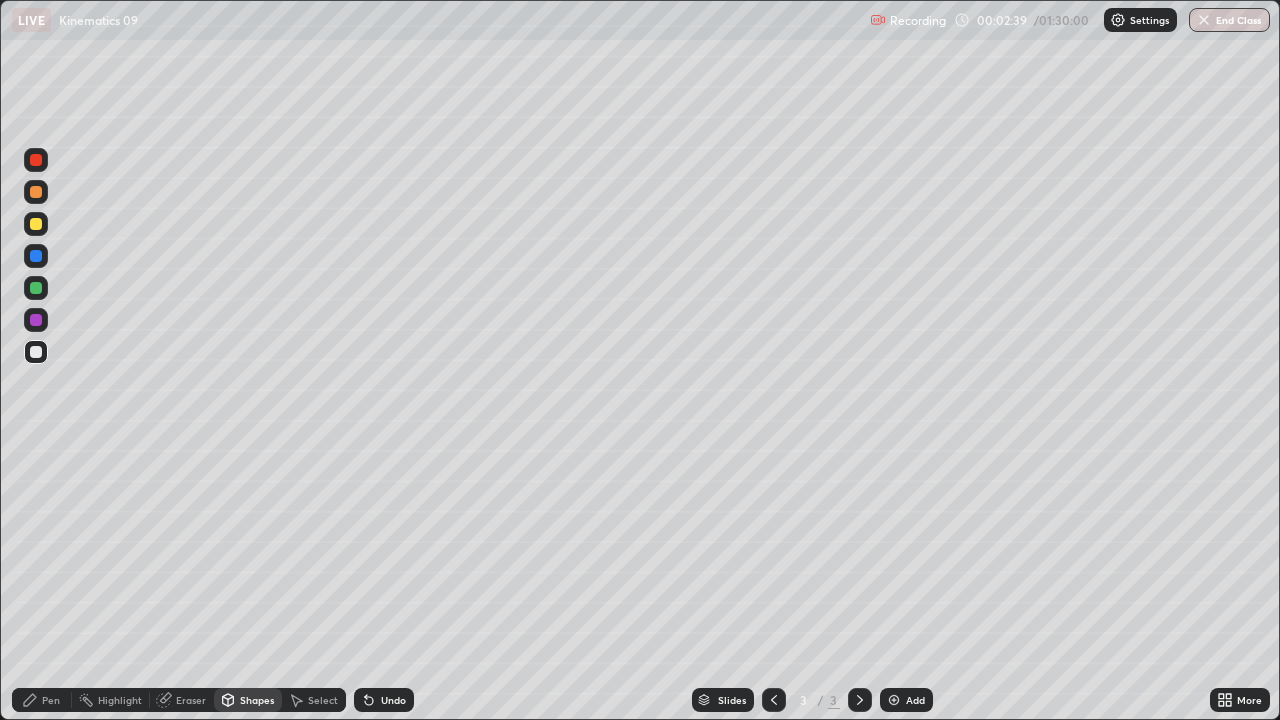 click on "Pen" at bounding box center (51, 700) 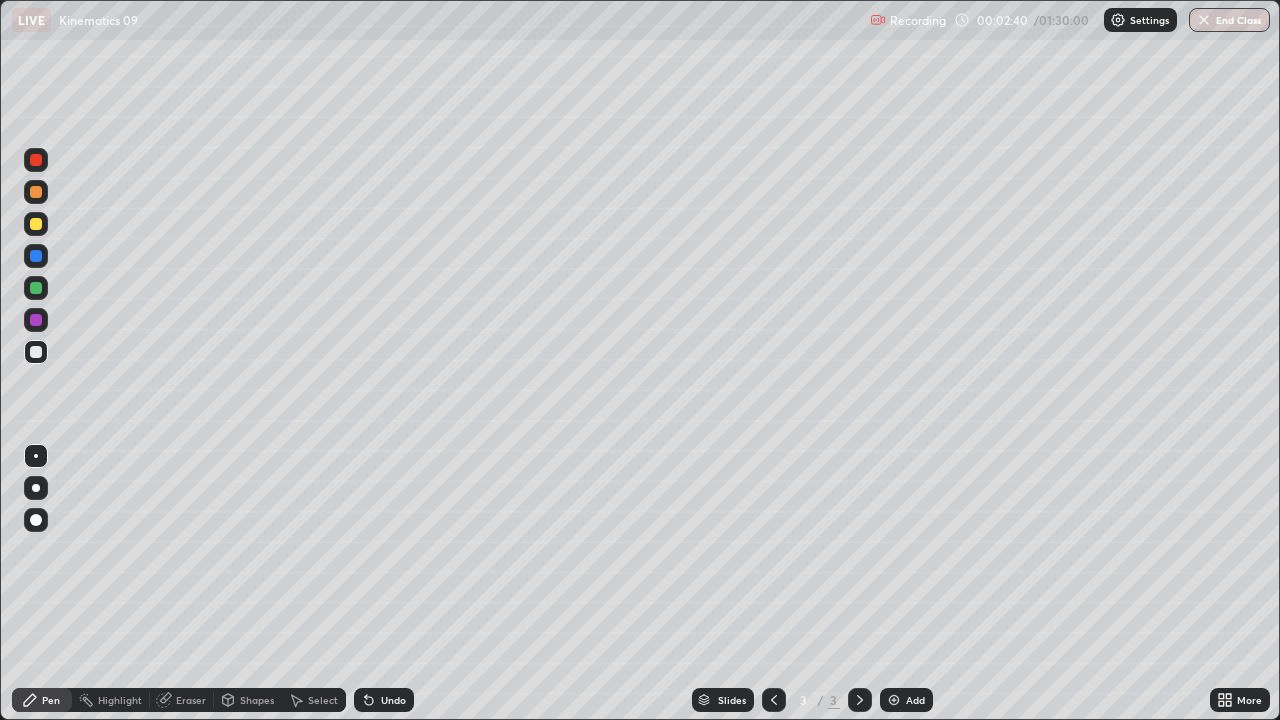 click at bounding box center (36, 288) 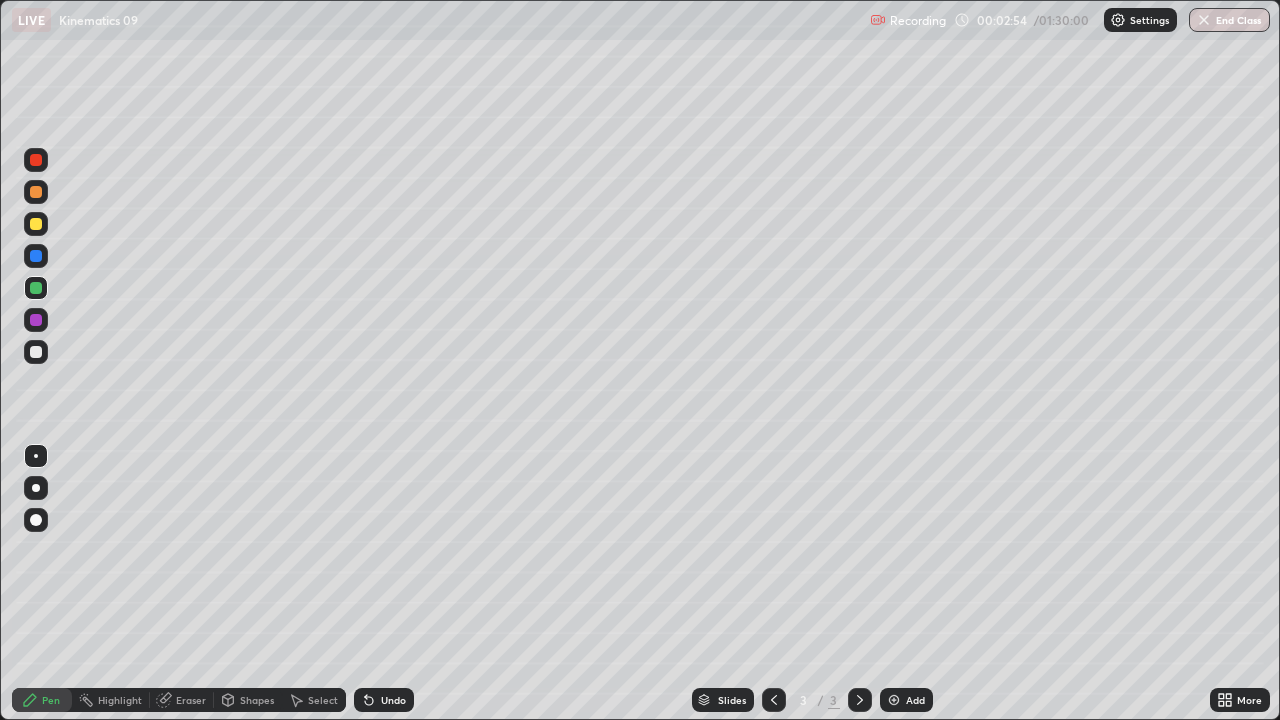 click at bounding box center [36, 352] 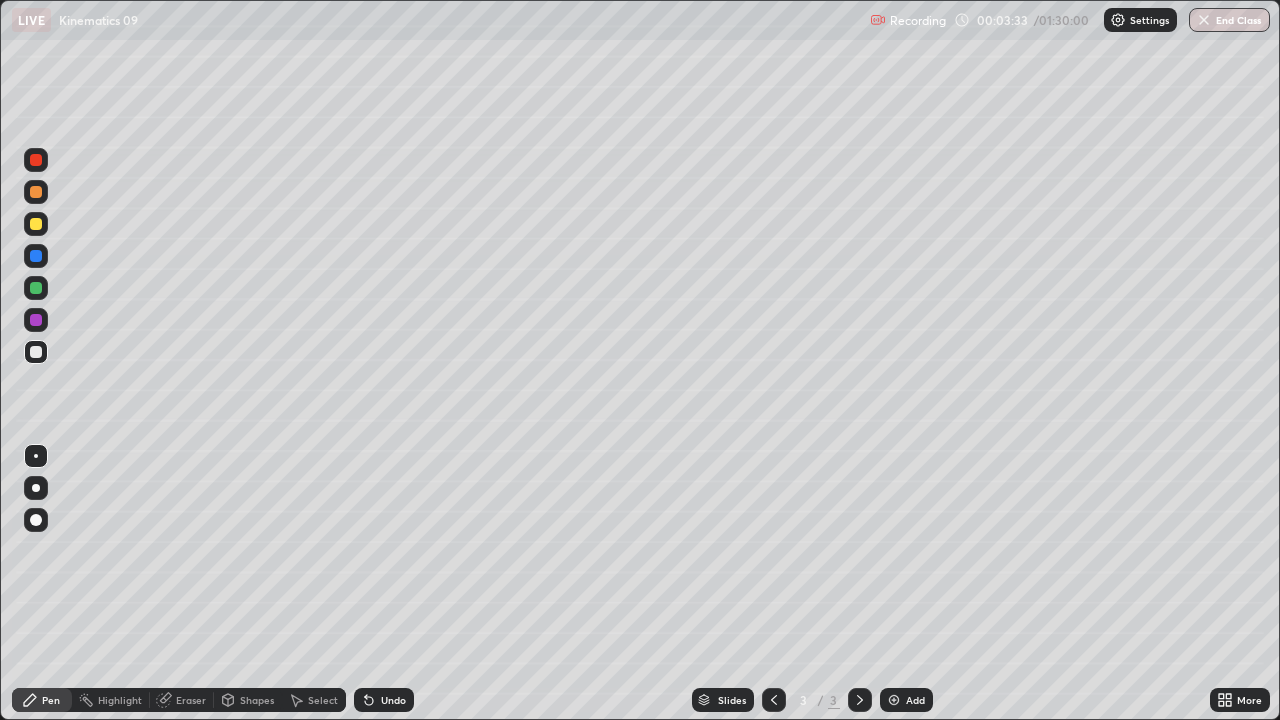 click at bounding box center [36, 288] 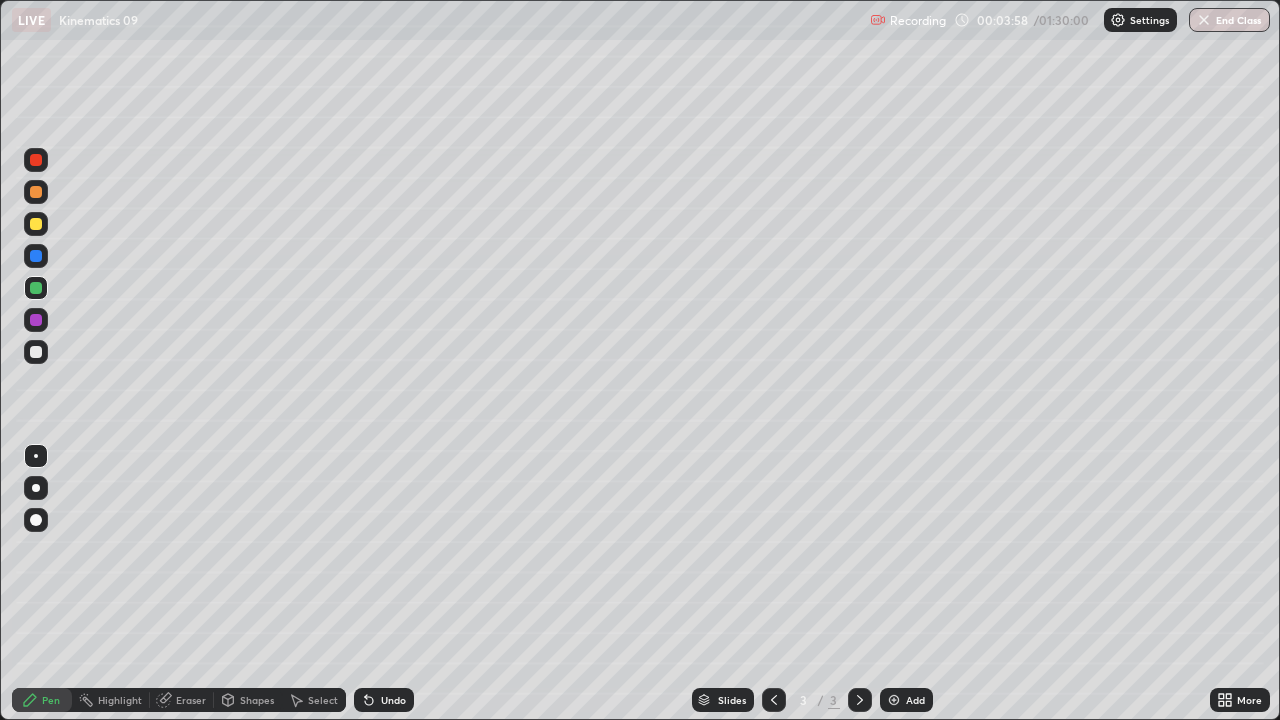 click at bounding box center [36, 352] 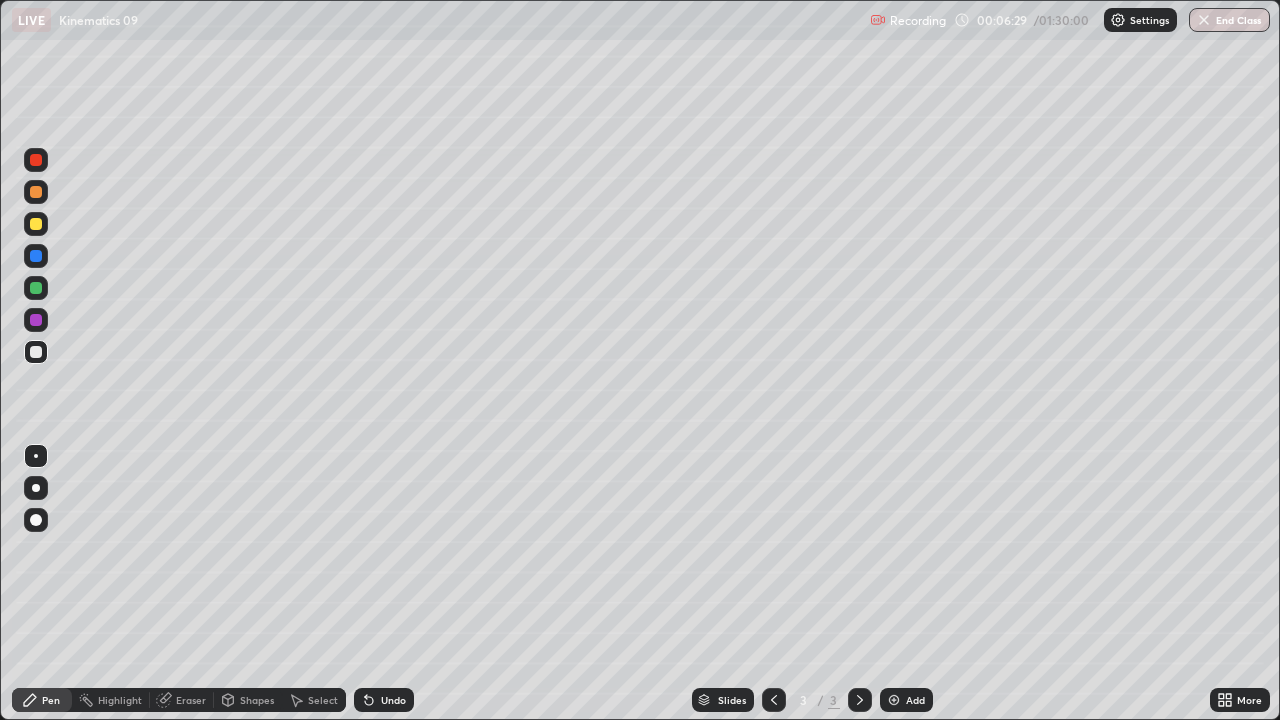 click on "Add" at bounding box center (906, 700) 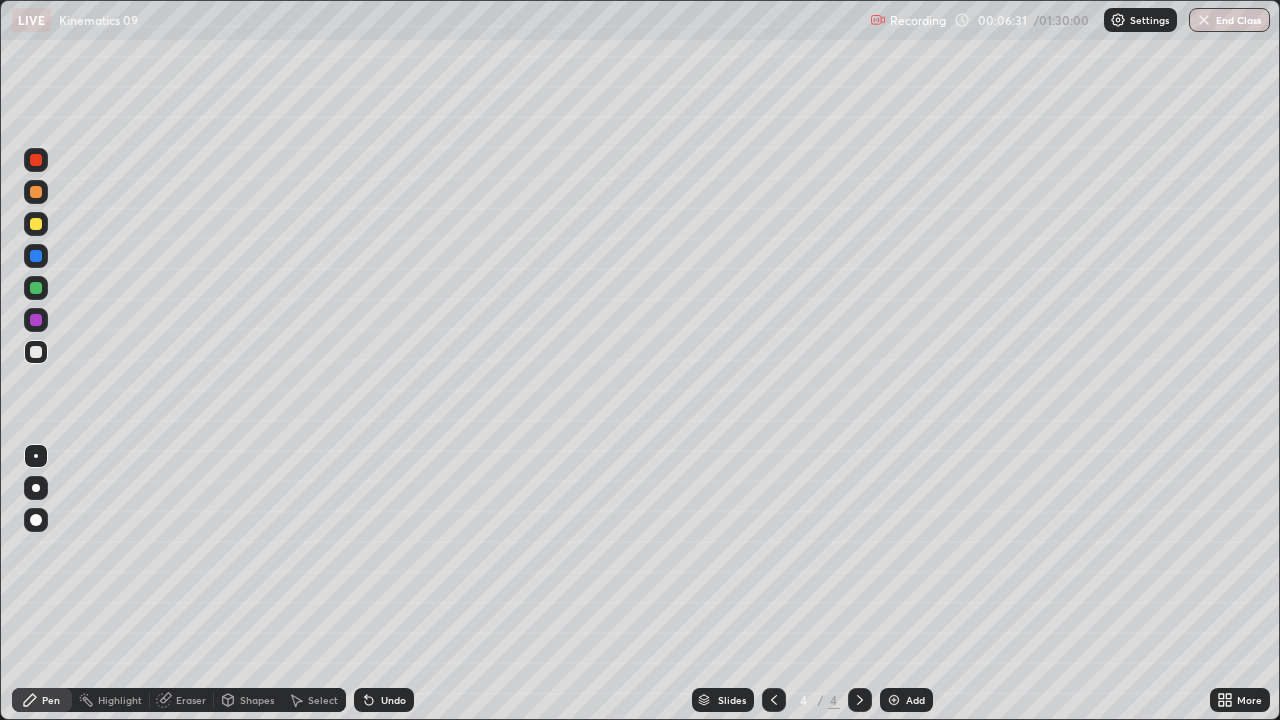 click at bounding box center (36, 288) 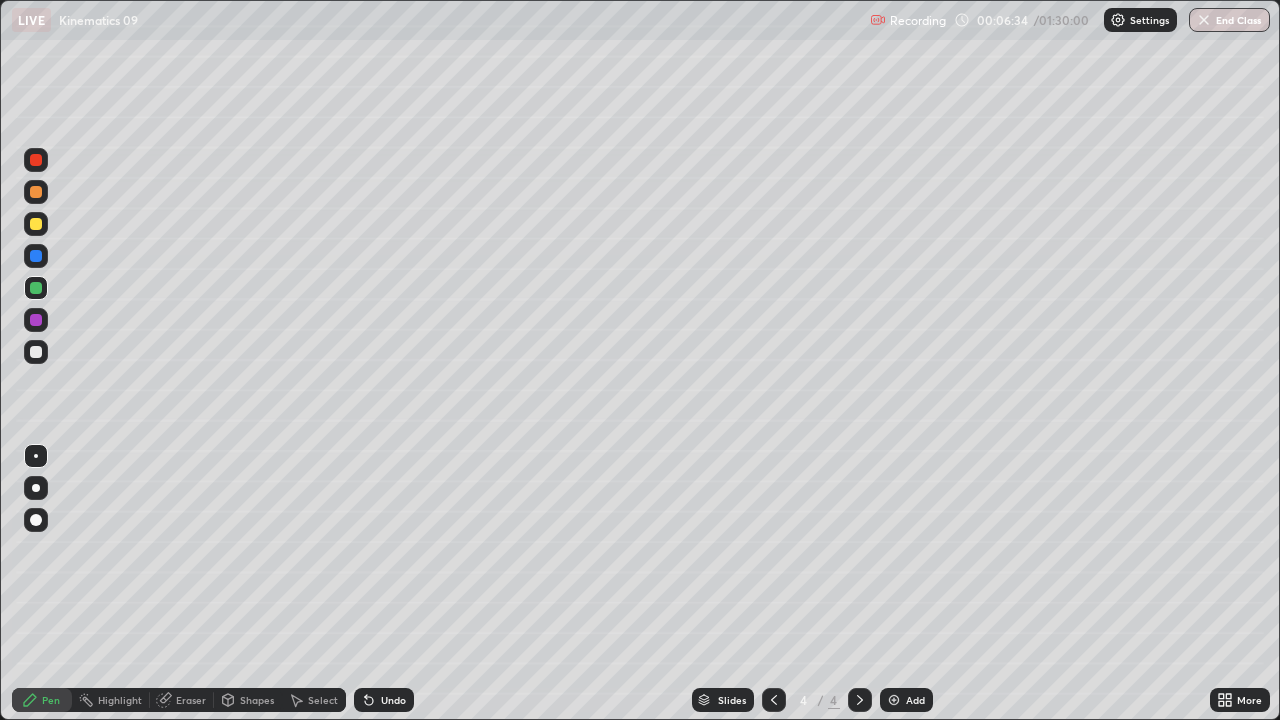 click at bounding box center [36, 352] 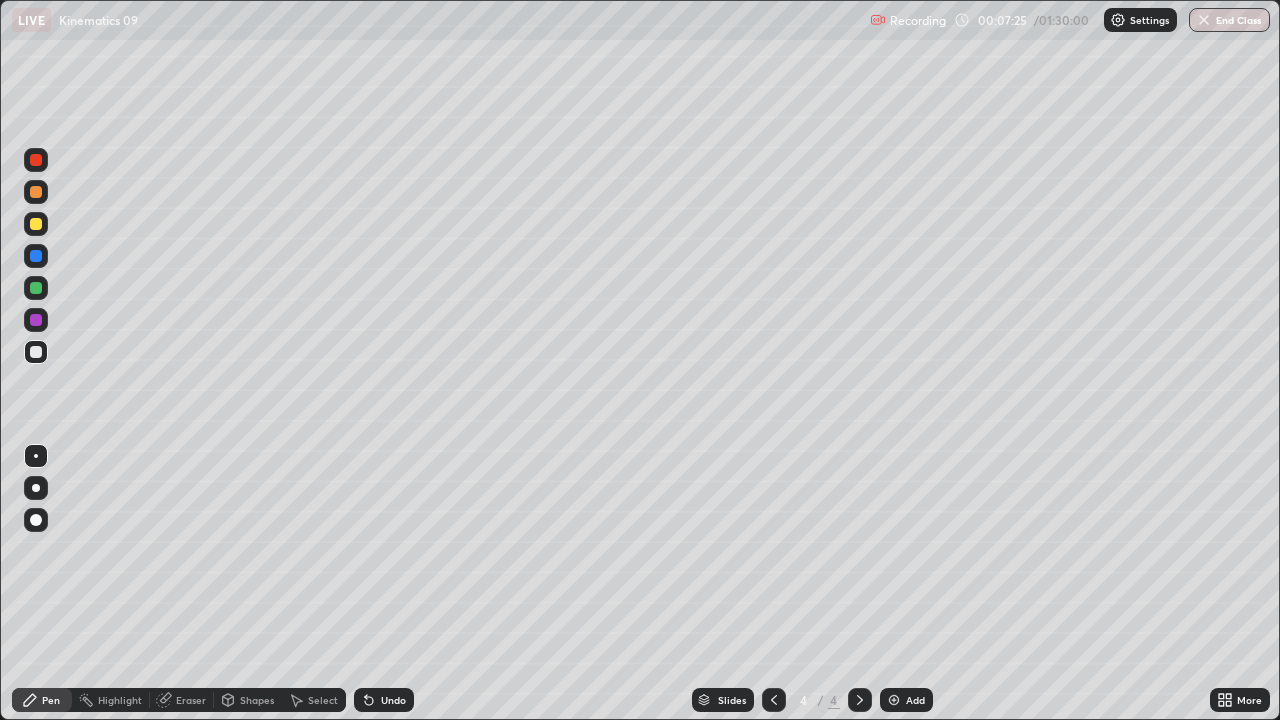 click on "Undo" at bounding box center [393, 700] 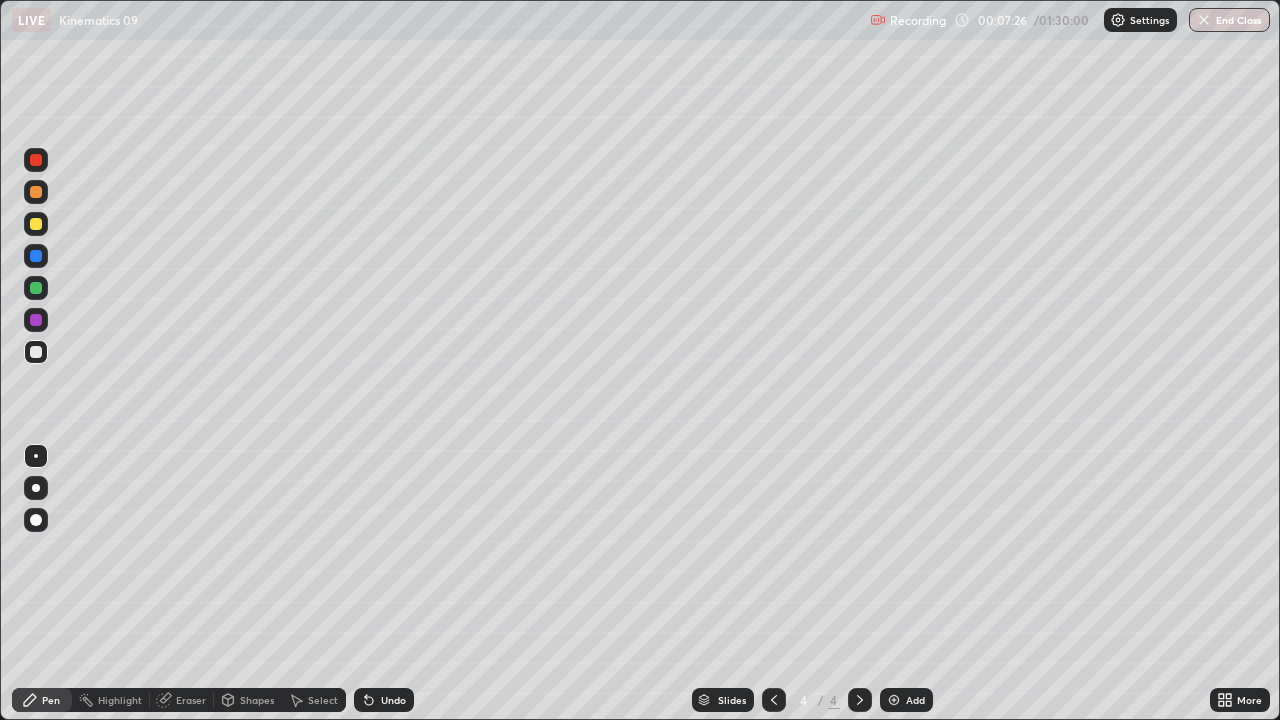 click on "Undo" at bounding box center [393, 700] 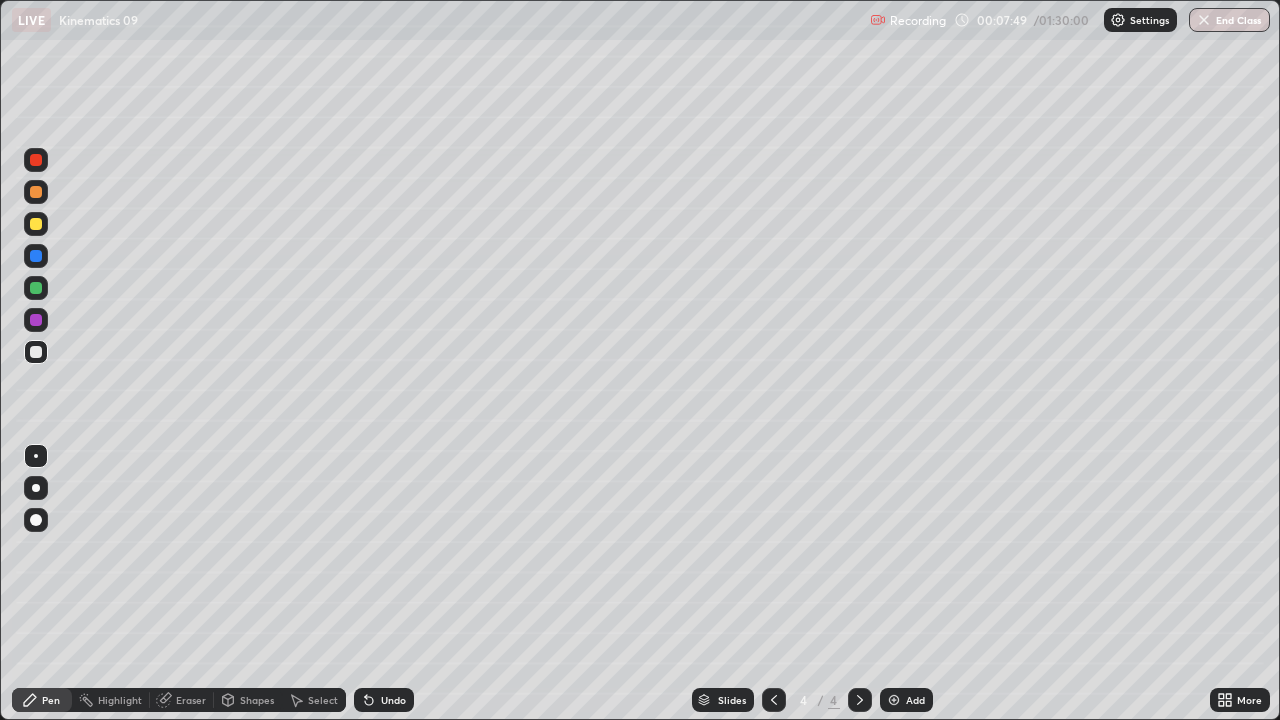 click at bounding box center [36, 288] 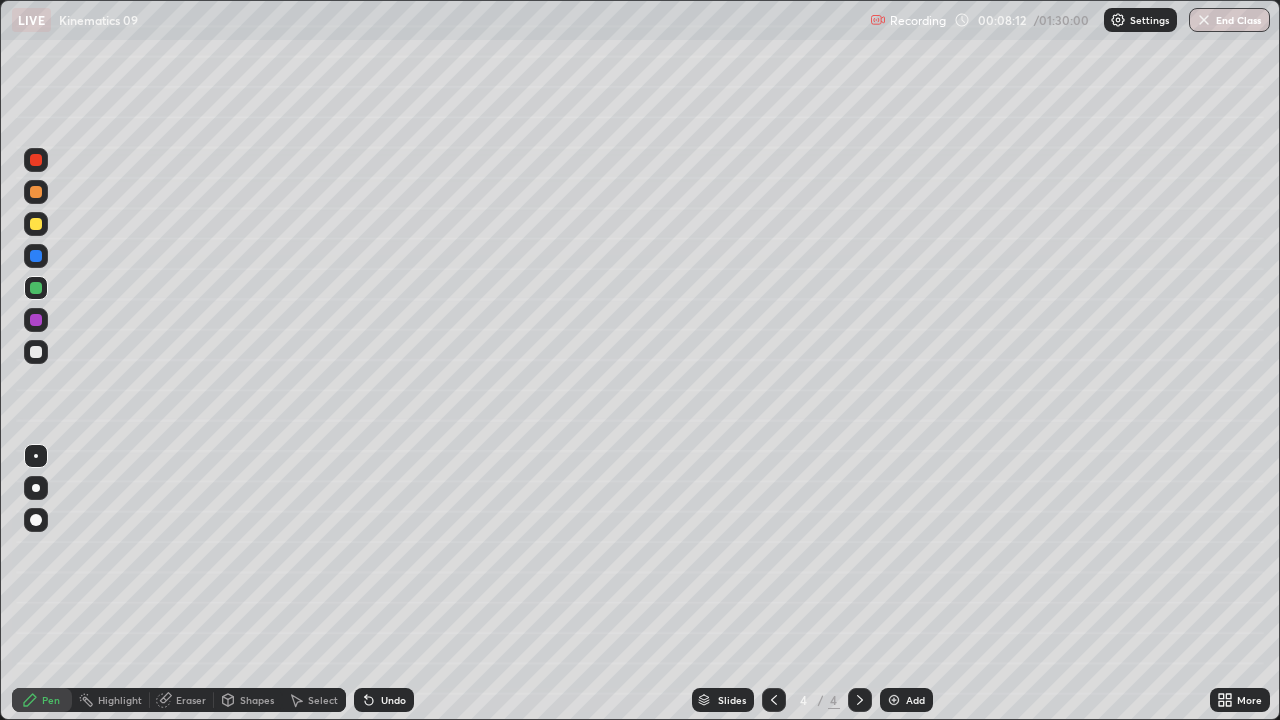 click at bounding box center (36, 352) 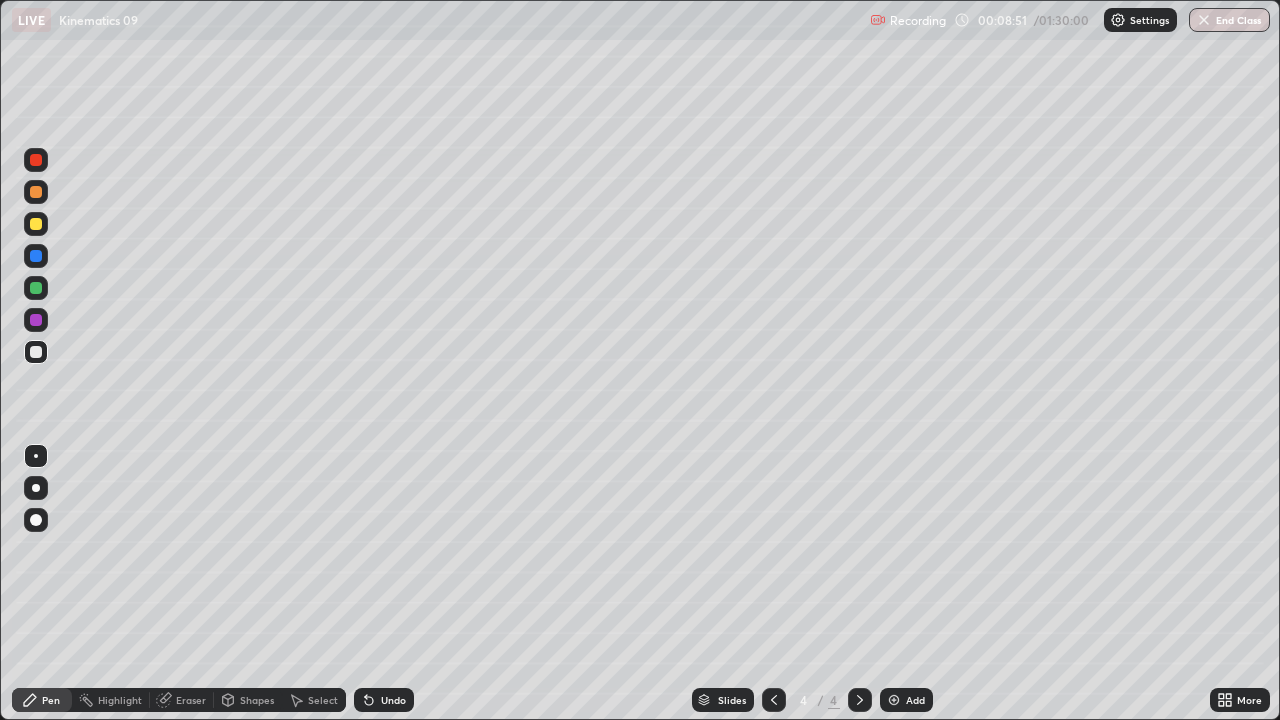 click on "Undo" at bounding box center [384, 700] 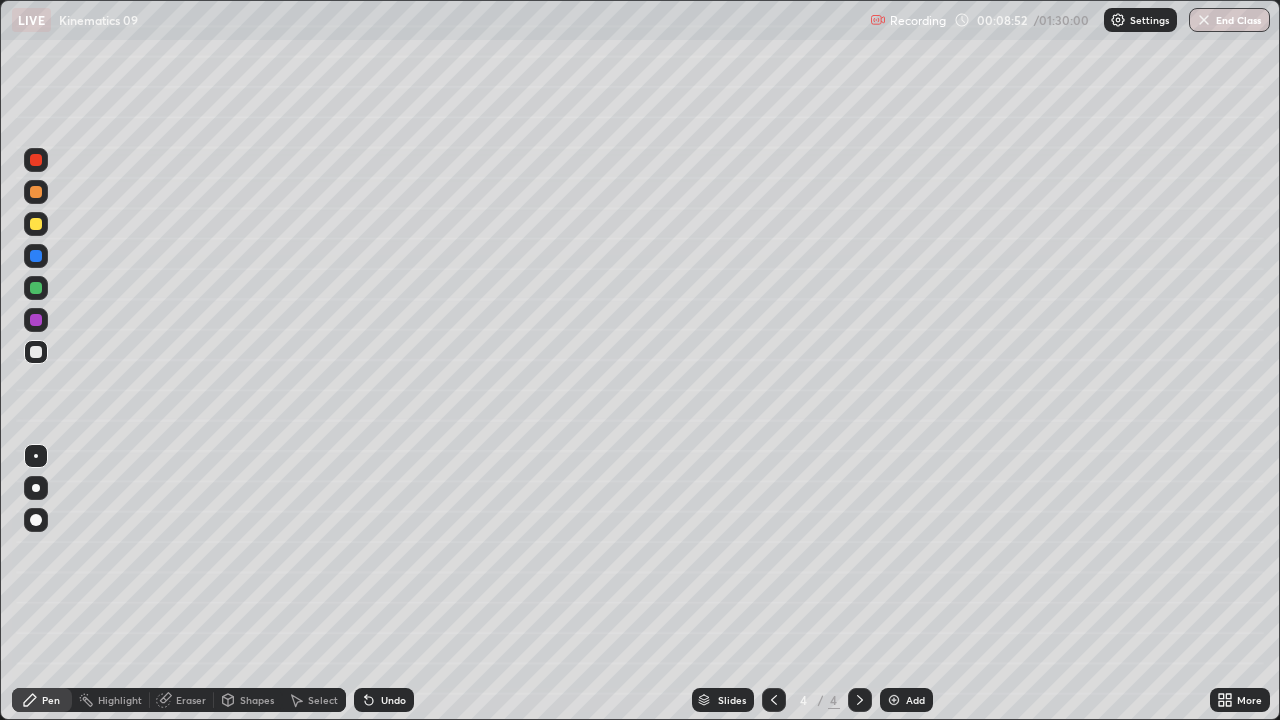 click 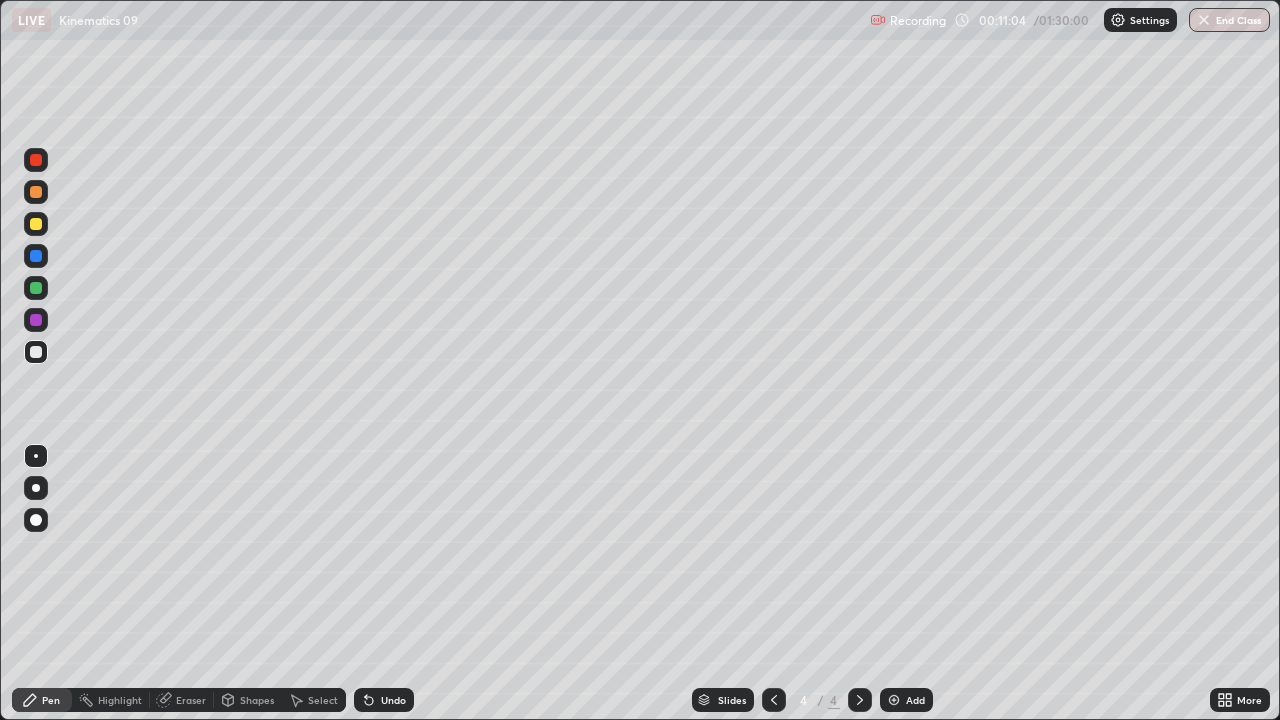 click on "Add" at bounding box center (915, 700) 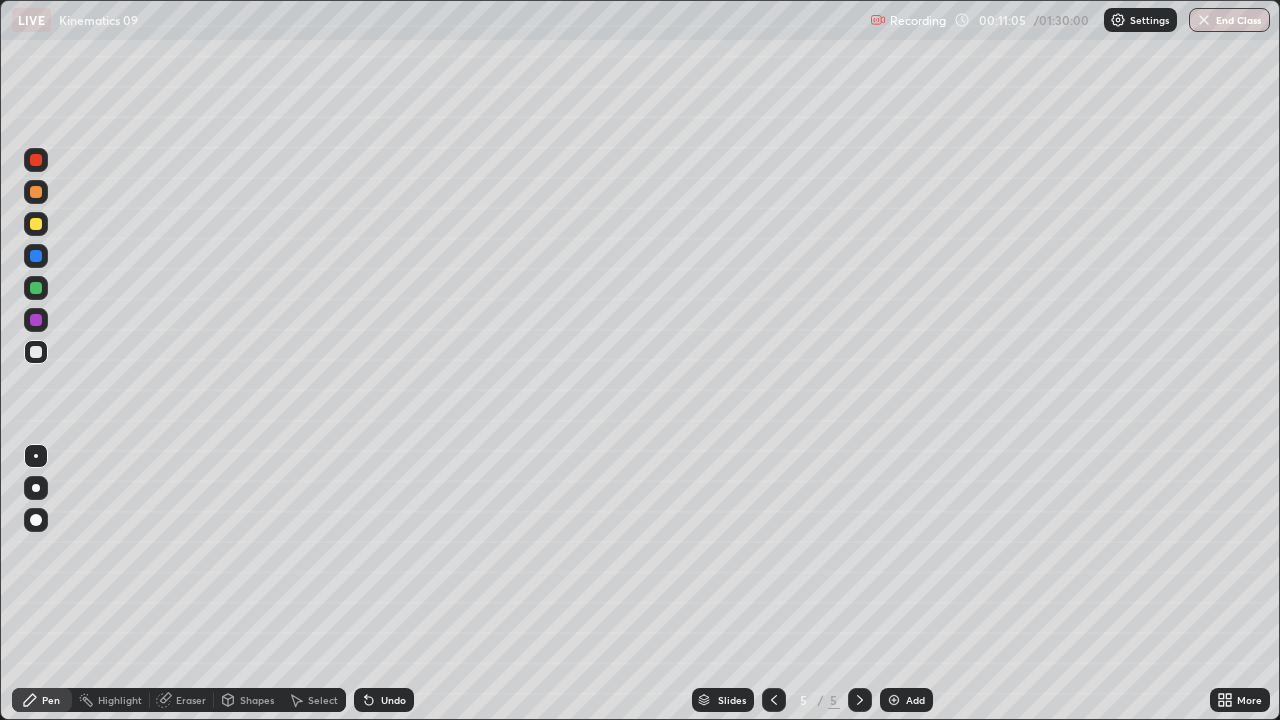 click at bounding box center [36, 192] 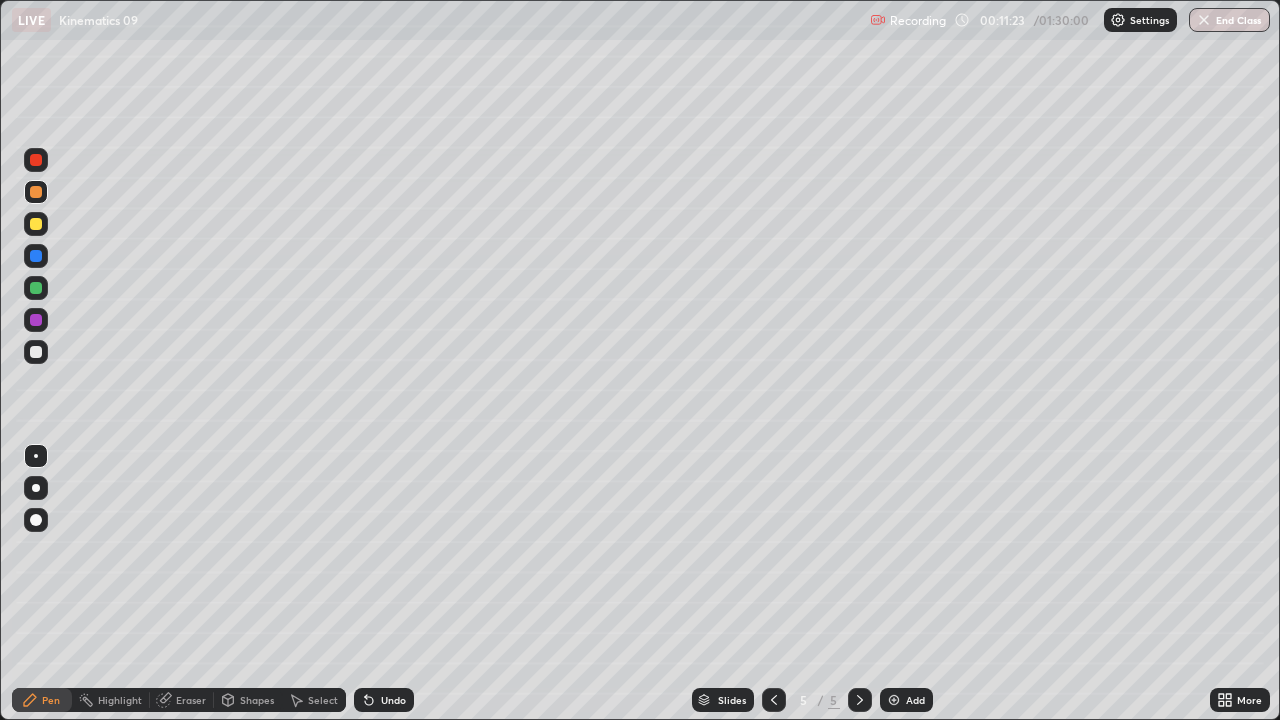 click at bounding box center (36, 352) 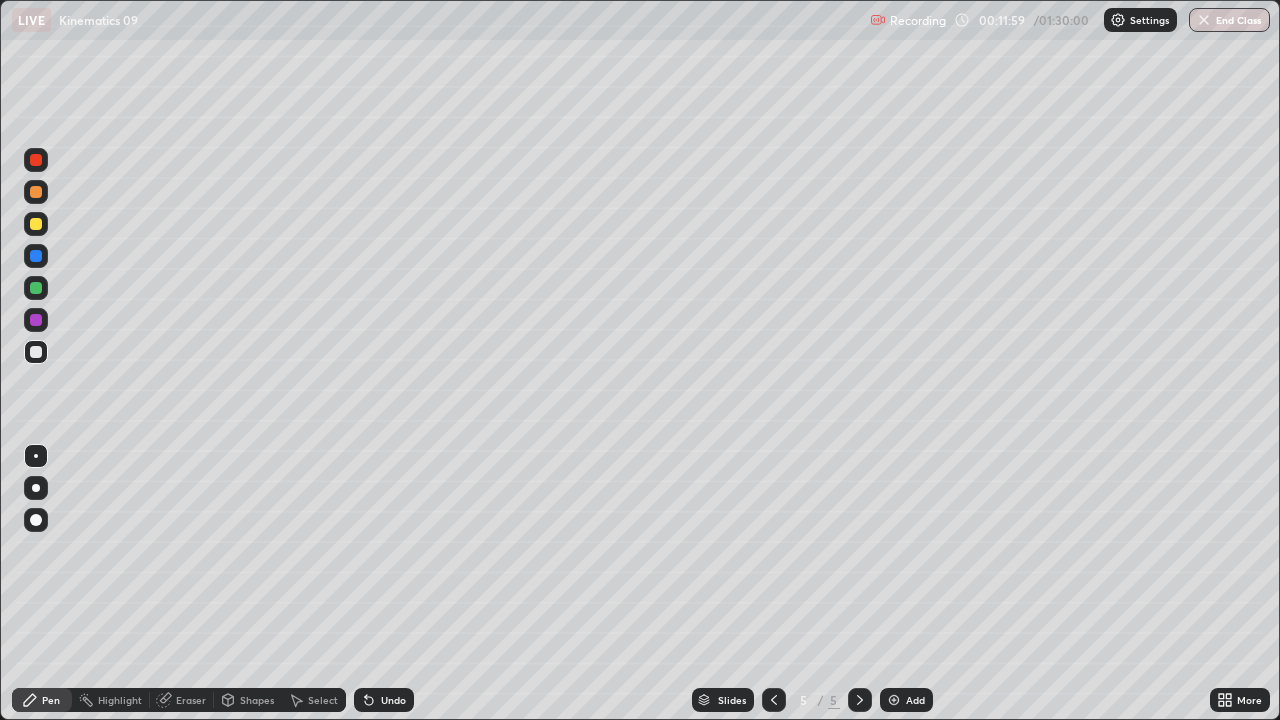 click on "Undo" at bounding box center (393, 700) 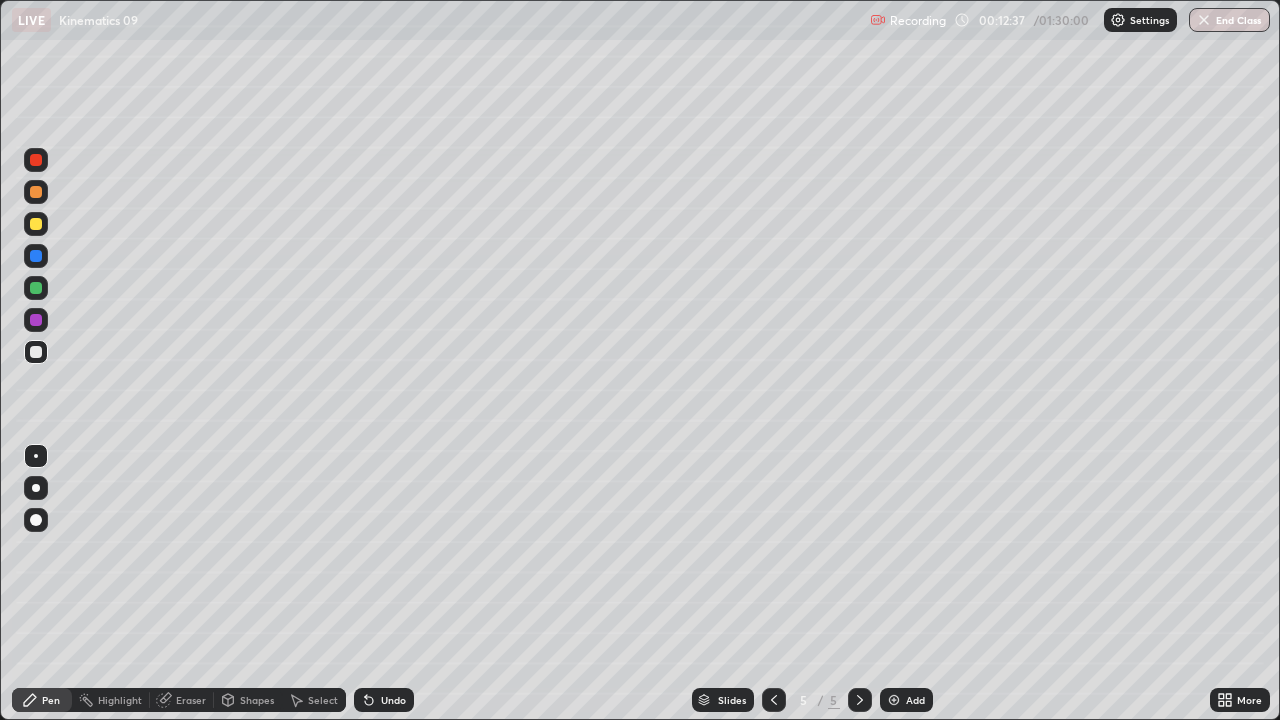 click on "Undo" at bounding box center [384, 700] 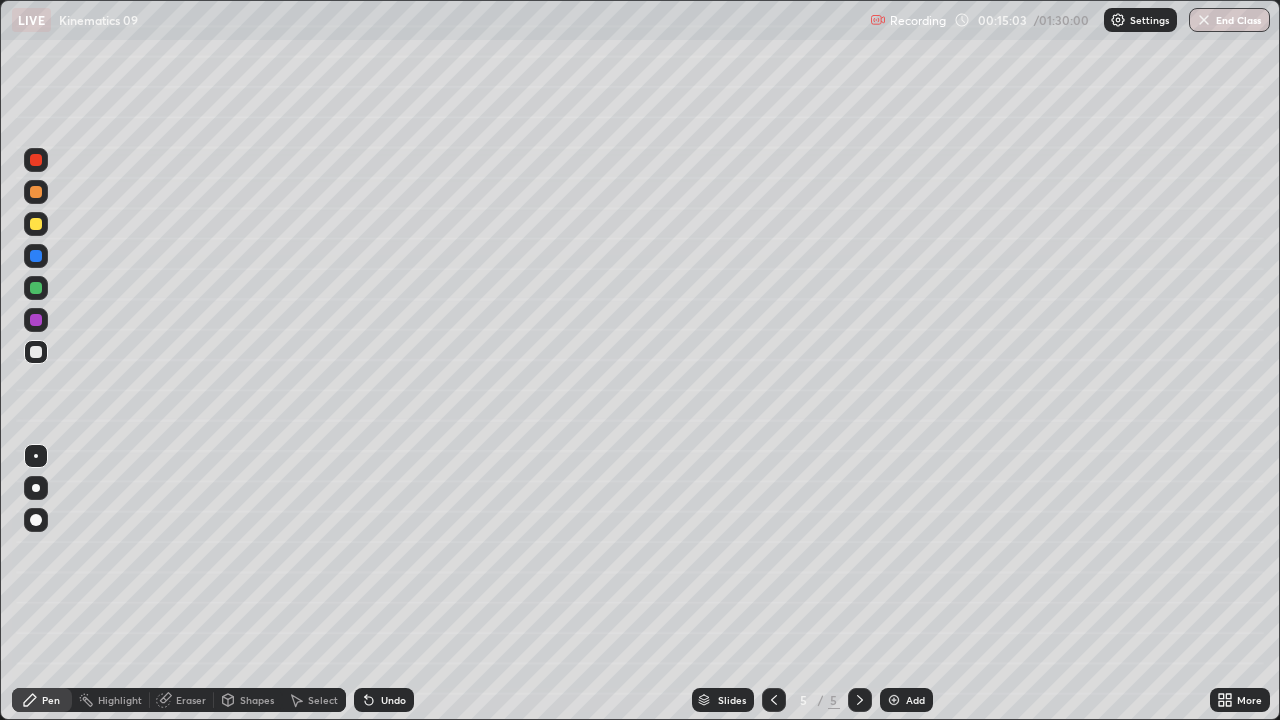 click on "Add" at bounding box center [915, 700] 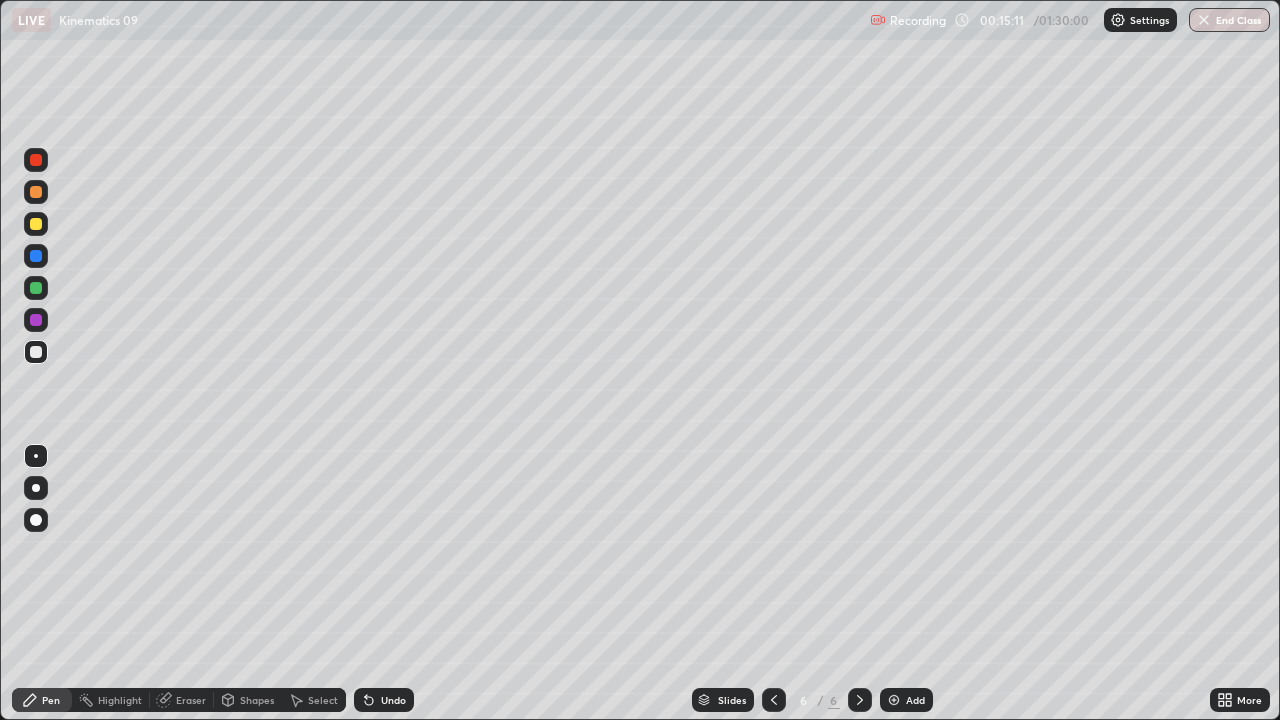 click at bounding box center (36, 192) 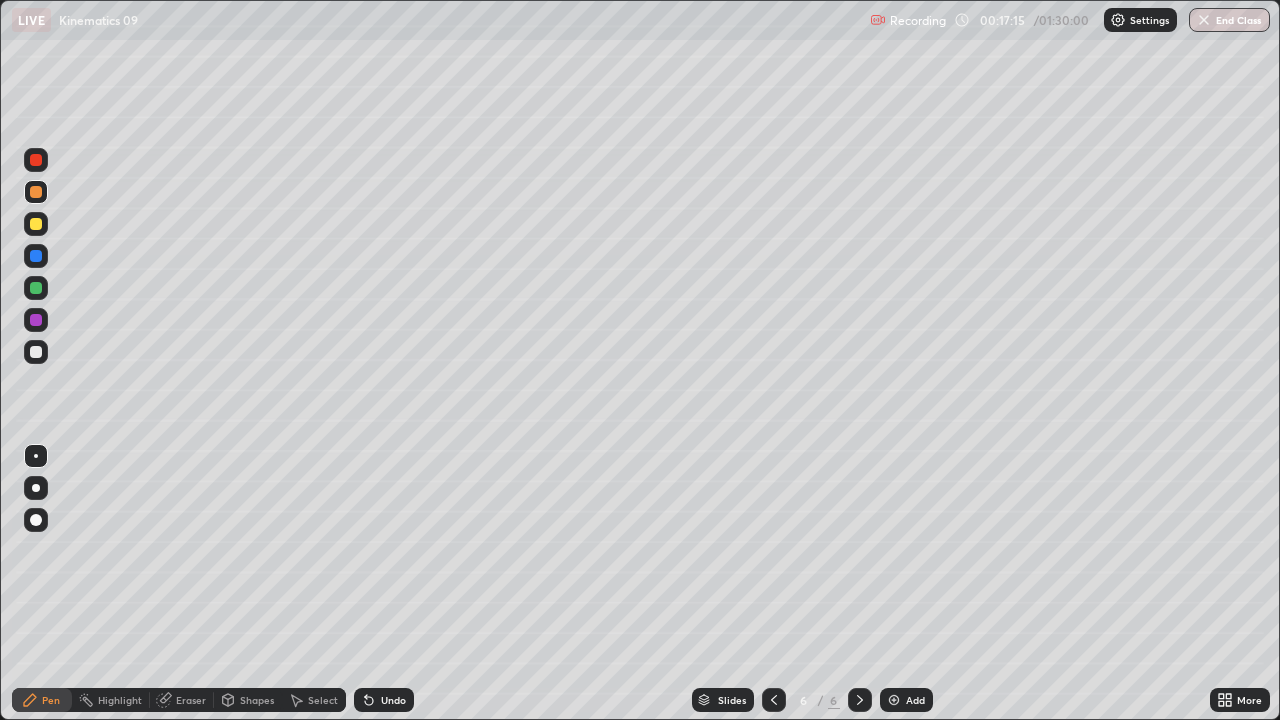 click at bounding box center [36, 352] 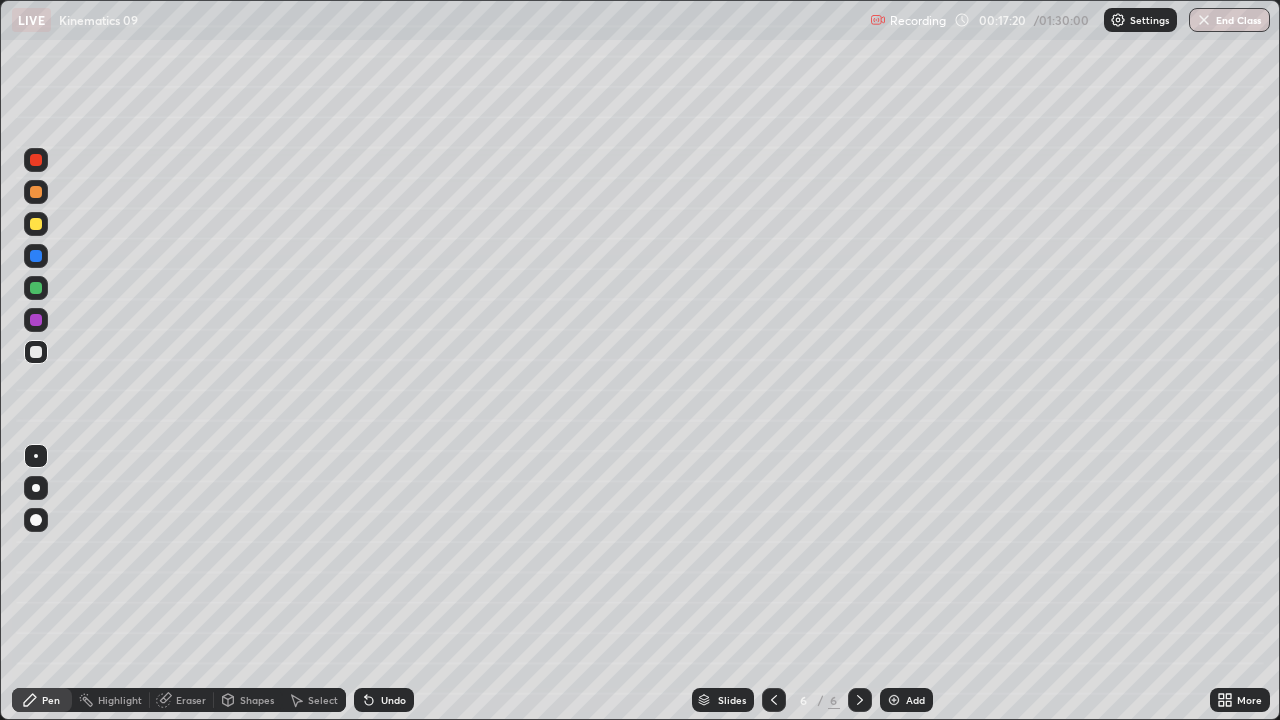 click at bounding box center (36, 288) 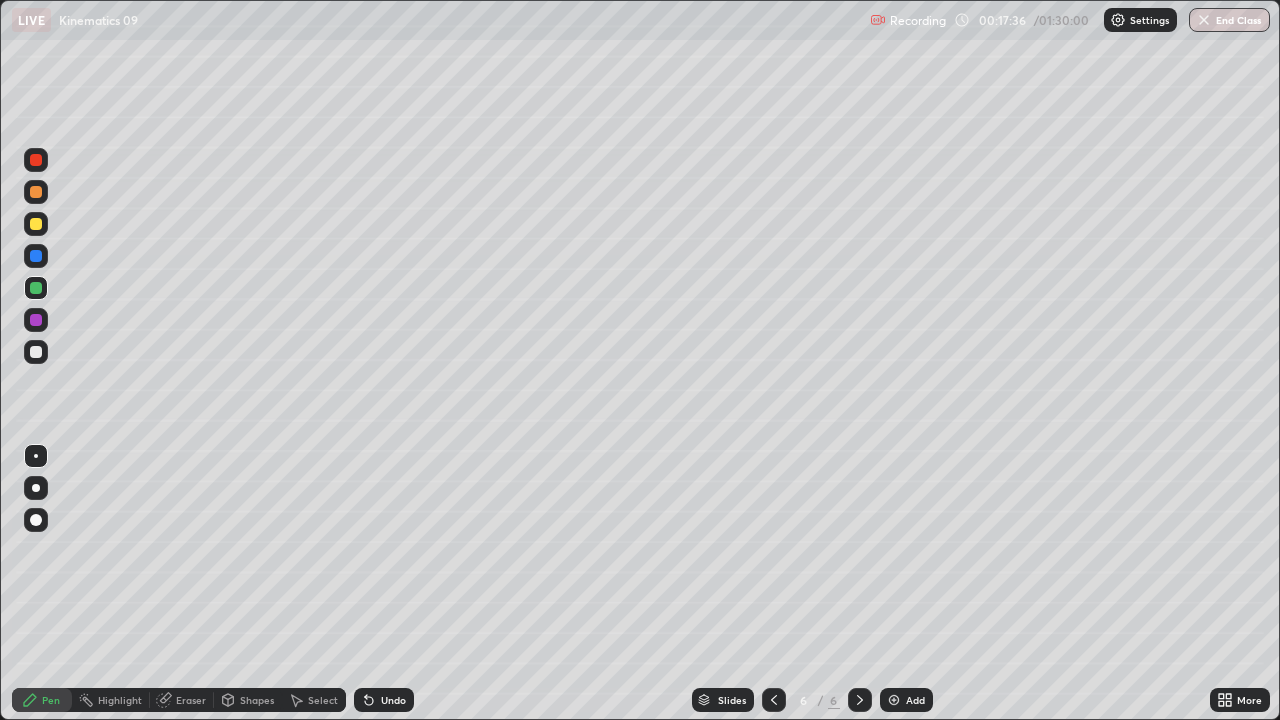 click on "Undo" at bounding box center (384, 700) 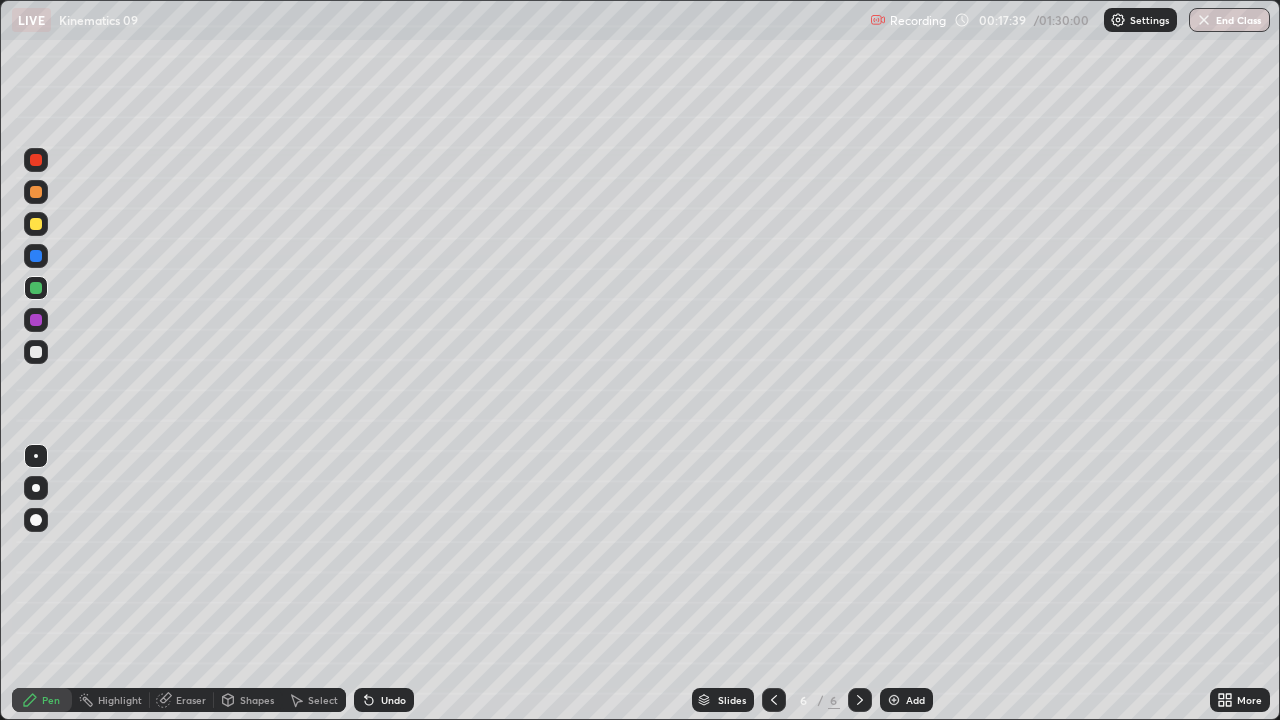 click at bounding box center (36, 352) 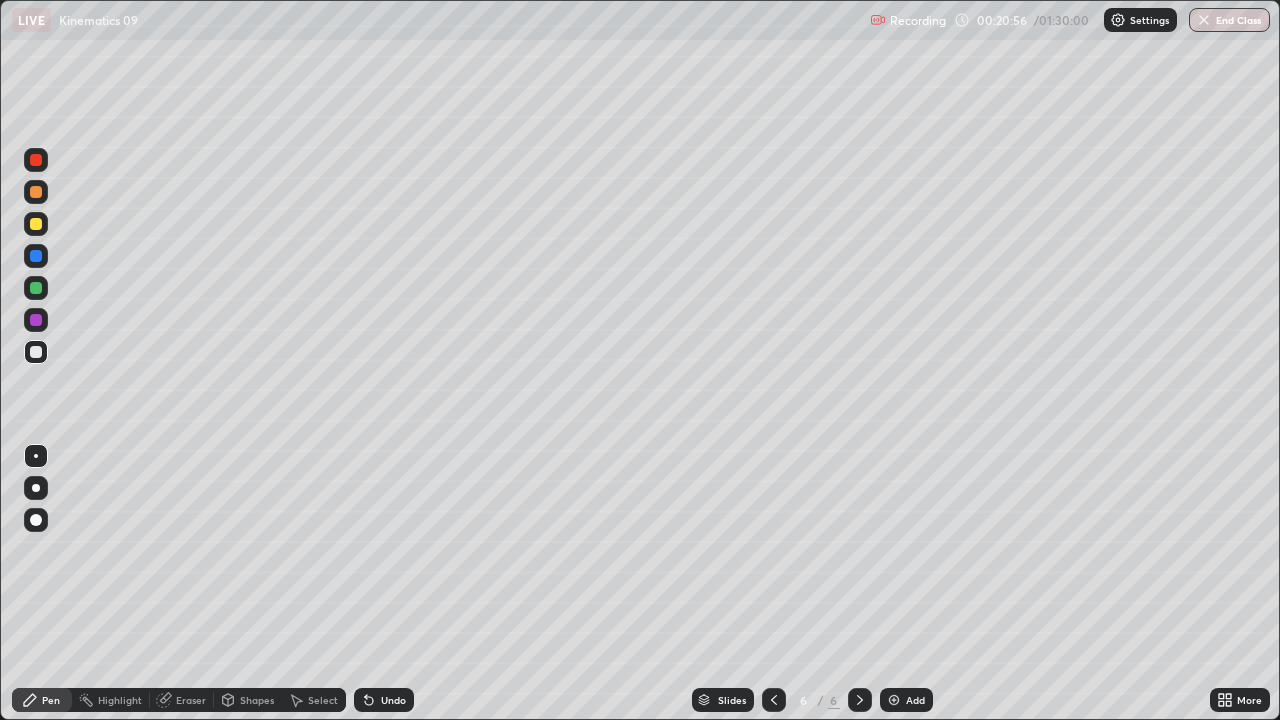 click on "Add" at bounding box center [915, 700] 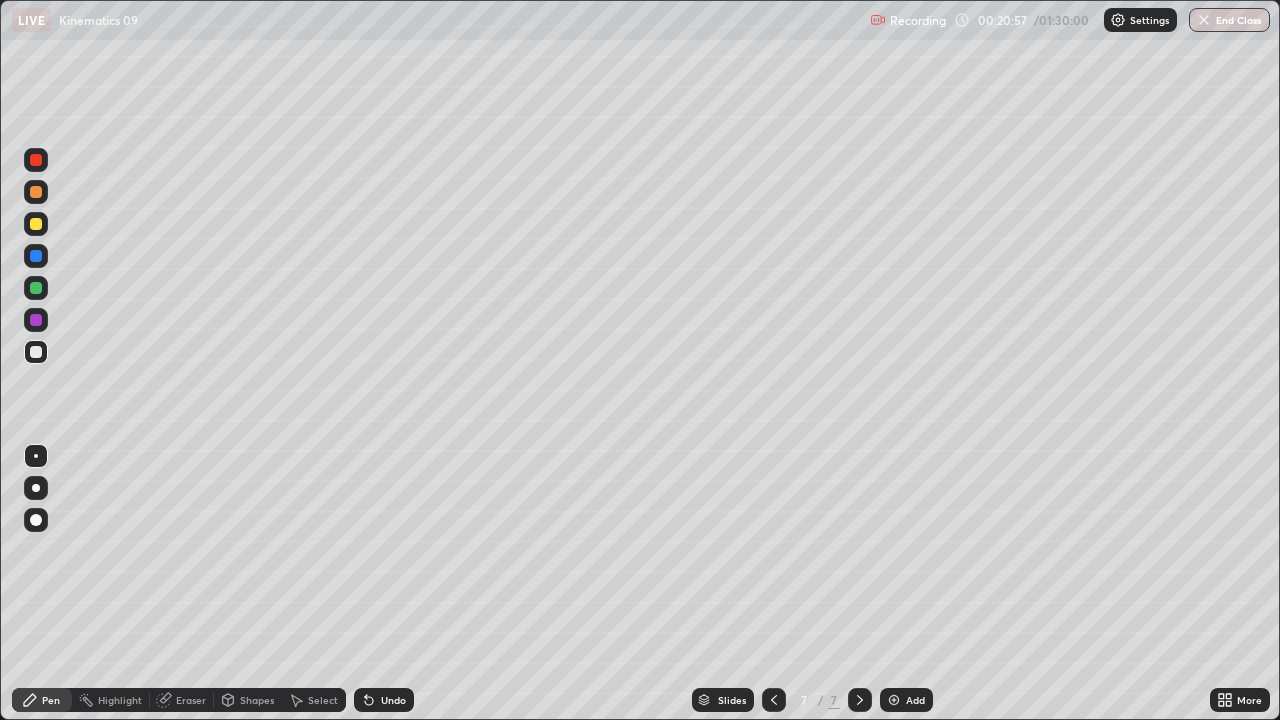 click at bounding box center [36, 192] 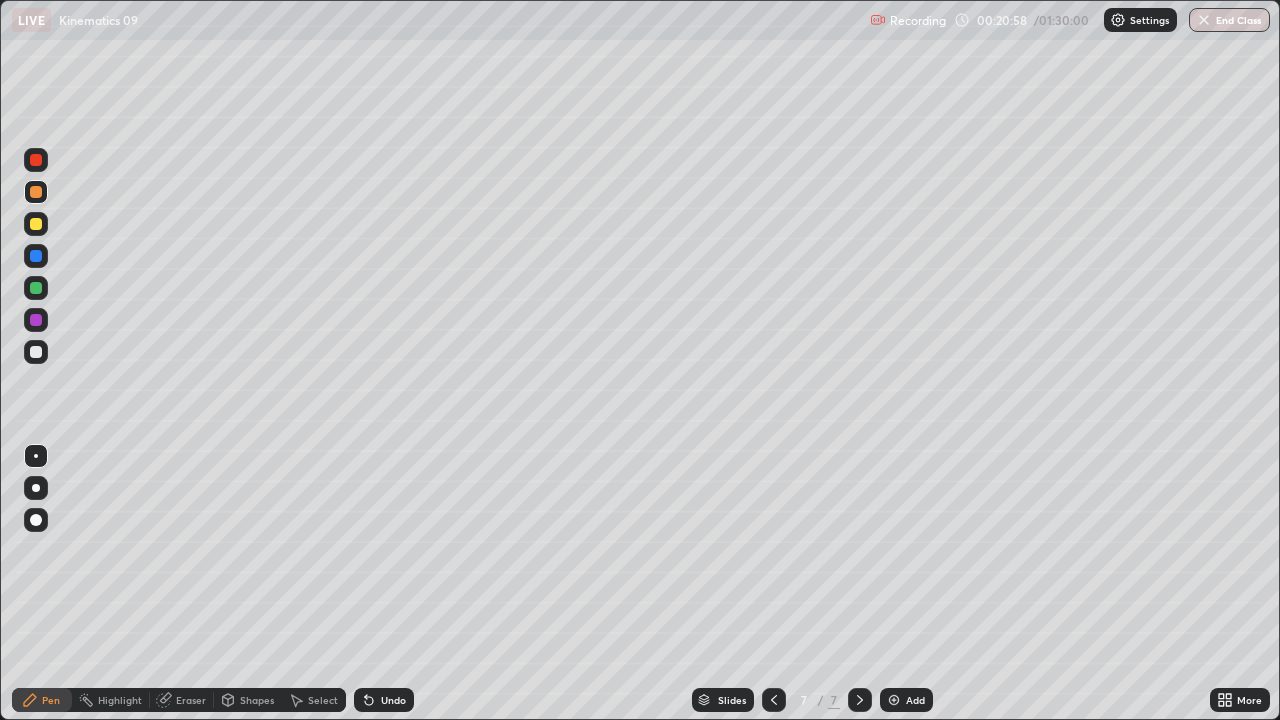 click on "Shapes" at bounding box center (257, 700) 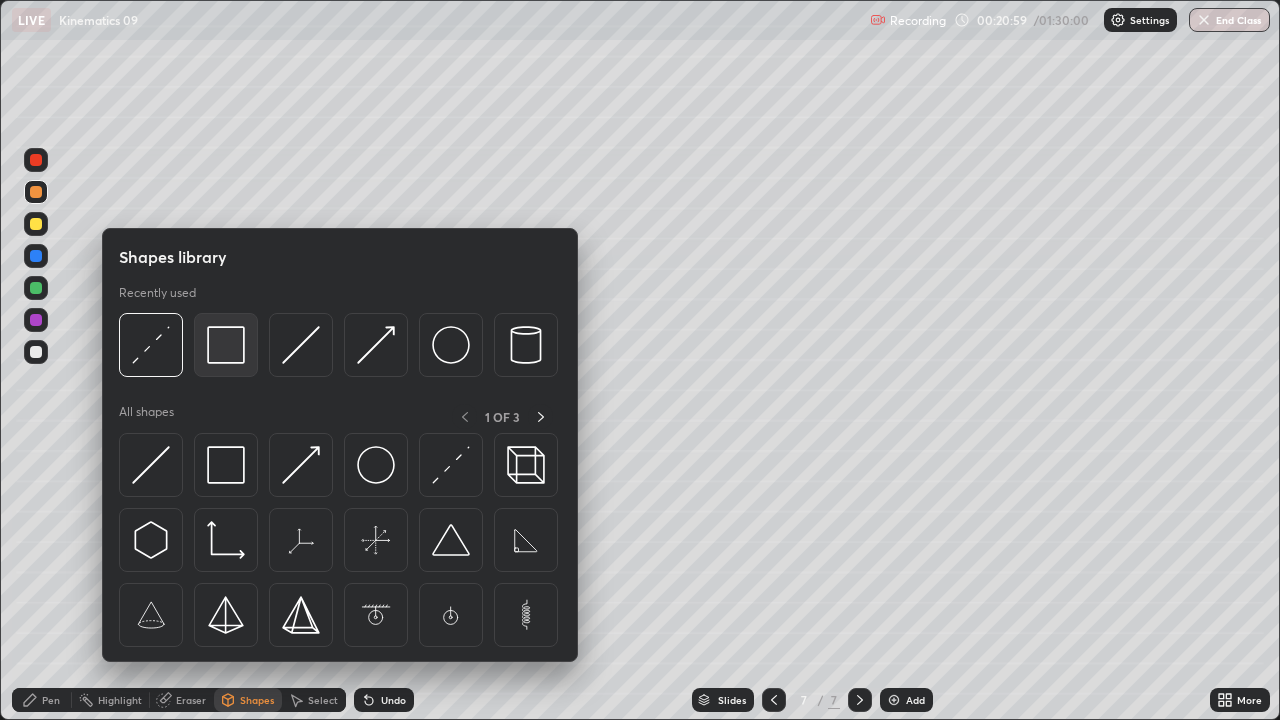 click at bounding box center [226, 345] 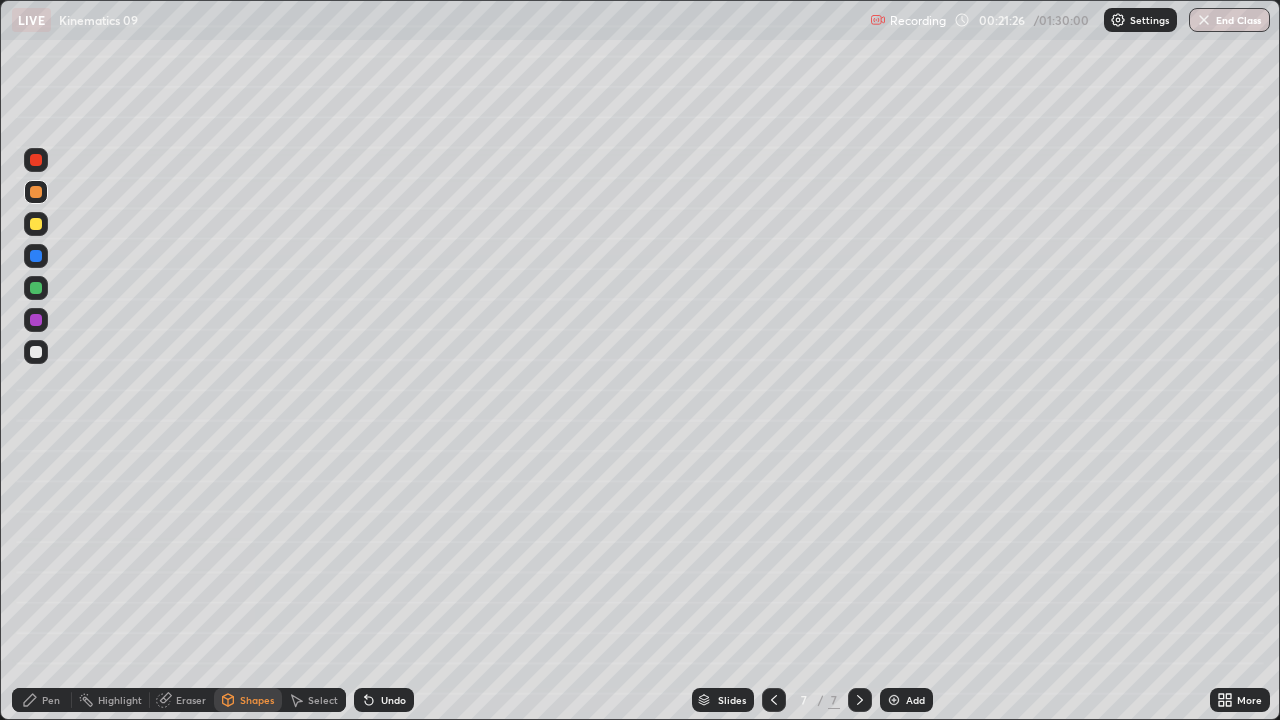 click on "Pen" at bounding box center [51, 700] 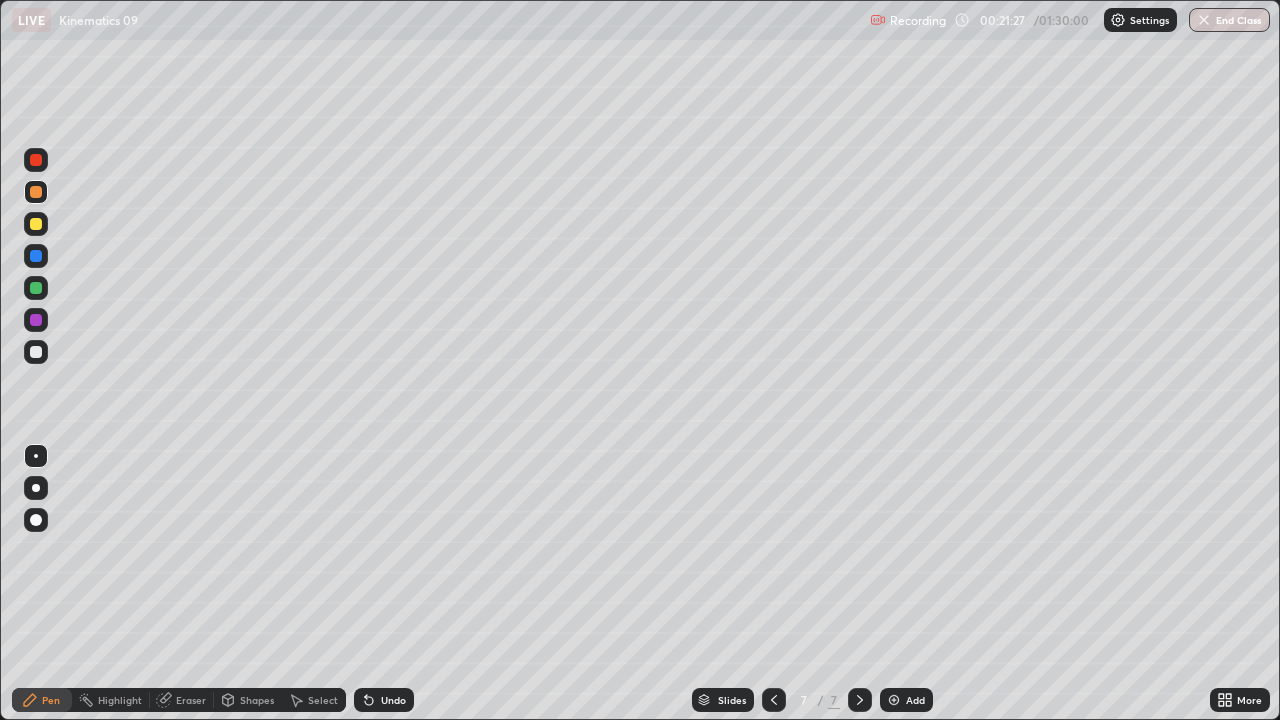 click at bounding box center [36, 288] 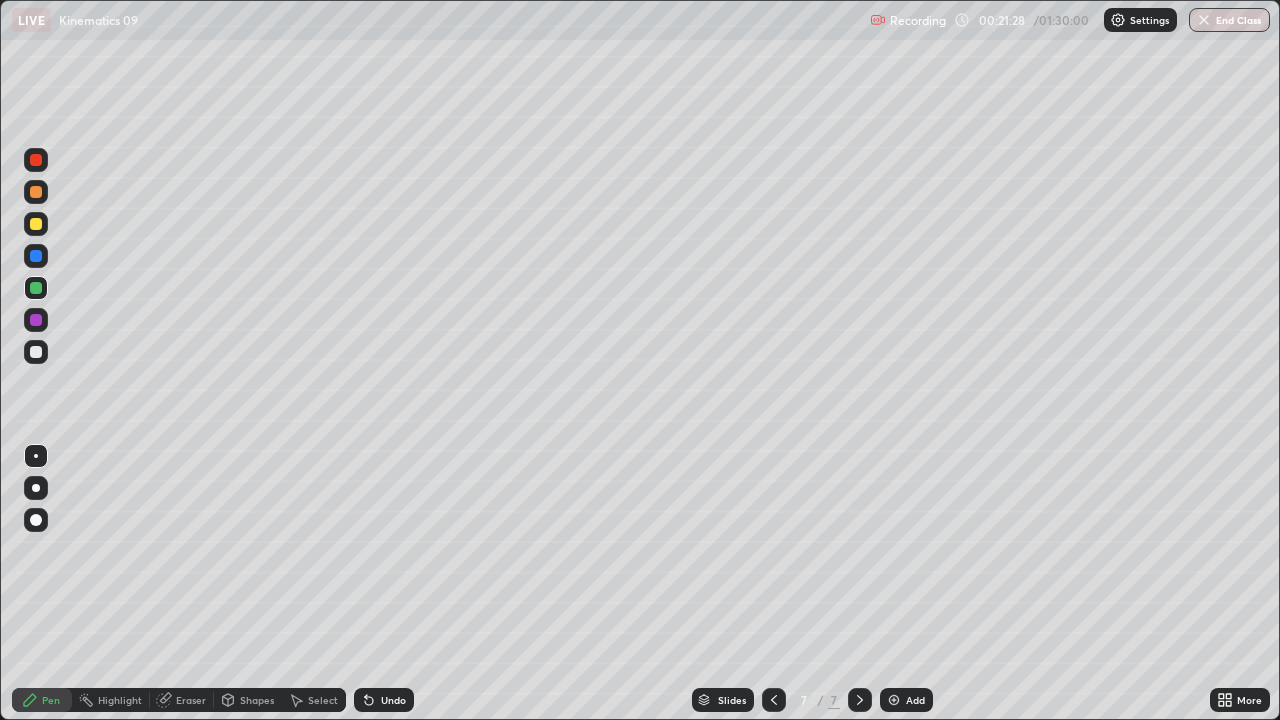 click 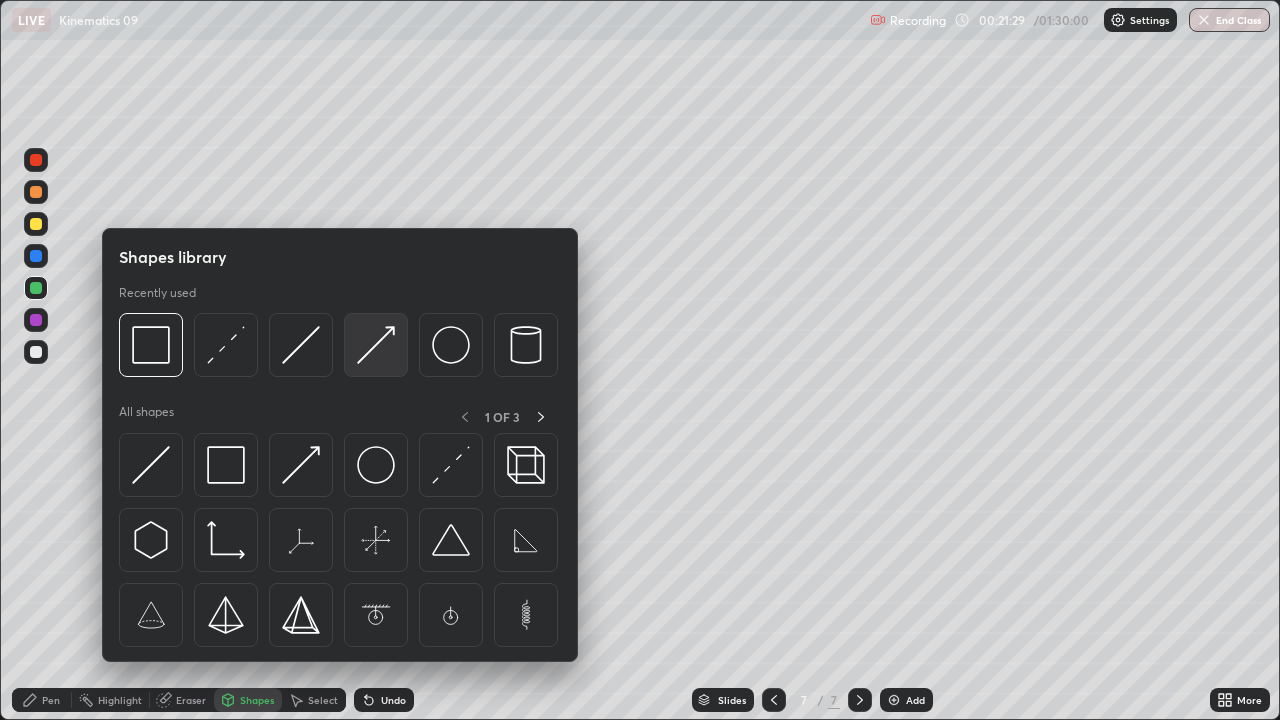 click at bounding box center (376, 345) 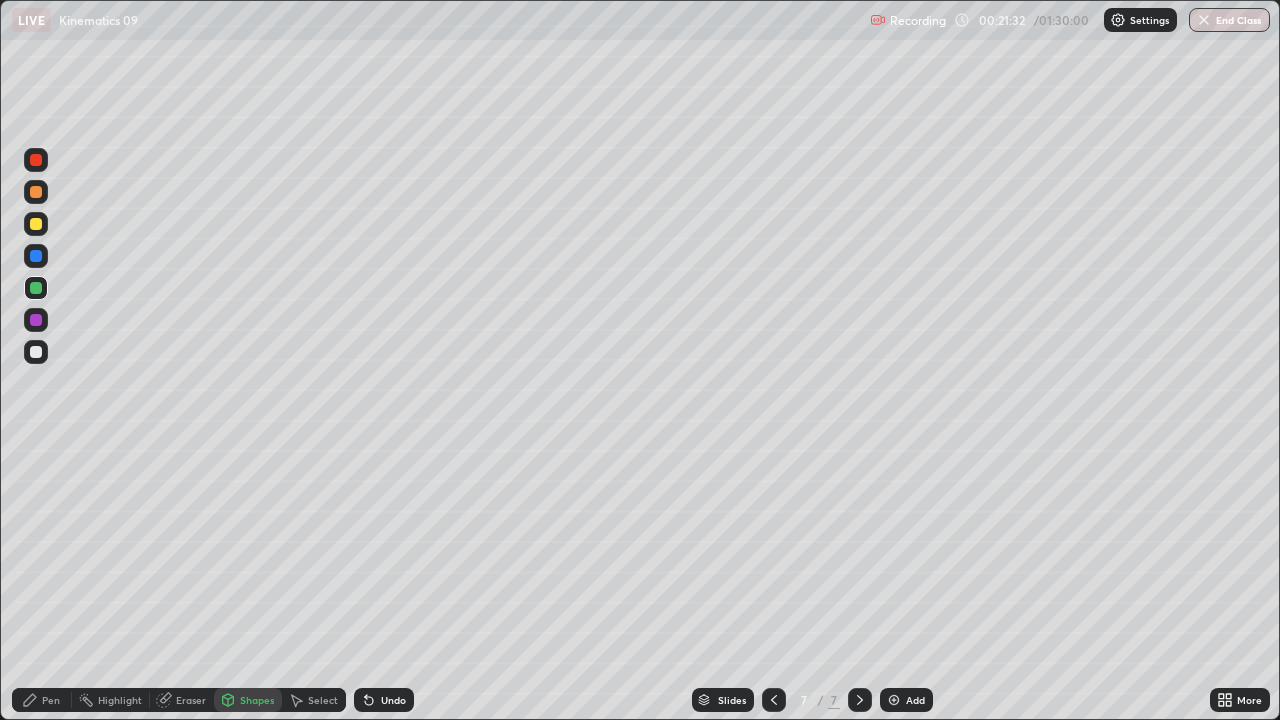 click on "Pen" at bounding box center [42, 700] 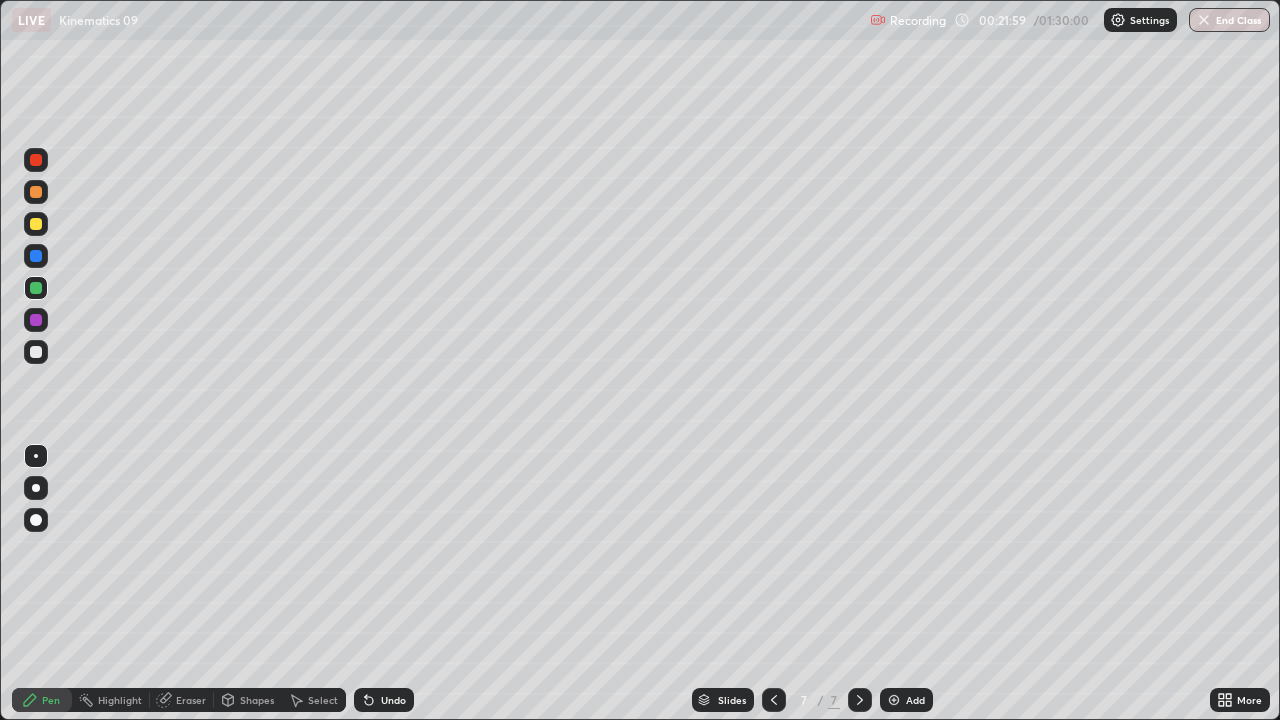 click on "Shapes" at bounding box center (248, 700) 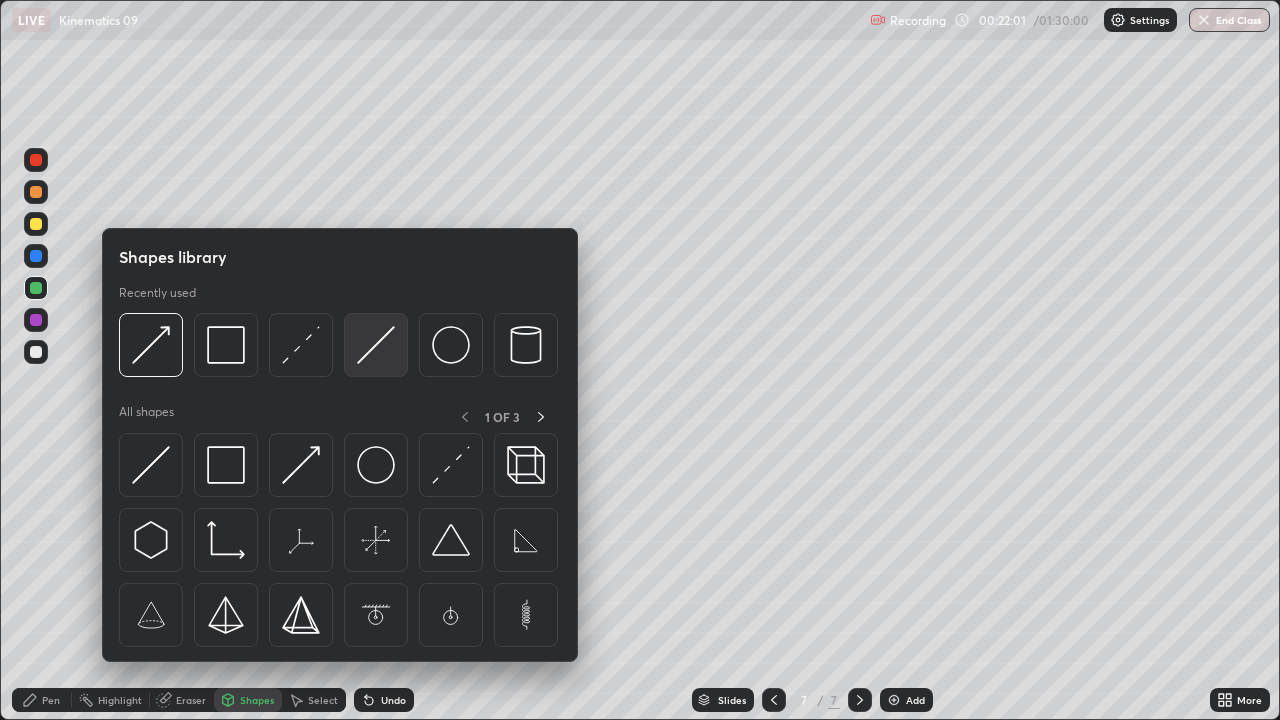 click at bounding box center (376, 345) 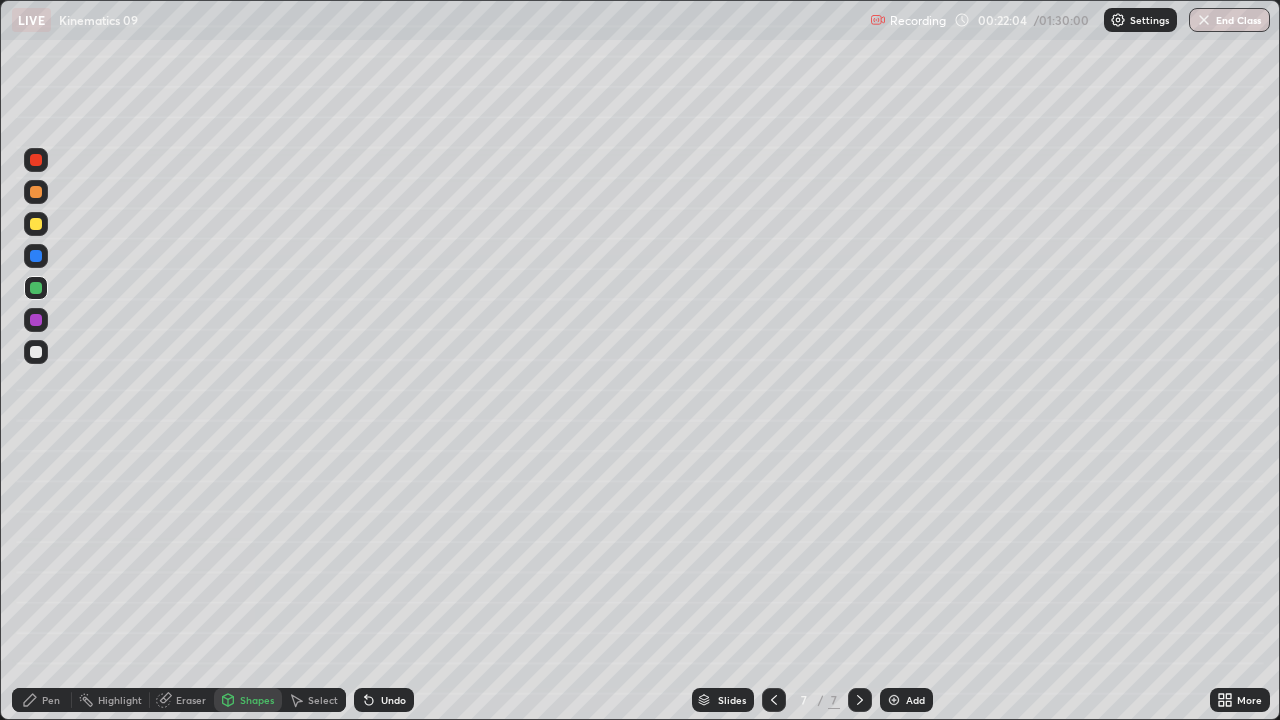 click on "Pen" at bounding box center (51, 700) 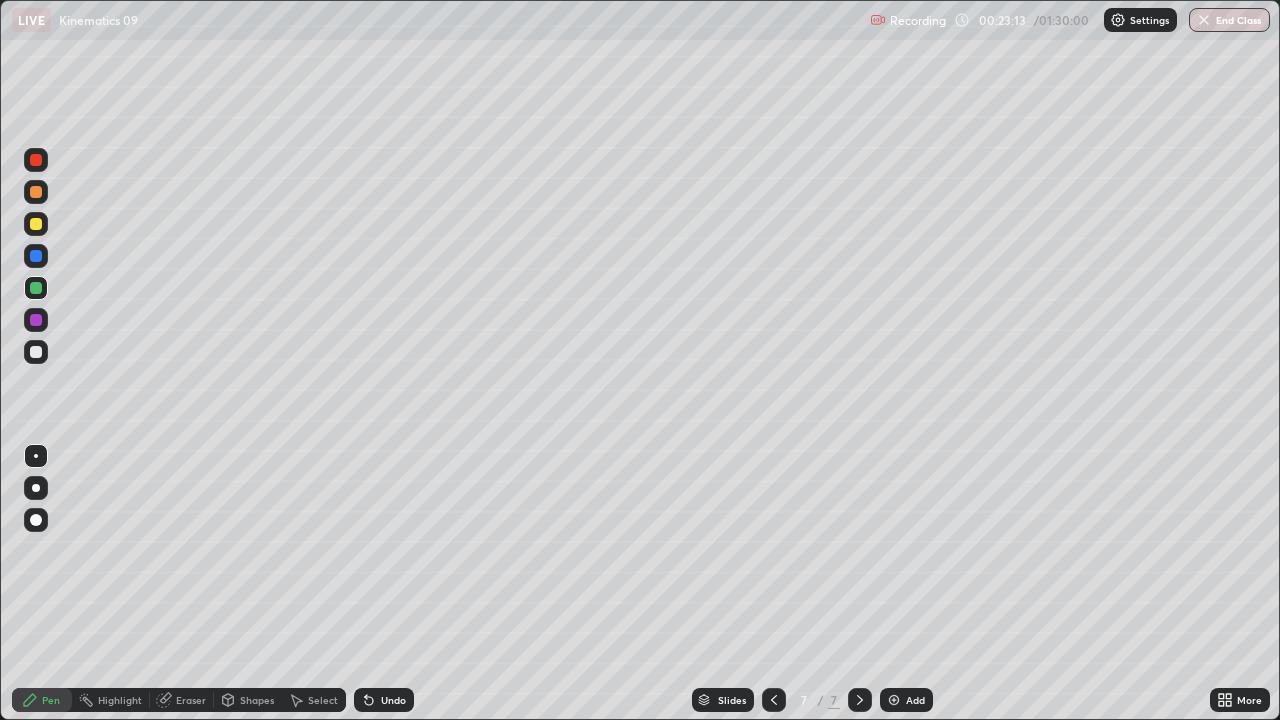 click at bounding box center [36, 352] 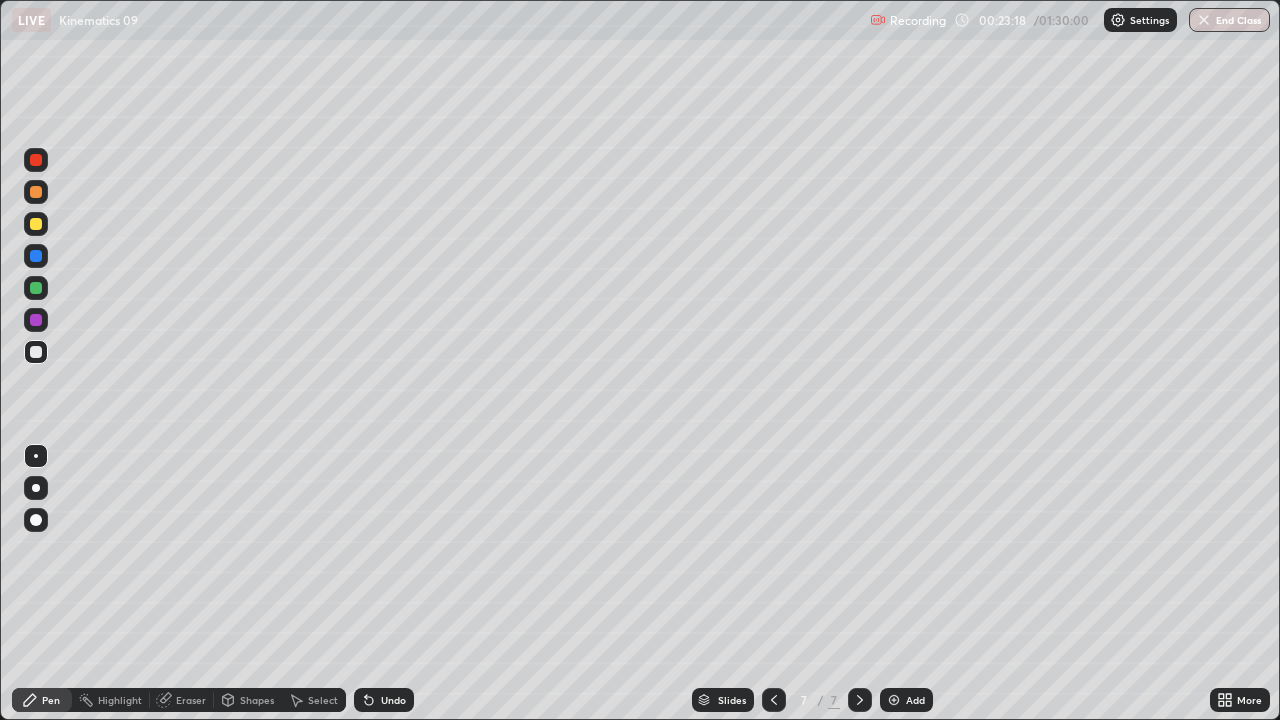 click on "Select" at bounding box center (314, 700) 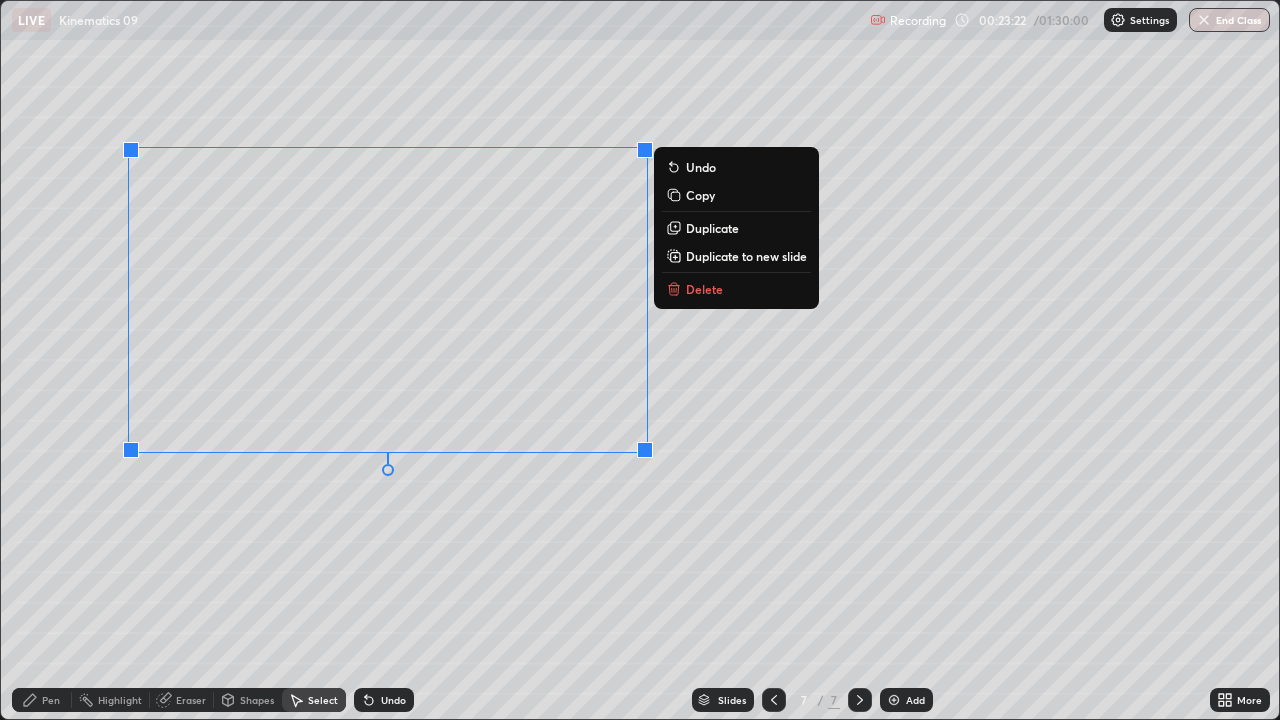 click on "0 ° Undo Copy Duplicate Duplicate to new slide Delete" at bounding box center [640, 360] 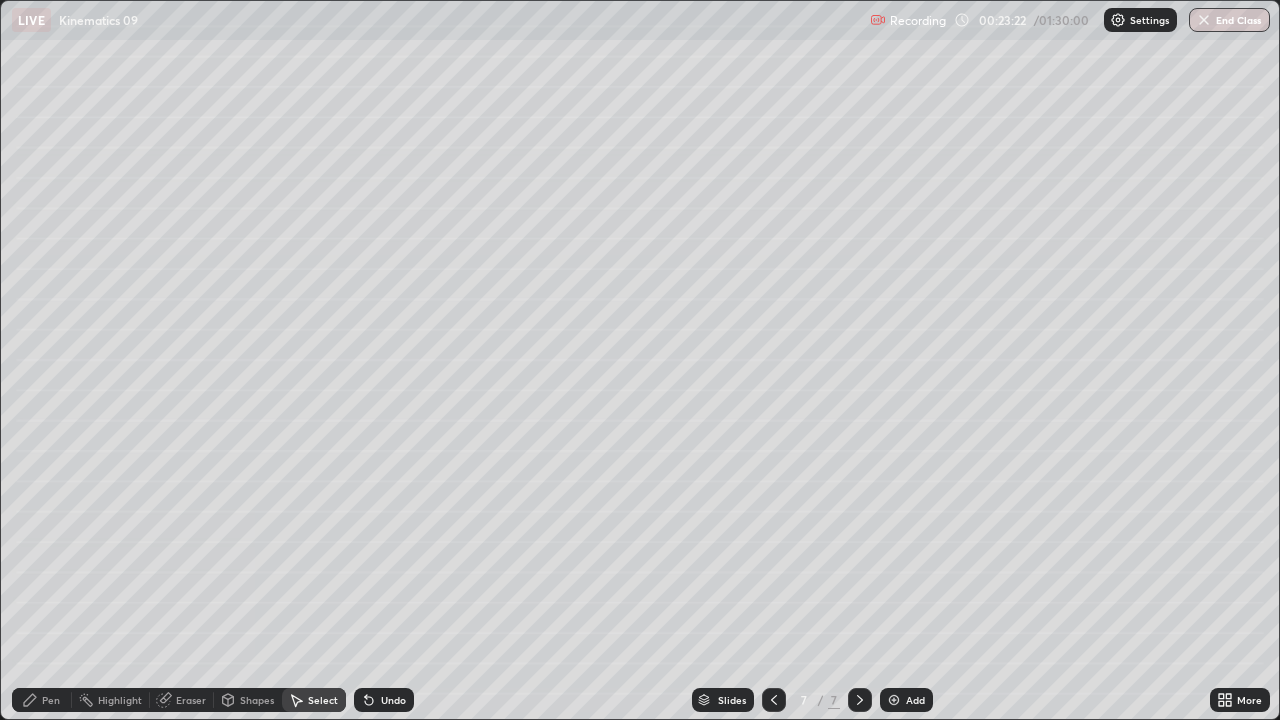 click on "0 ° Undo Copy Duplicate Duplicate to new slide Delete" at bounding box center [640, 360] 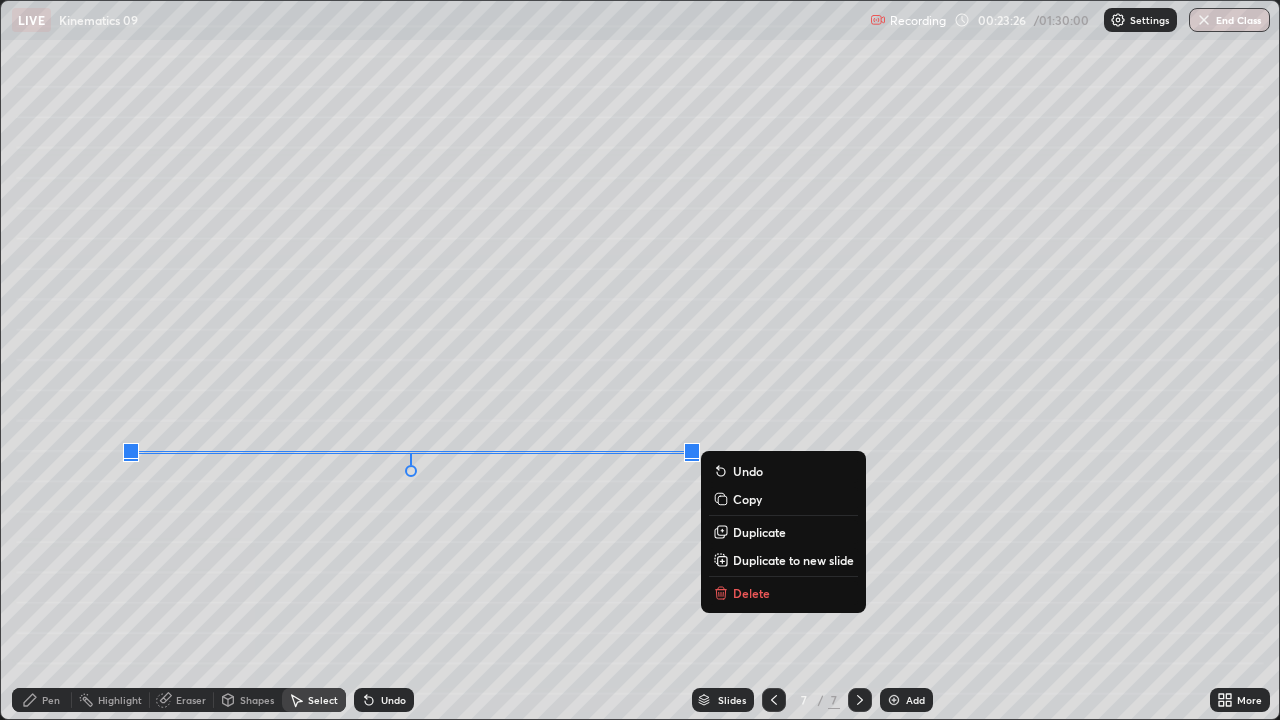 click on "Pen" at bounding box center [42, 700] 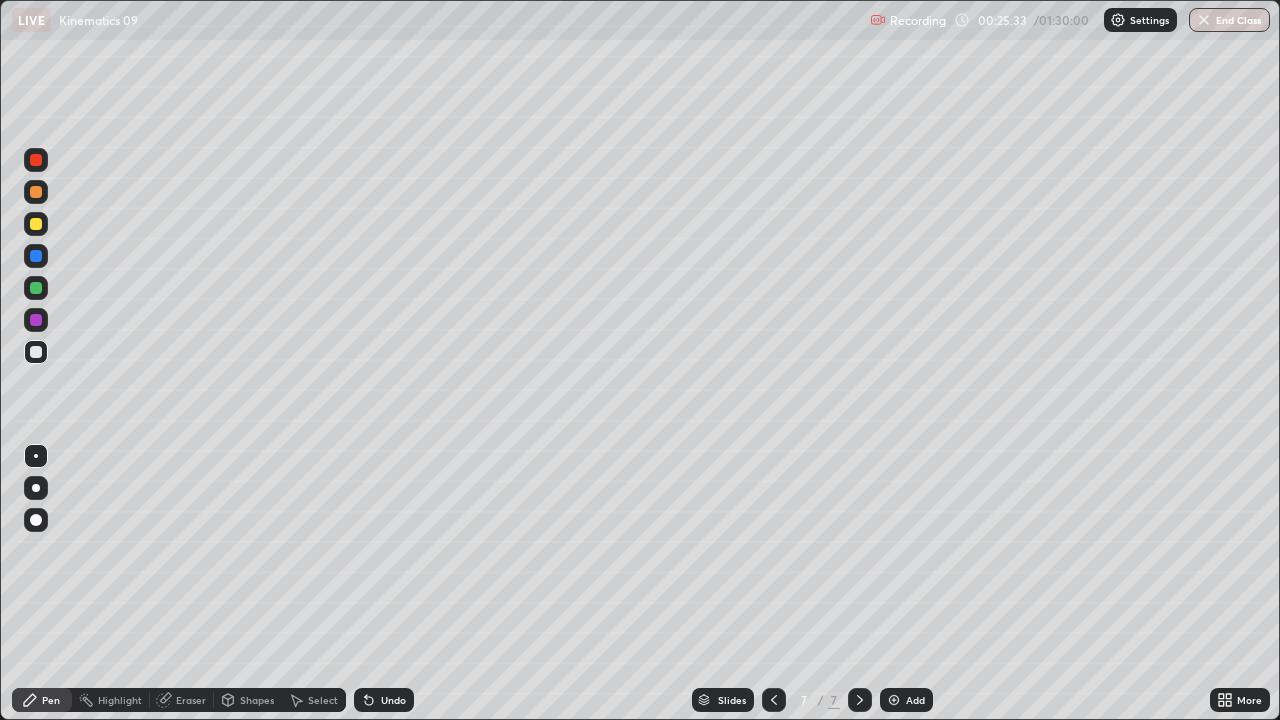 click on "Undo" at bounding box center [393, 700] 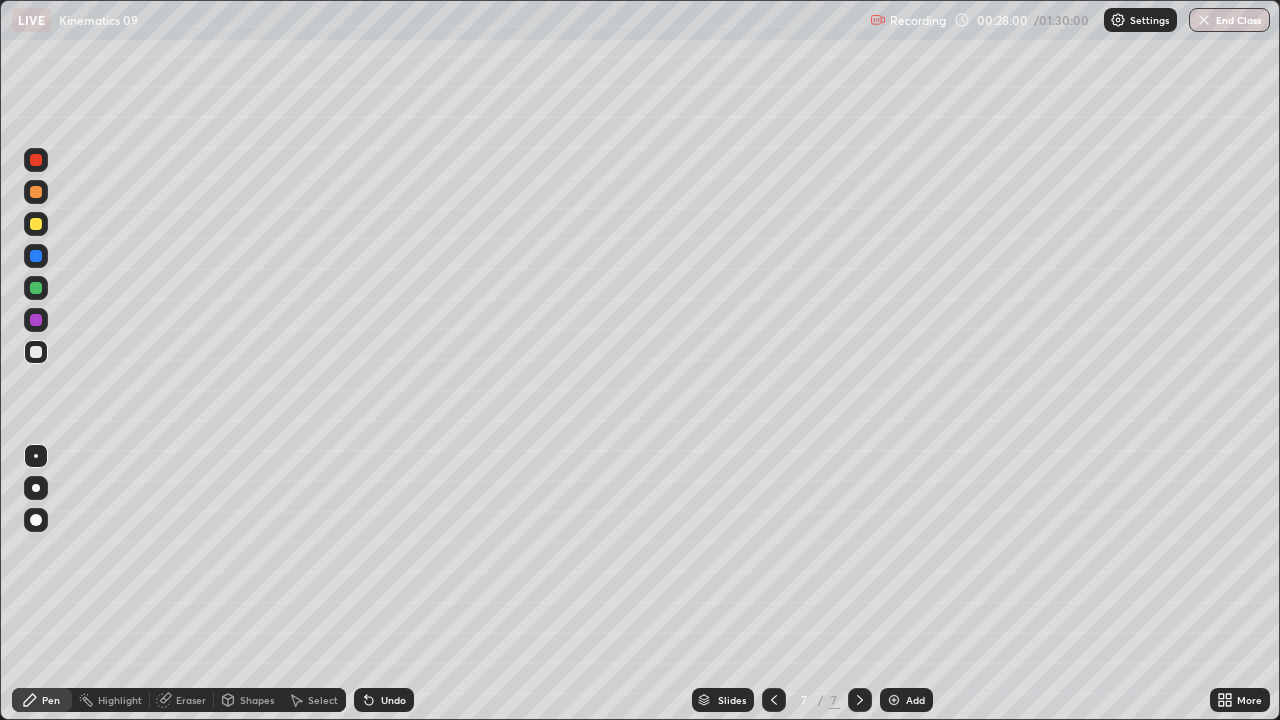click at bounding box center [894, 700] 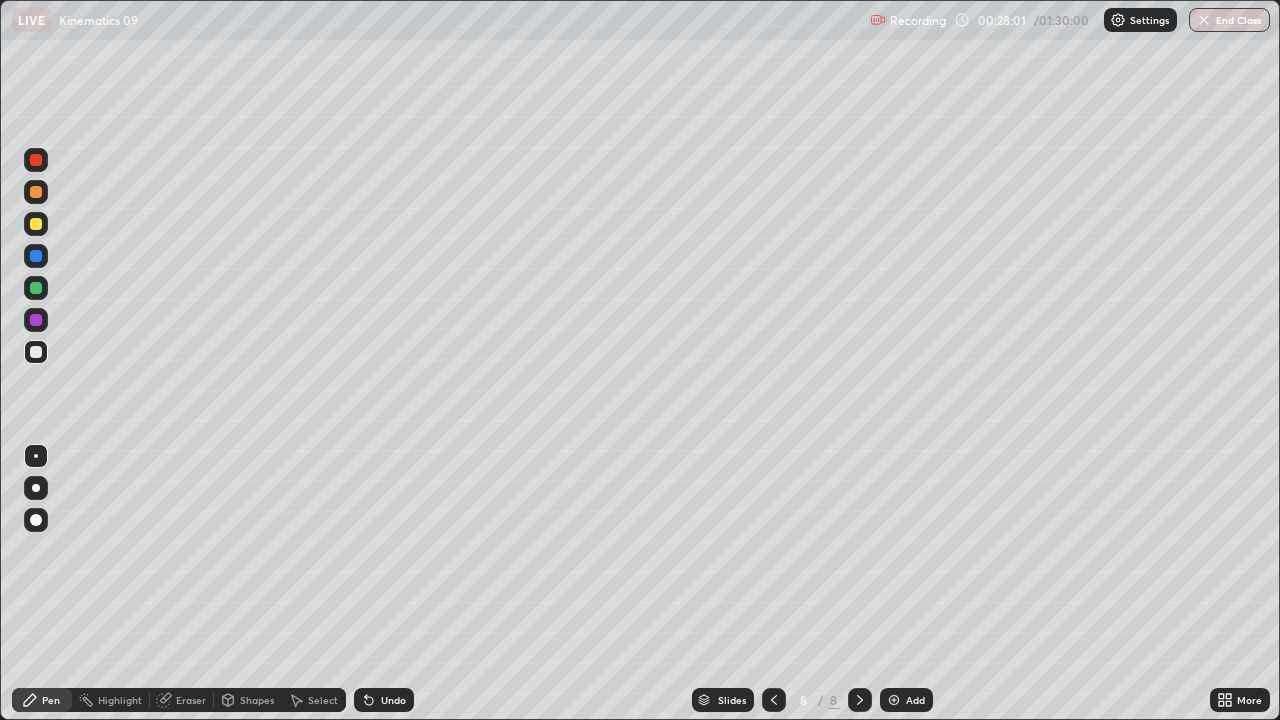 click 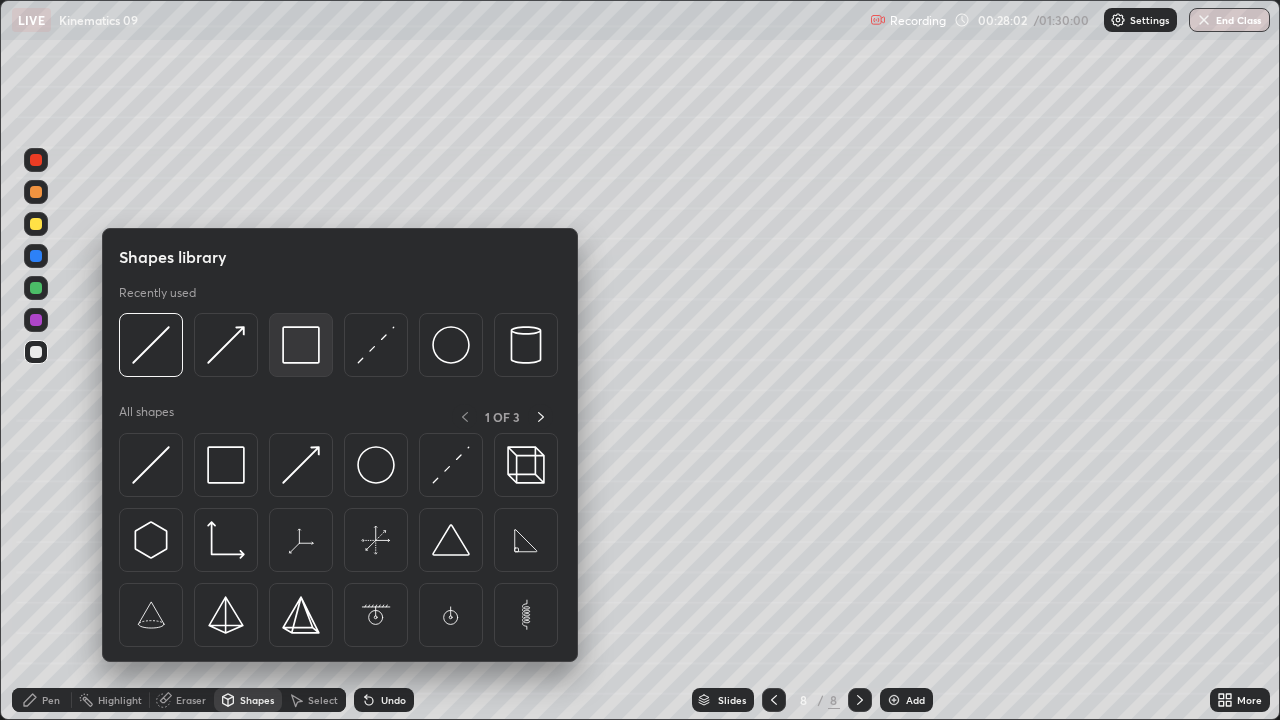 click at bounding box center (301, 345) 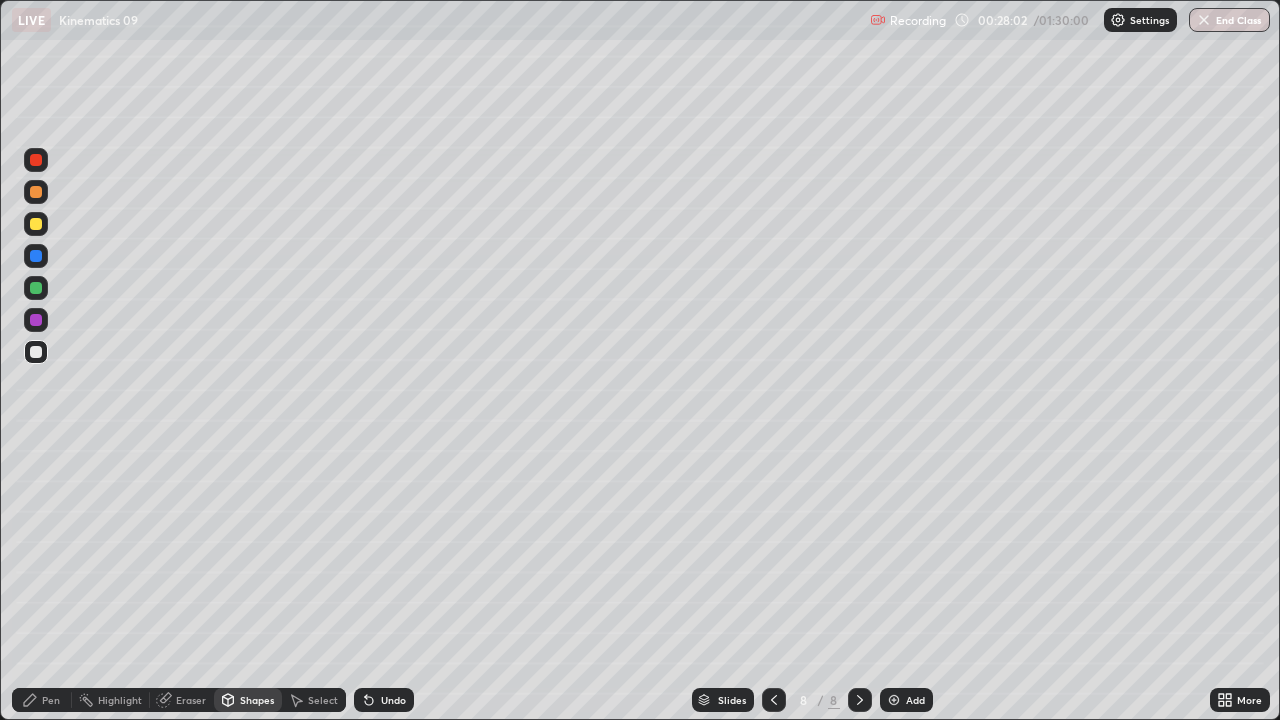 click at bounding box center [36, 224] 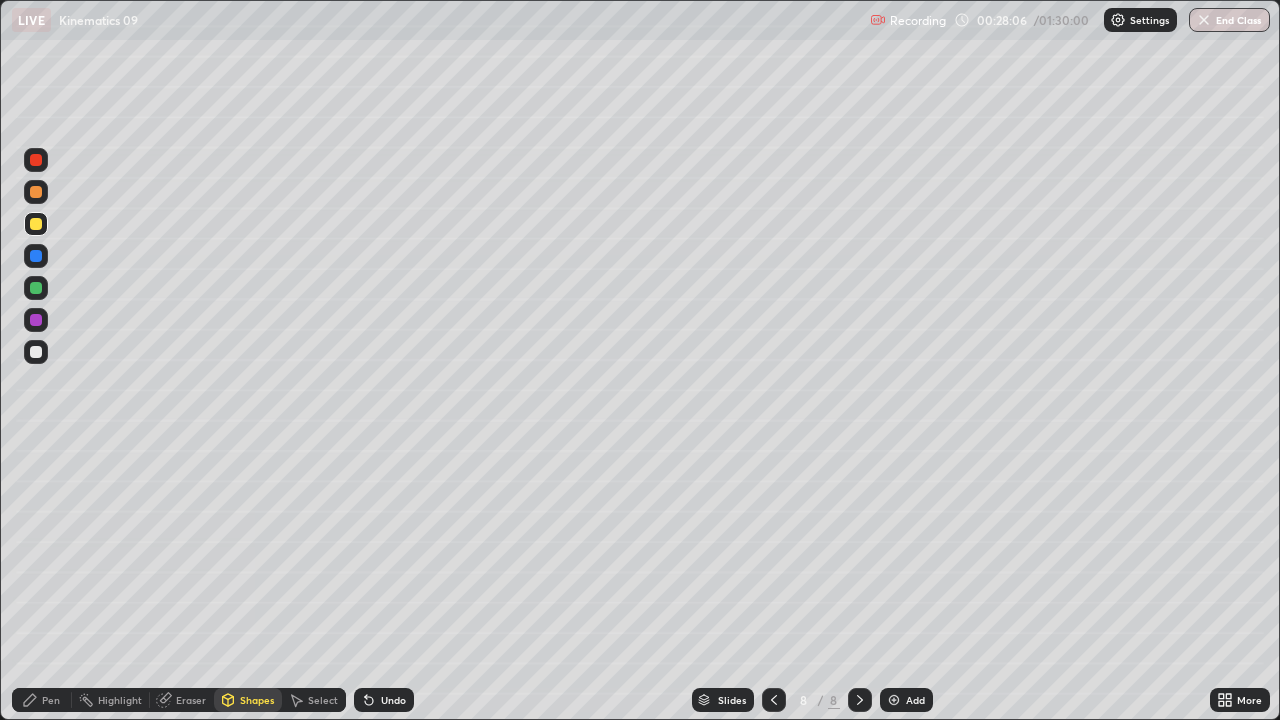 click on "Pen" at bounding box center [42, 700] 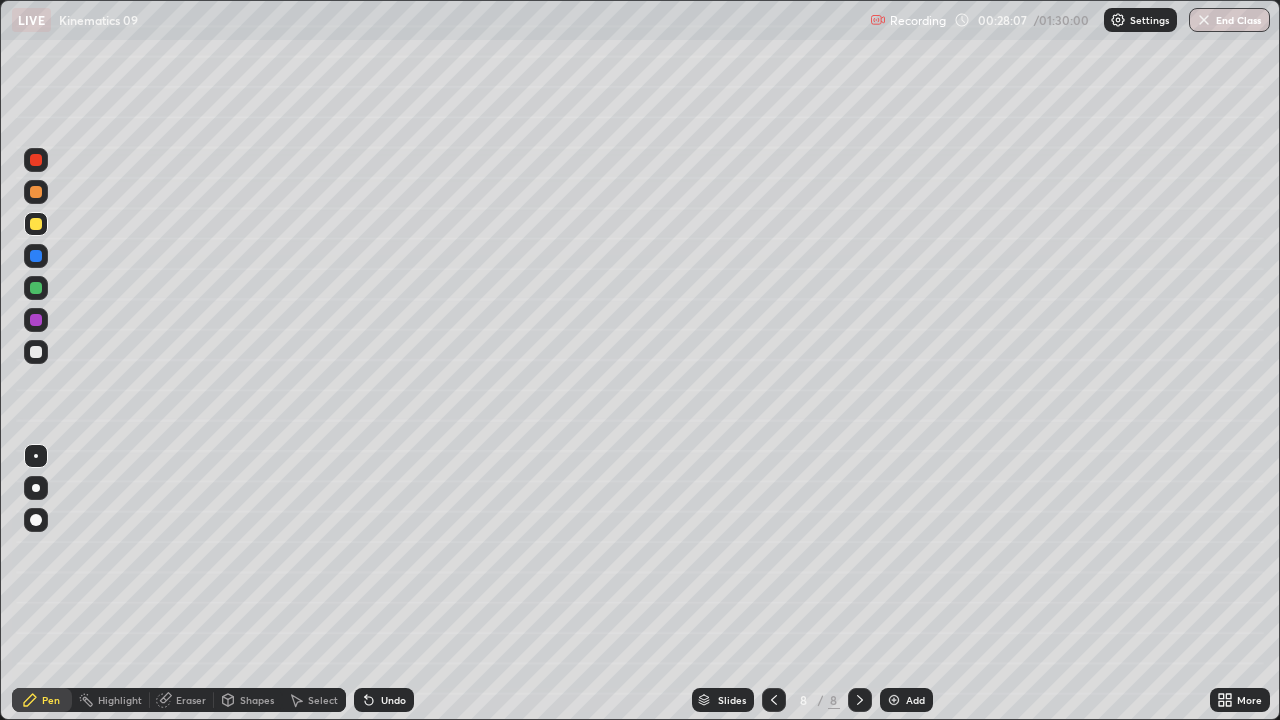 click at bounding box center (36, 288) 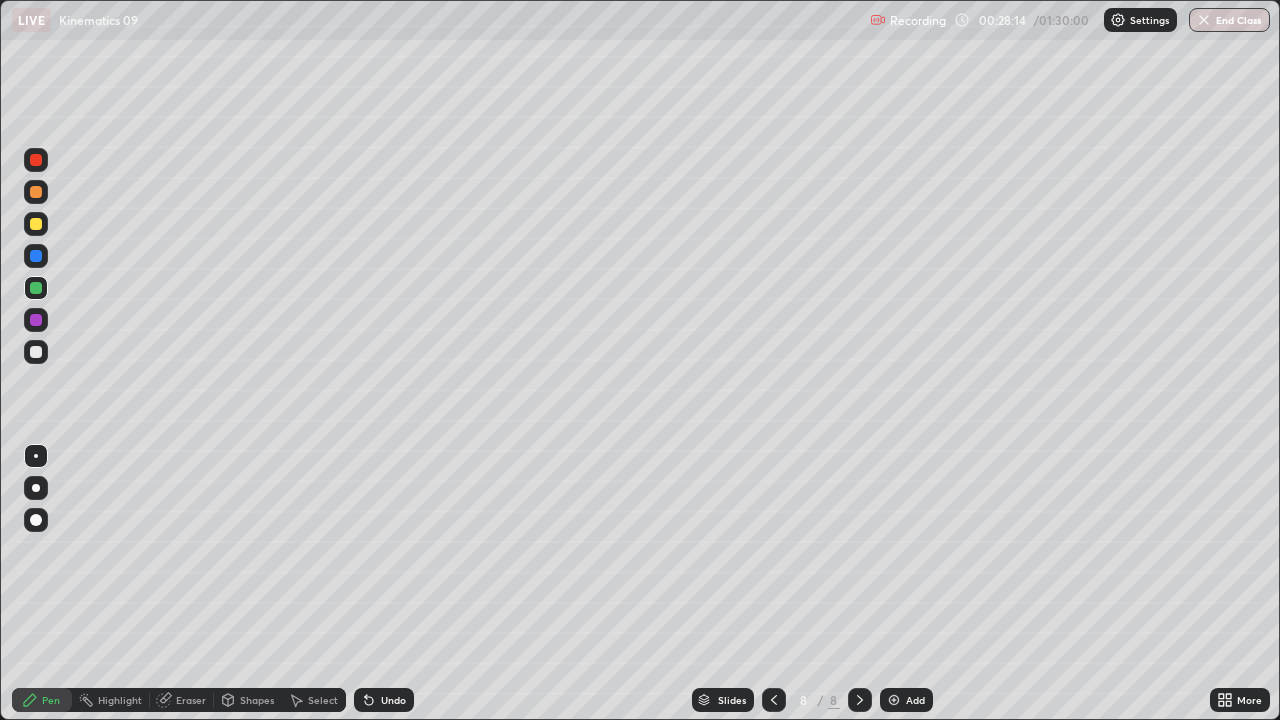 click on "Shapes" at bounding box center [248, 700] 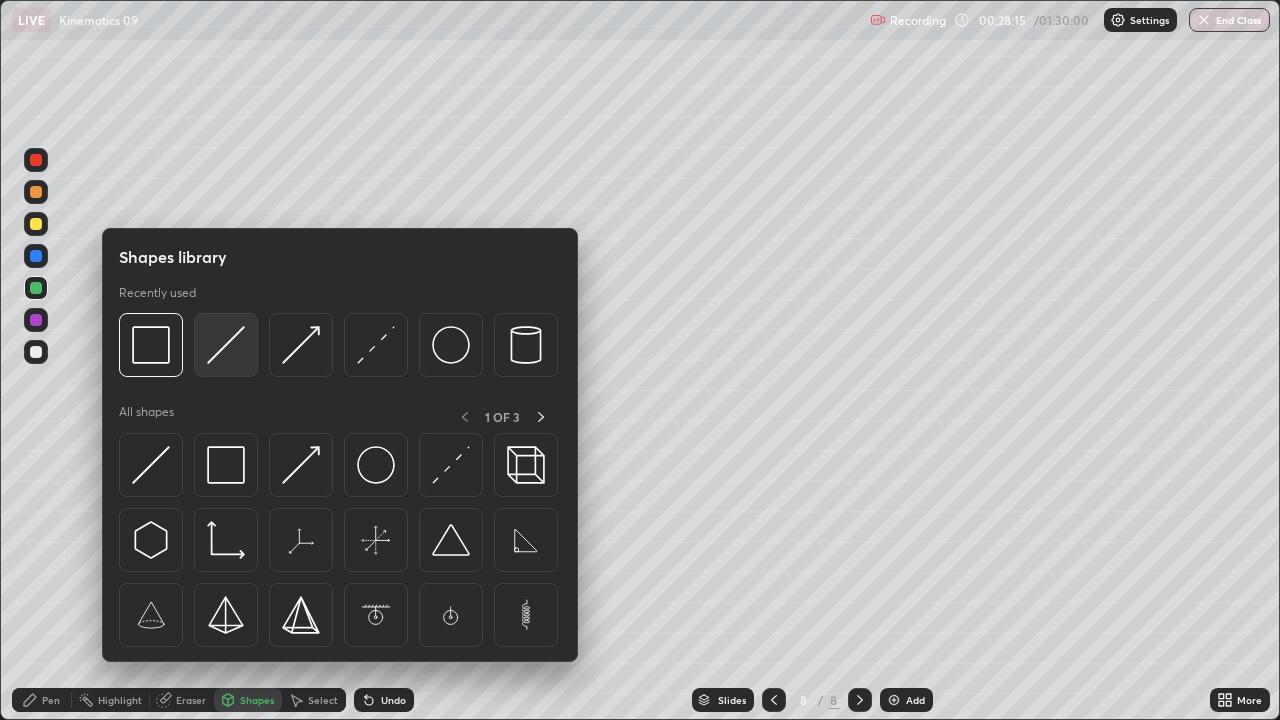 click at bounding box center (226, 345) 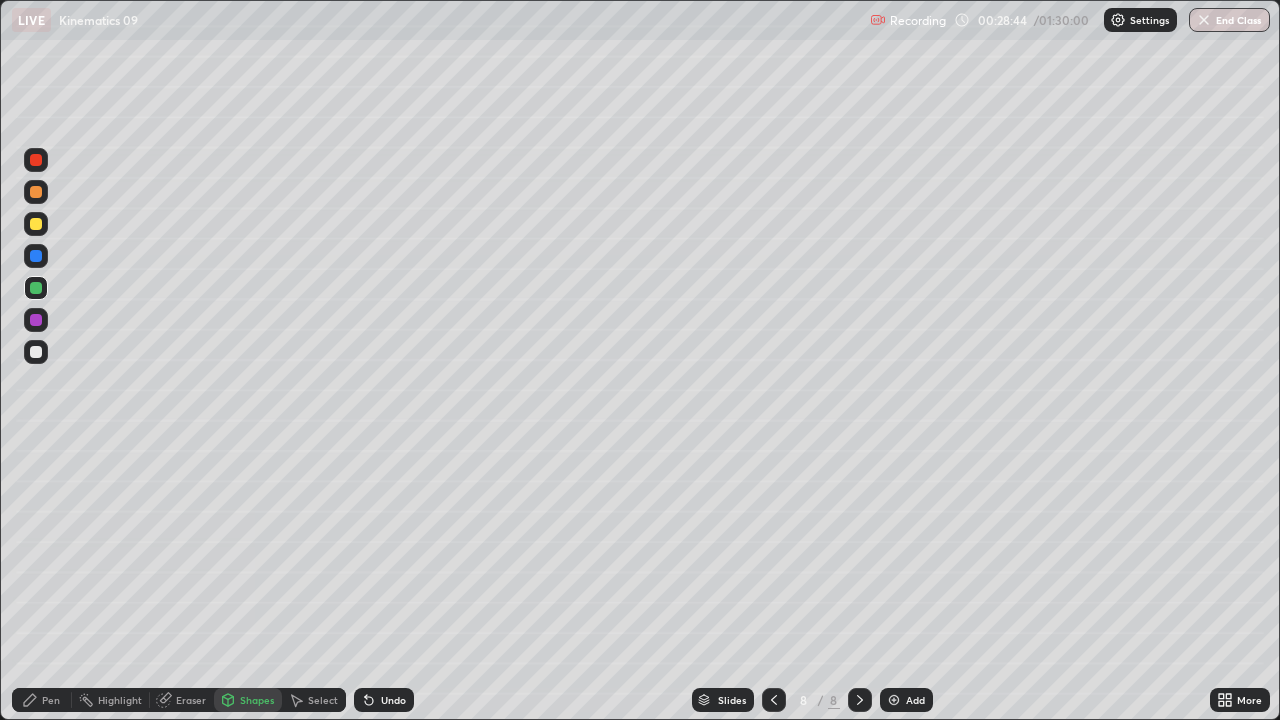click at bounding box center [36, 352] 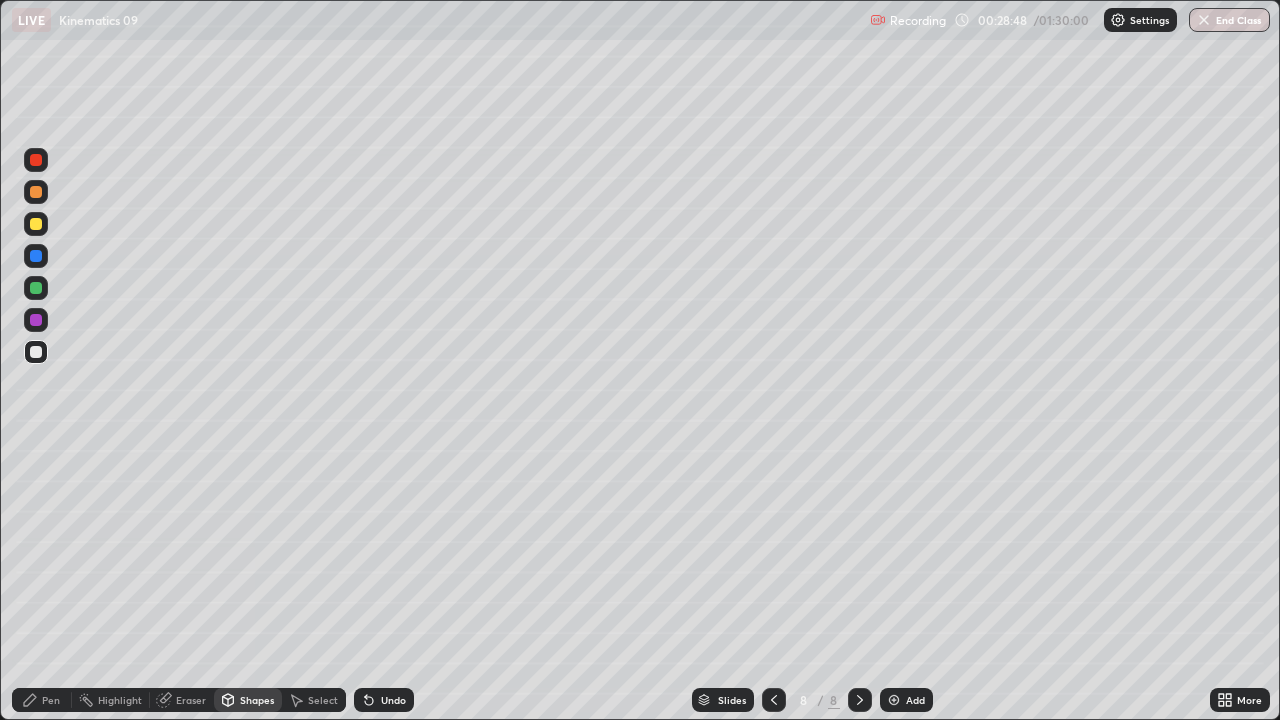 click on "Pen" at bounding box center (51, 700) 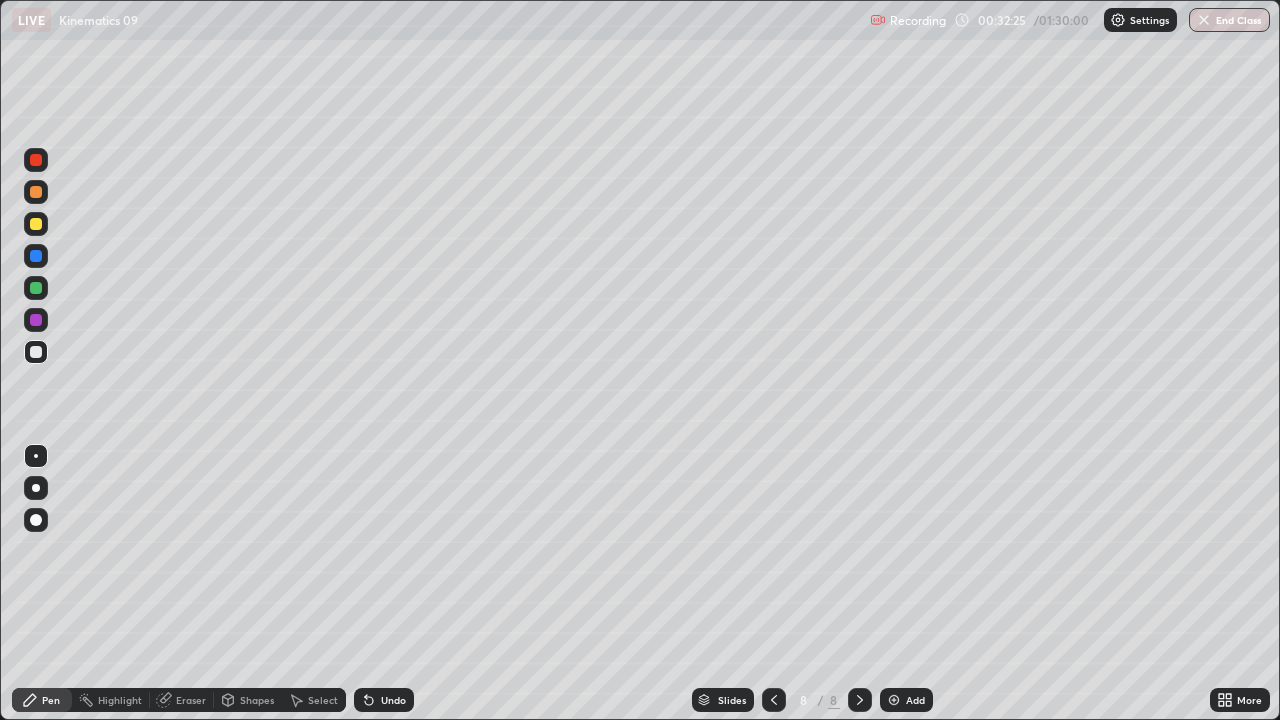 click on "Shapes" at bounding box center [257, 700] 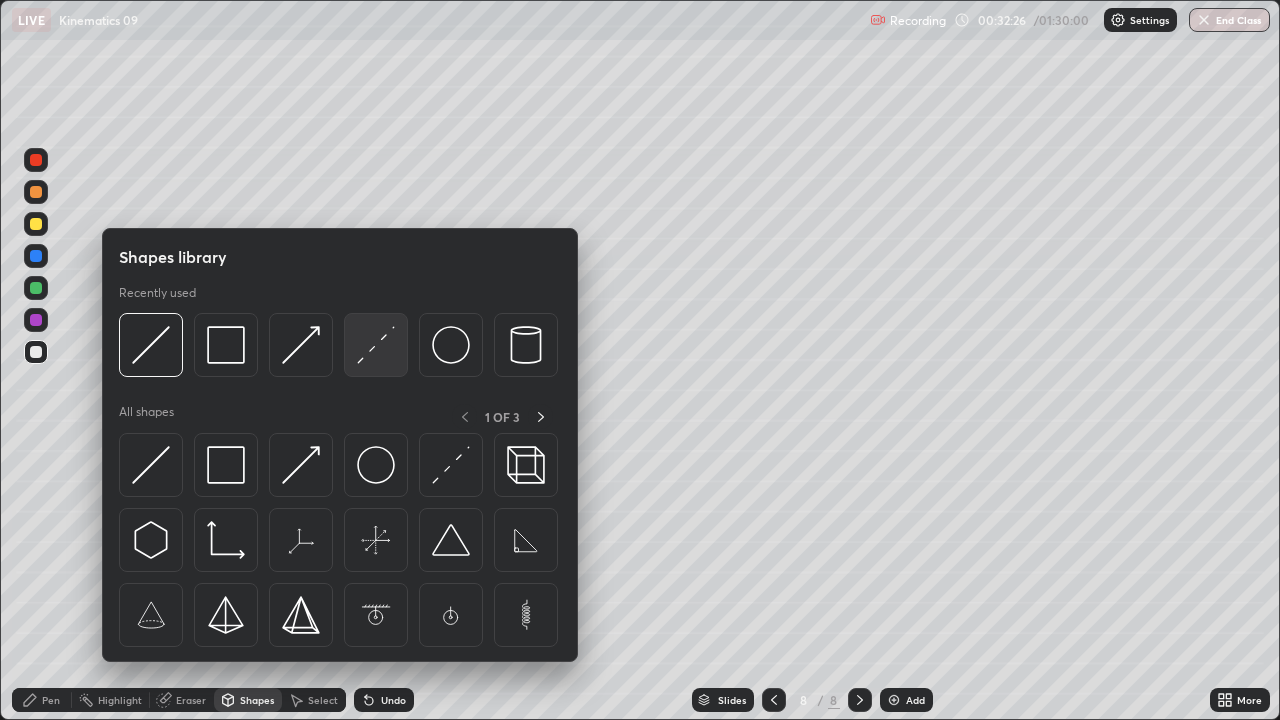 click at bounding box center (376, 345) 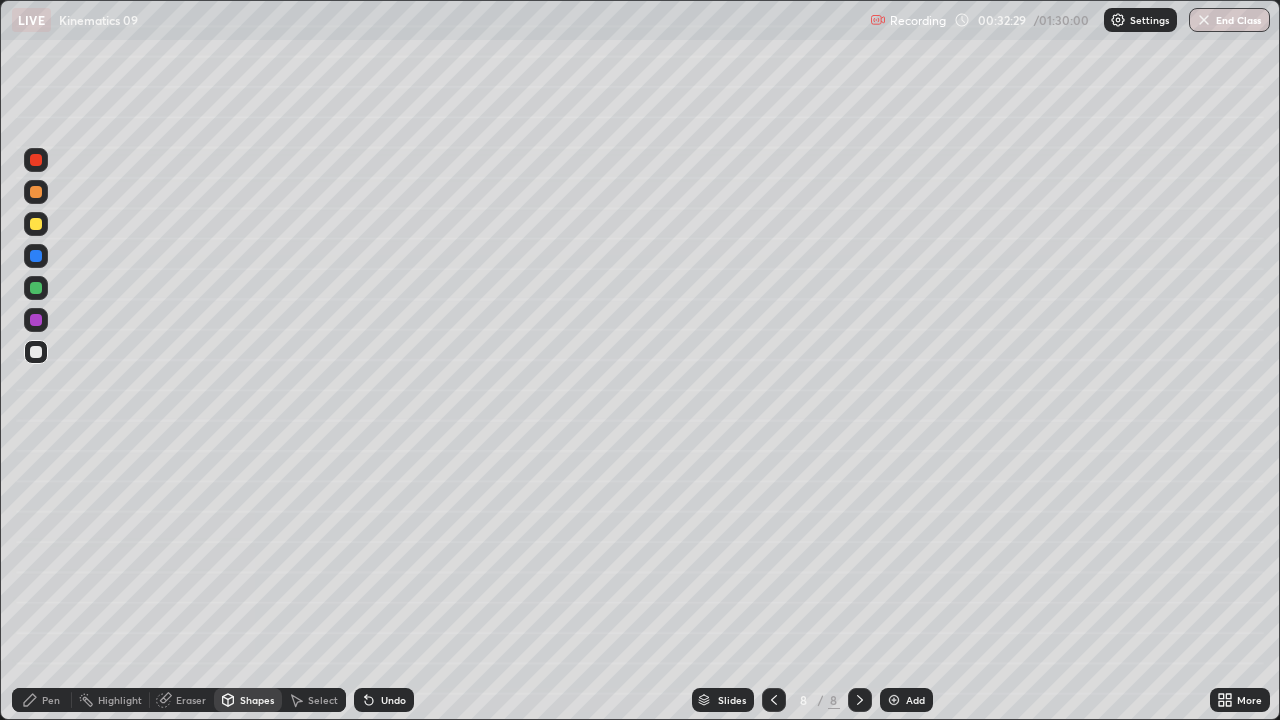 click on "Pen" at bounding box center [42, 700] 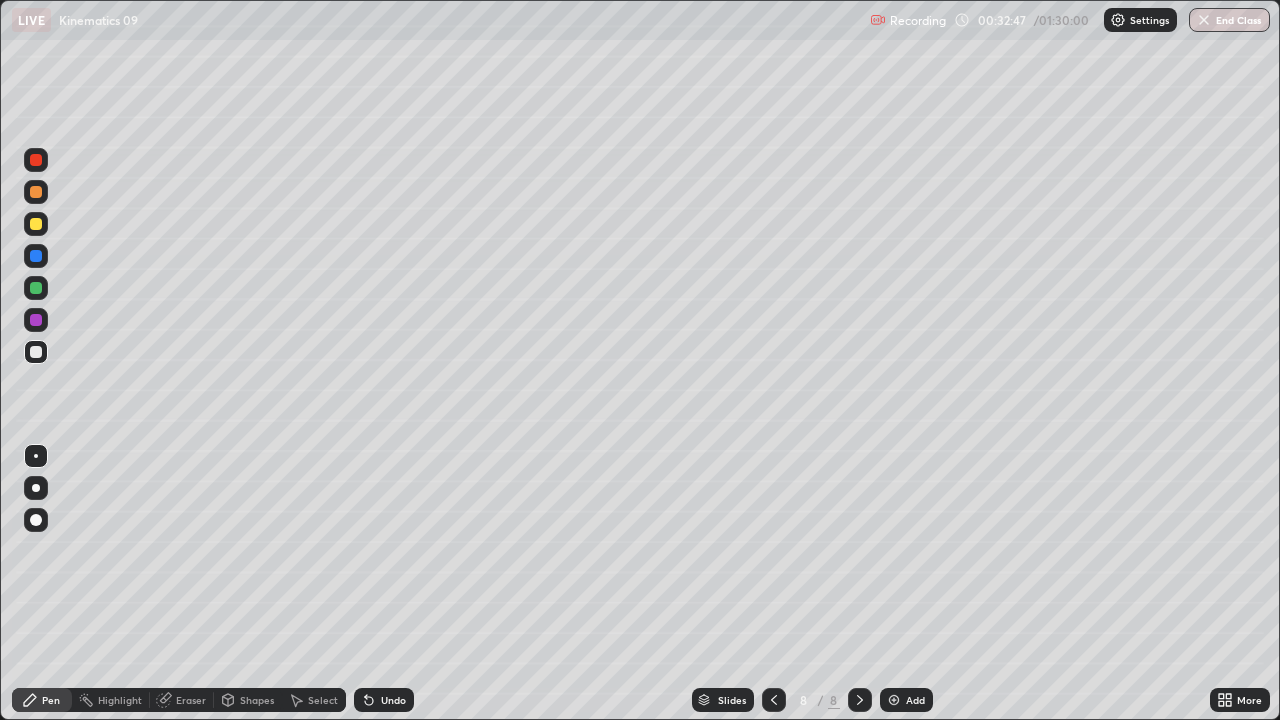 click on "Shapes" at bounding box center (257, 700) 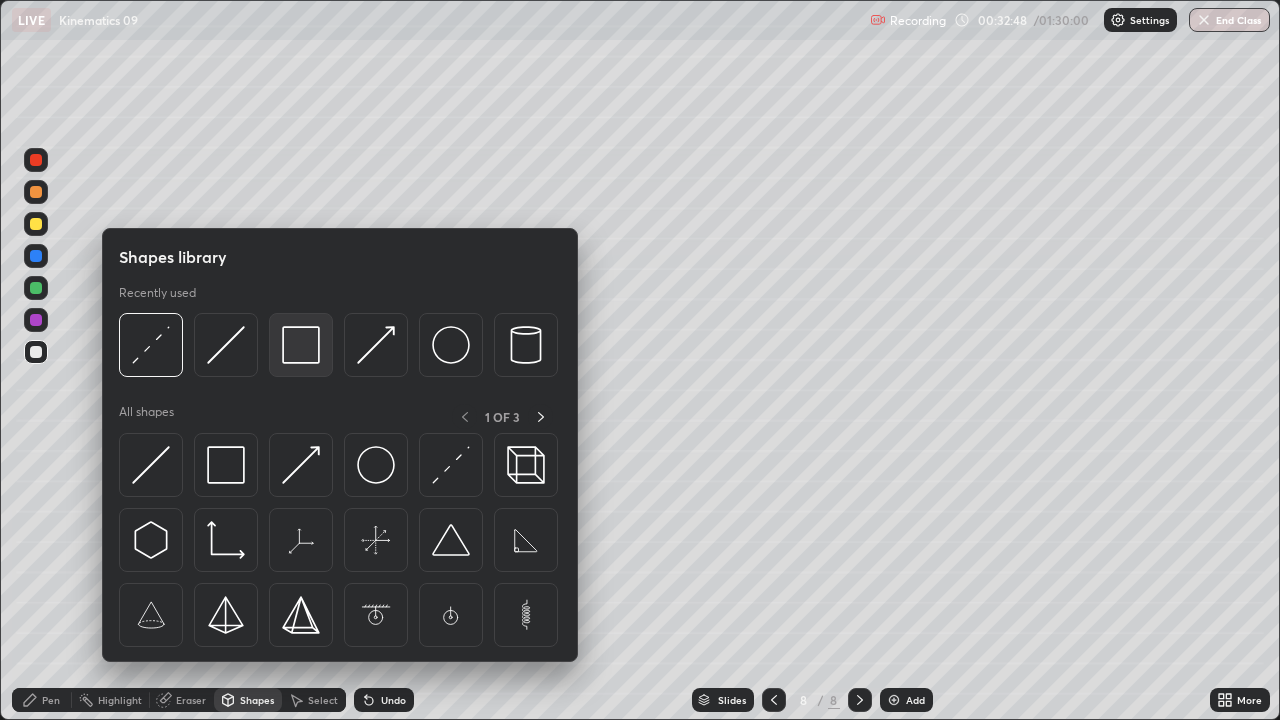 click at bounding box center (301, 345) 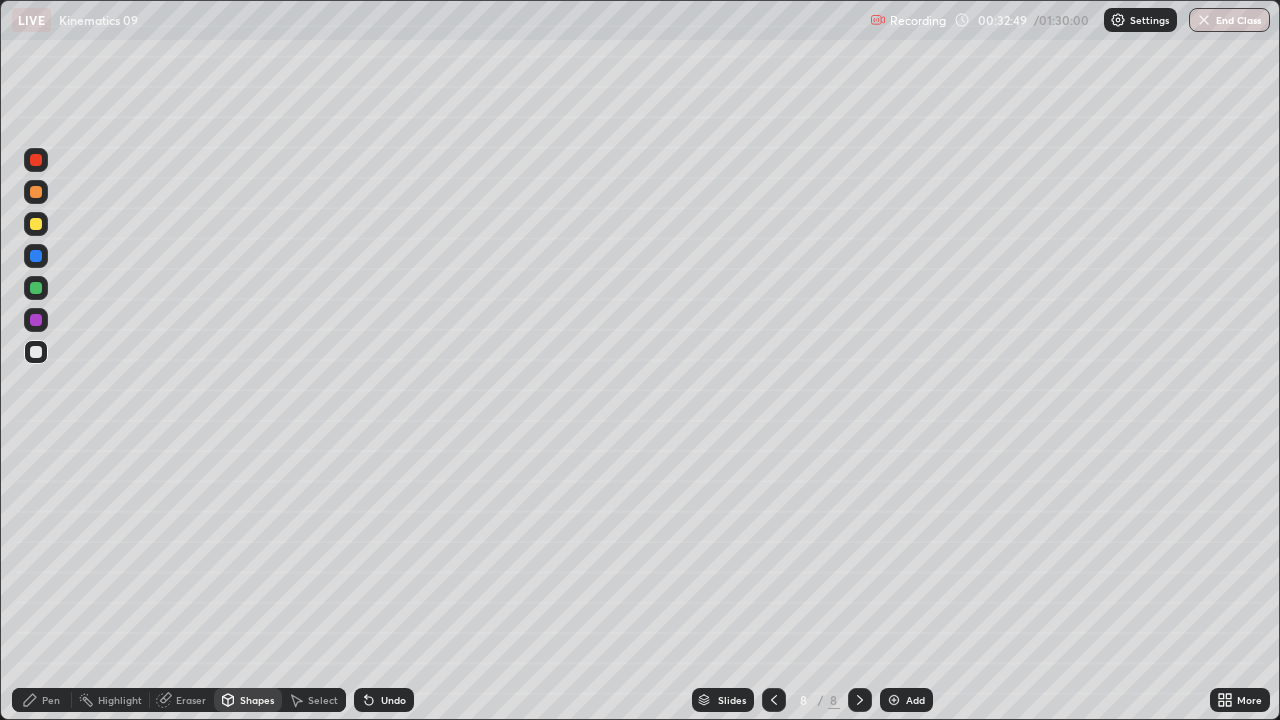 click at bounding box center (36, 224) 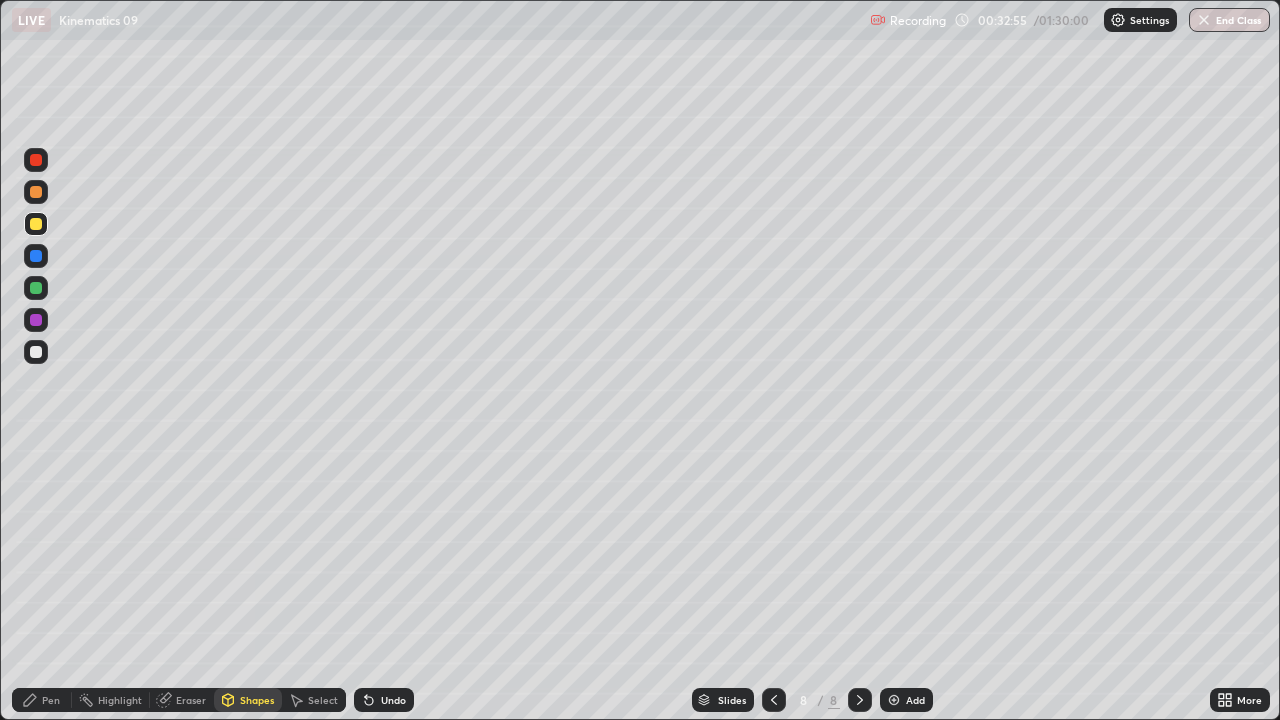 click on "Shapes" at bounding box center (248, 700) 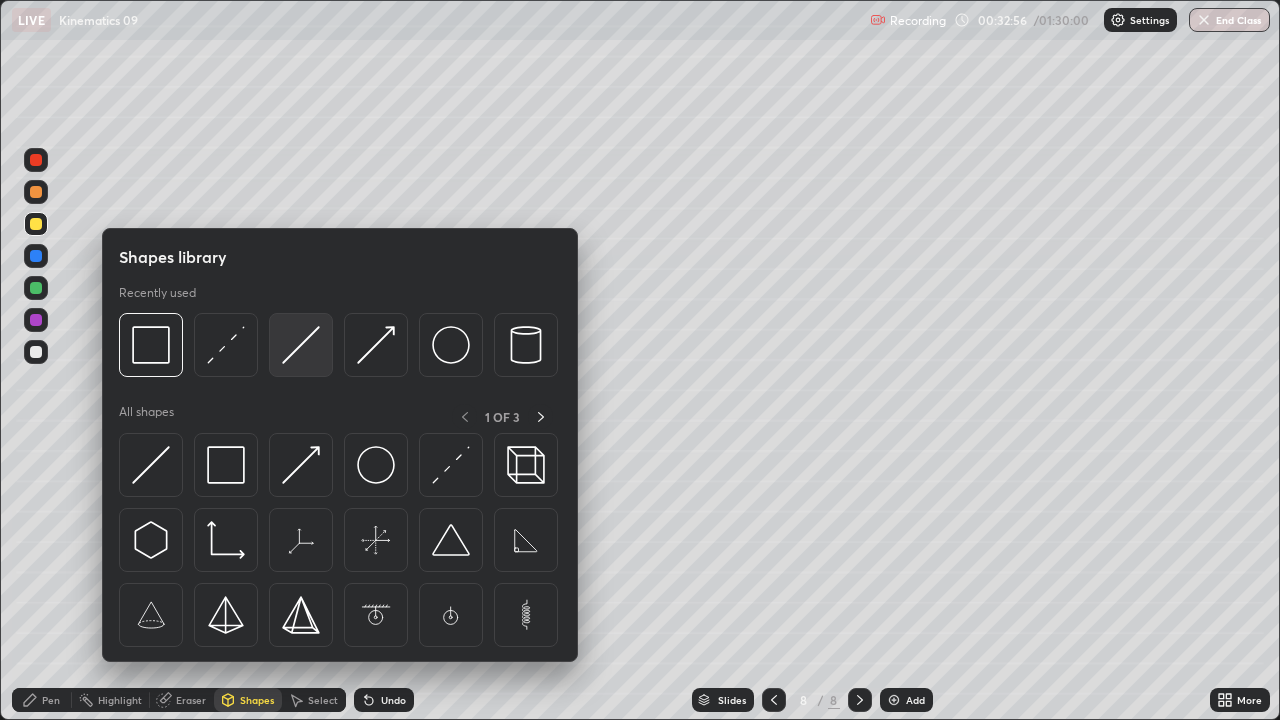 click at bounding box center [301, 345] 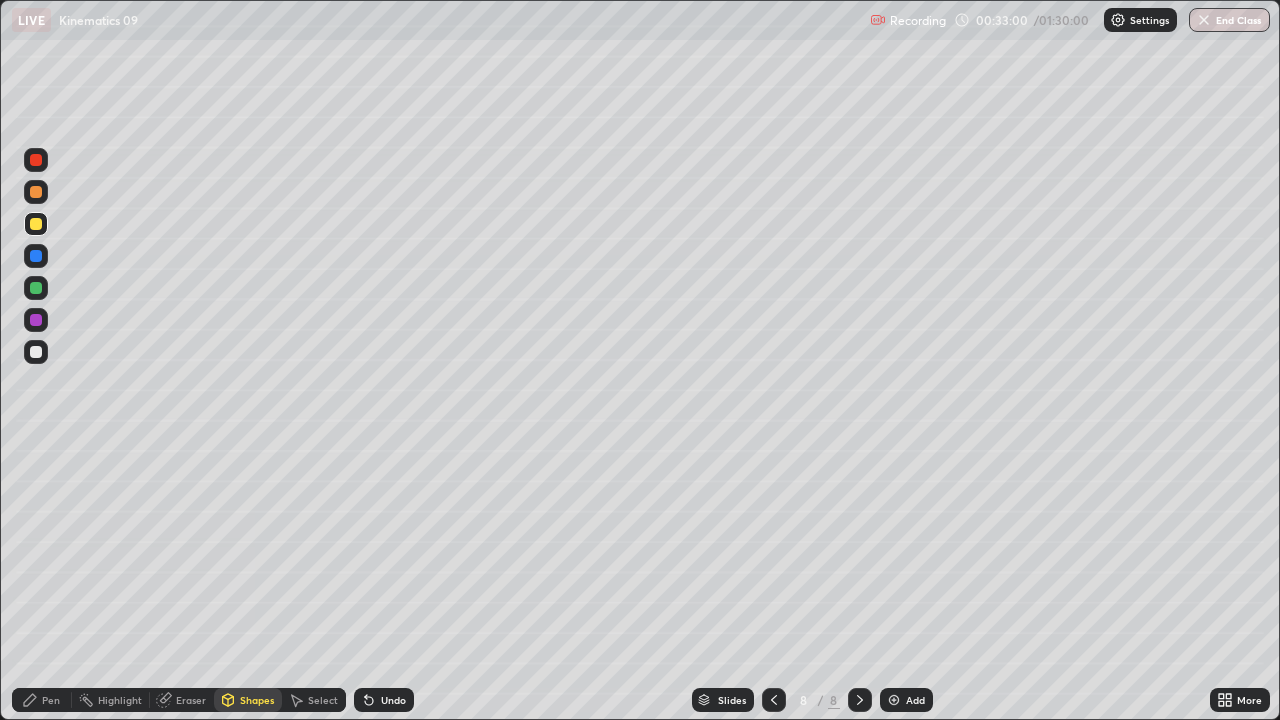 click on "Pen" at bounding box center (42, 700) 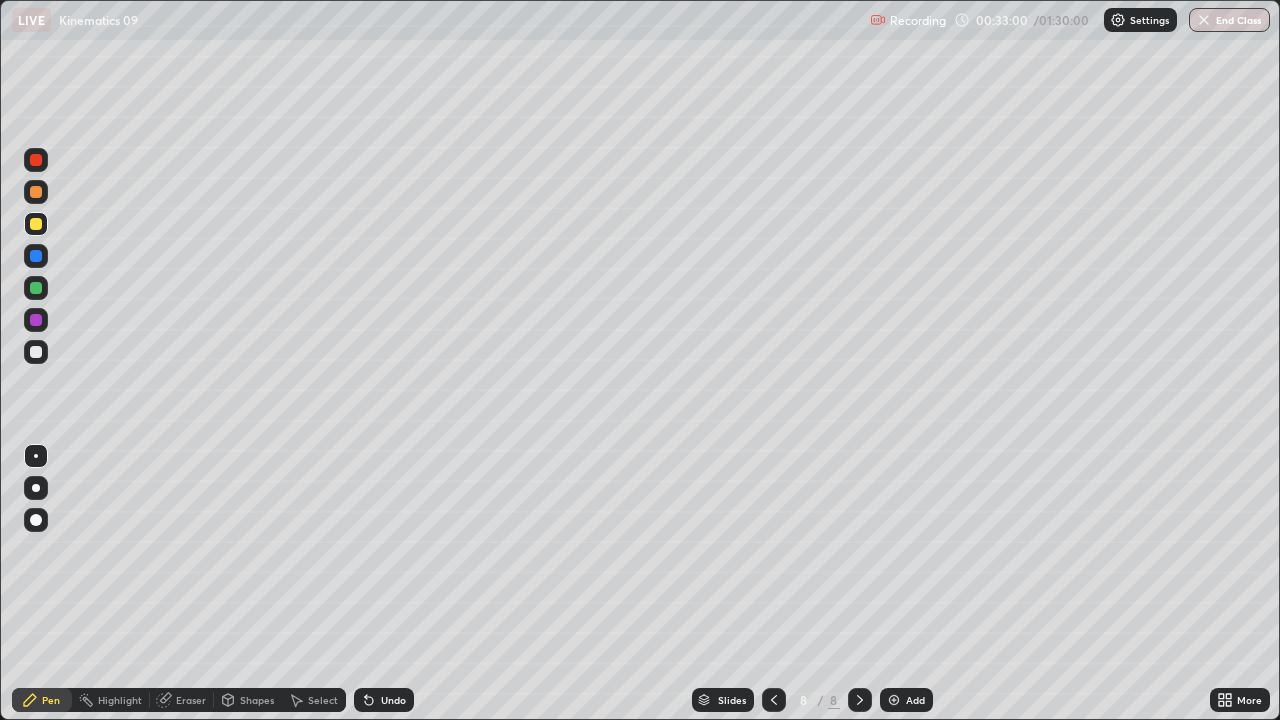 click at bounding box center (36, 288) 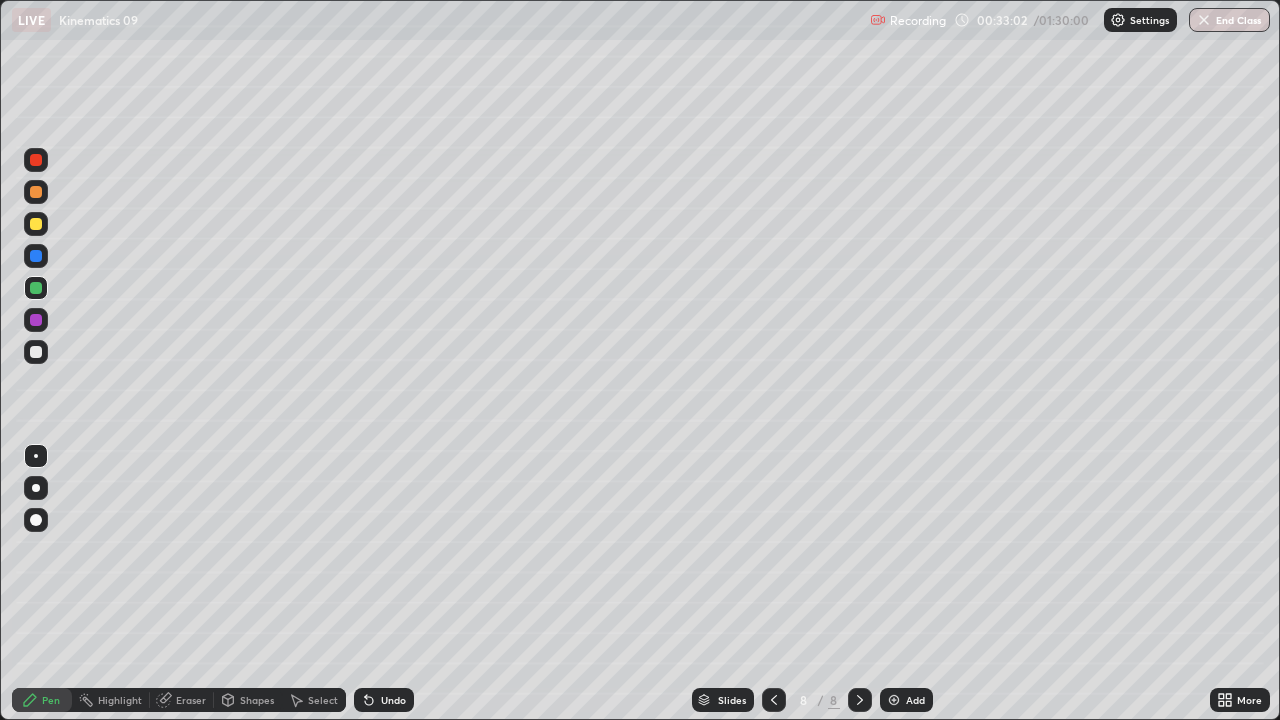 click on "Undo" at bounding box center [393, 700] 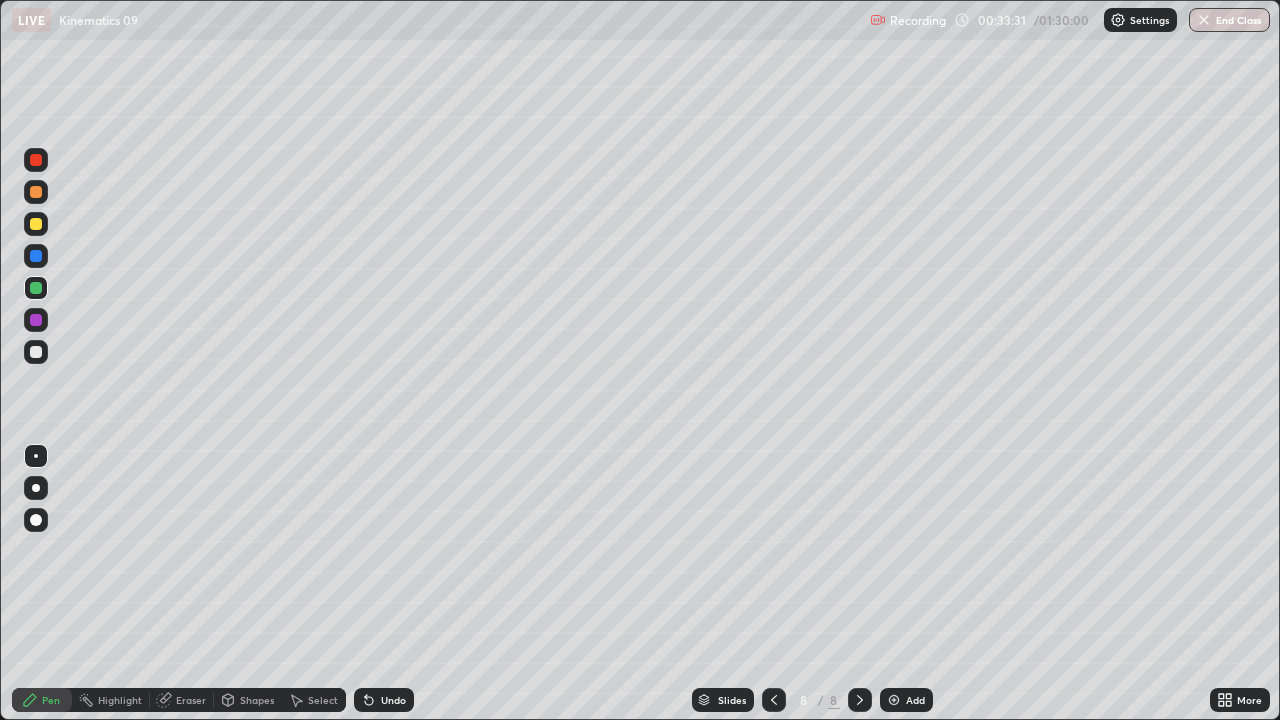 click at bounding box center (36, 224) 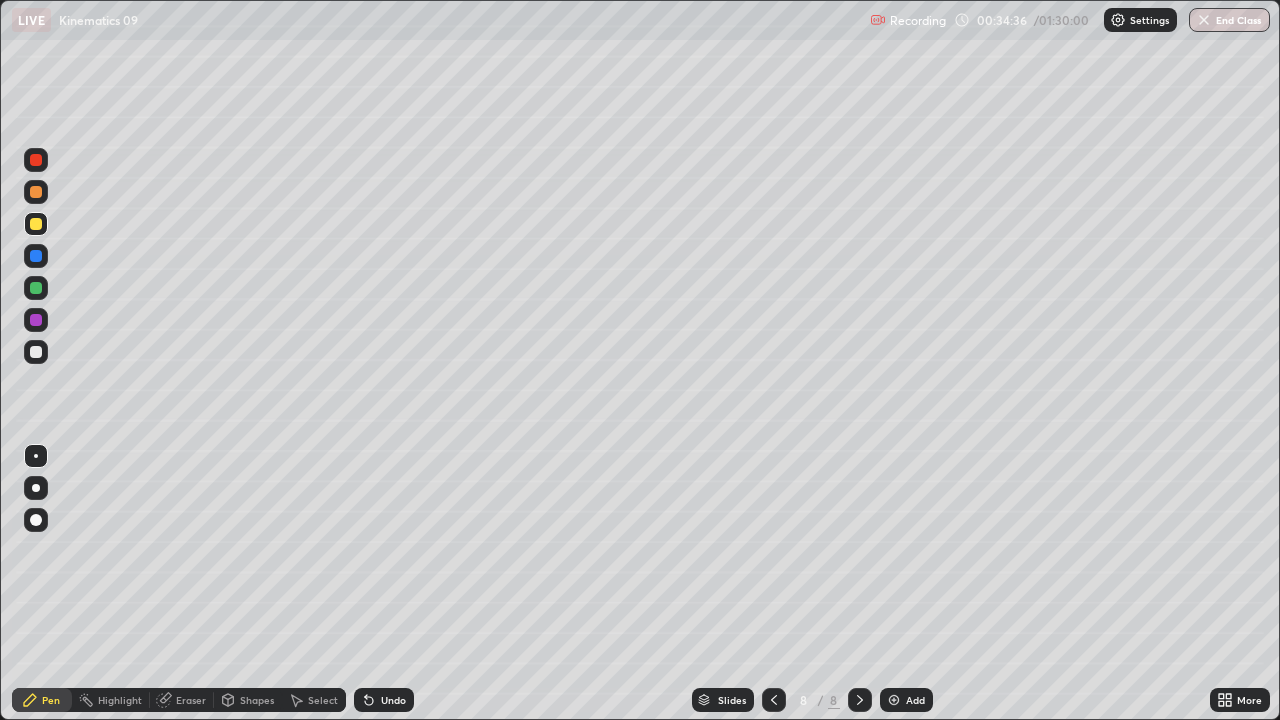 click at bounding box center [36, 352] 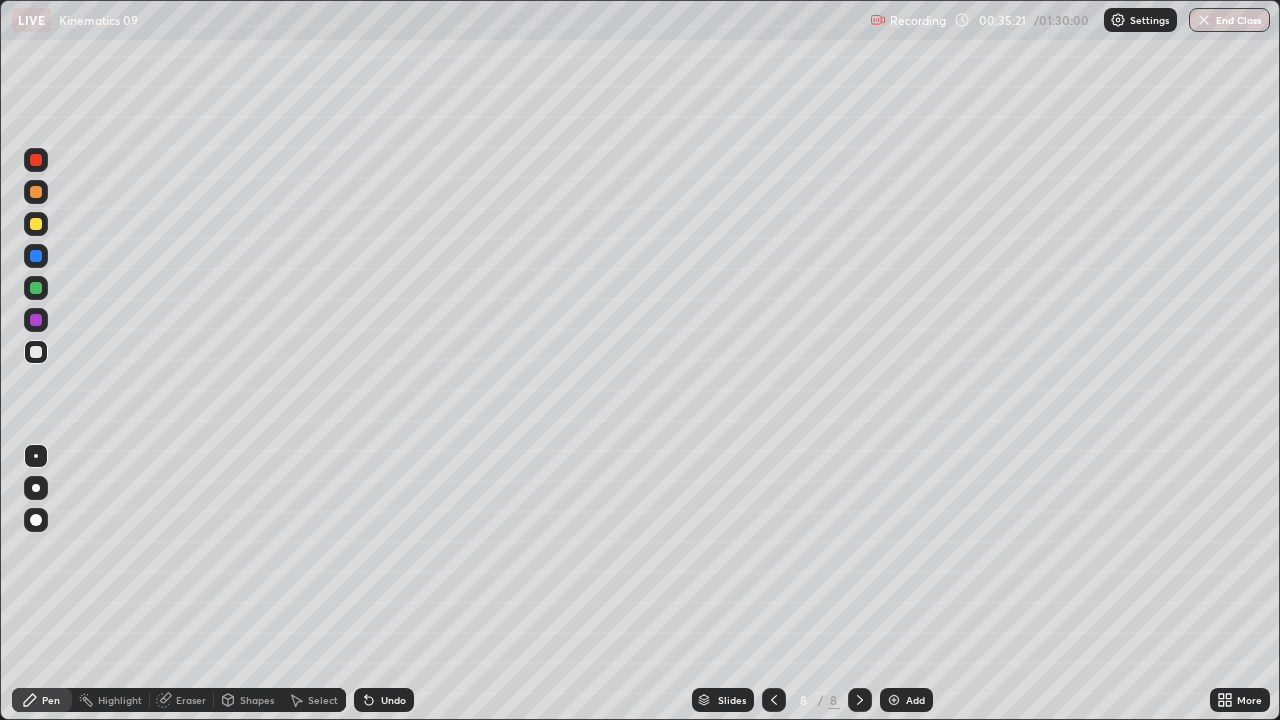 click on "Undo" at bounding box center (393, 700) 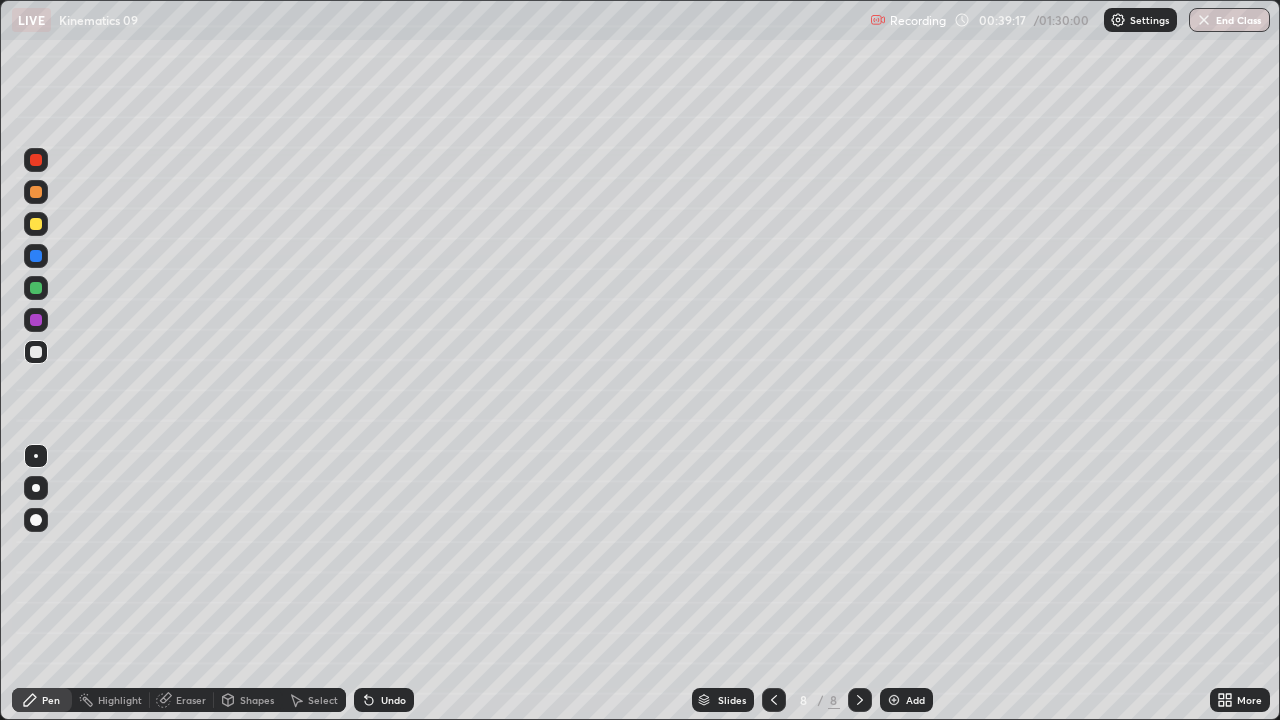 click on "Add" at bounding box center [915, 700] 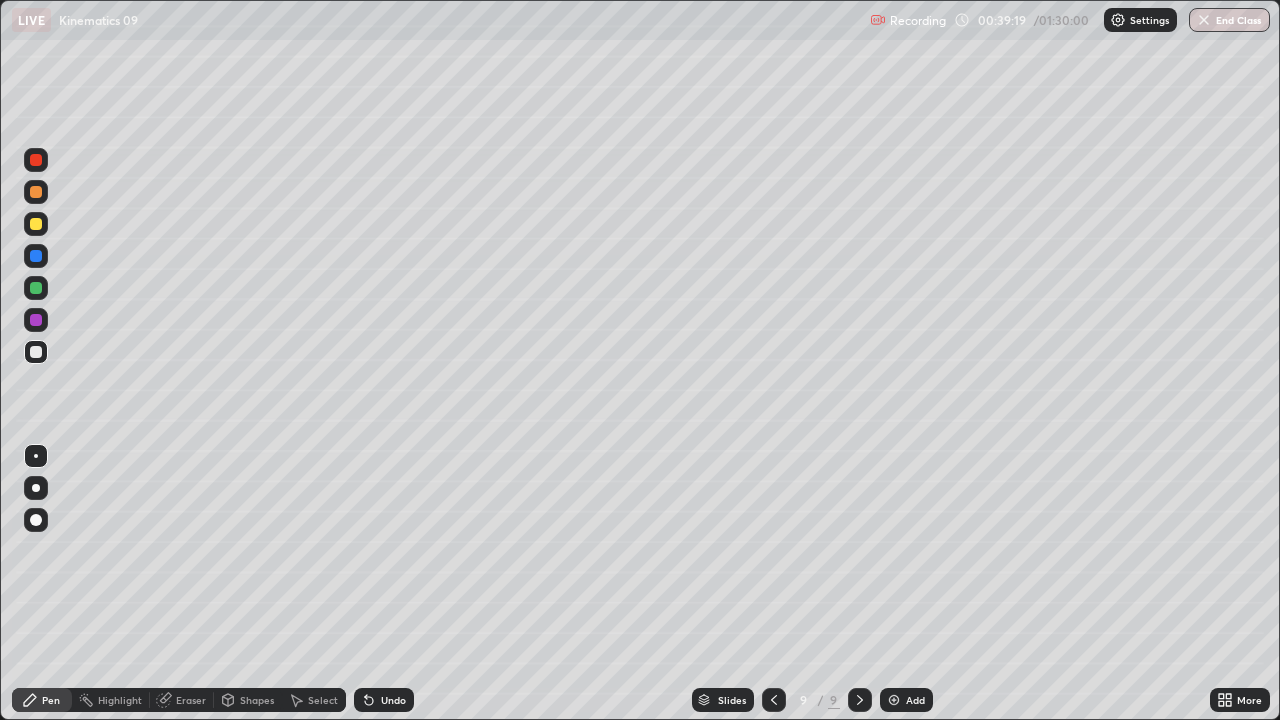 click at bounding box center [36, 288] 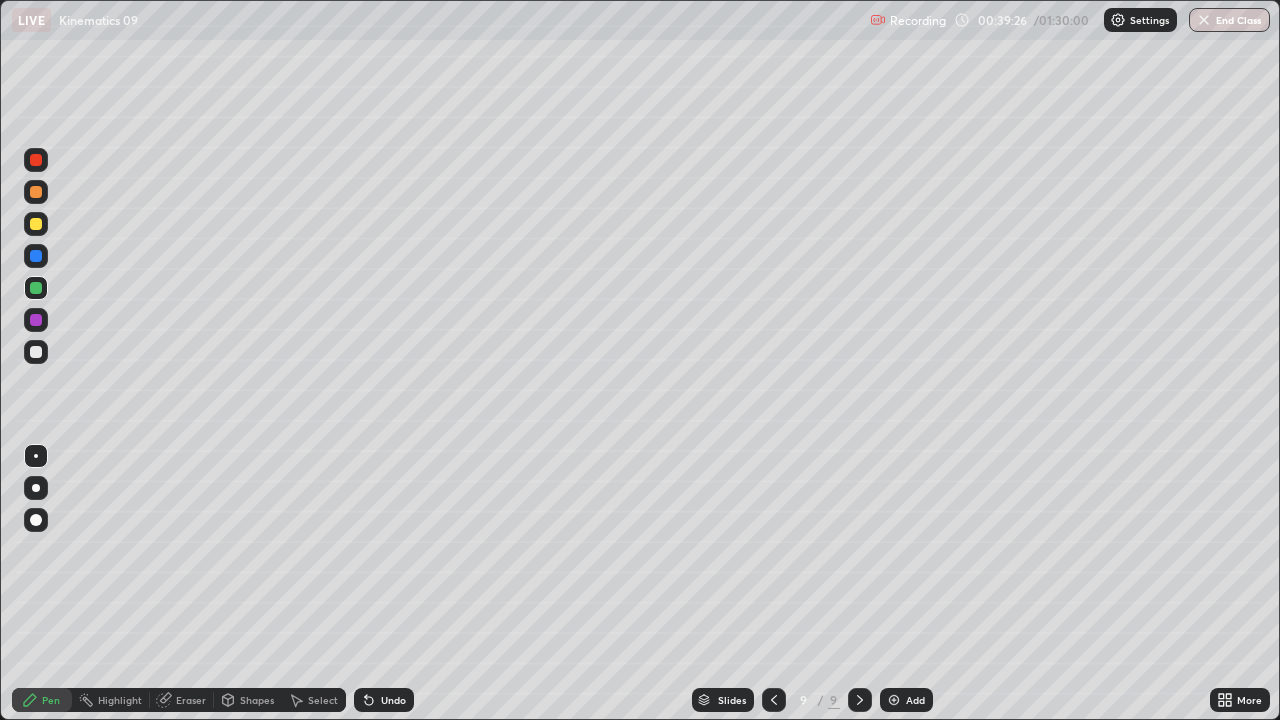 click on "Shapes" at bounding box center [257, 700] 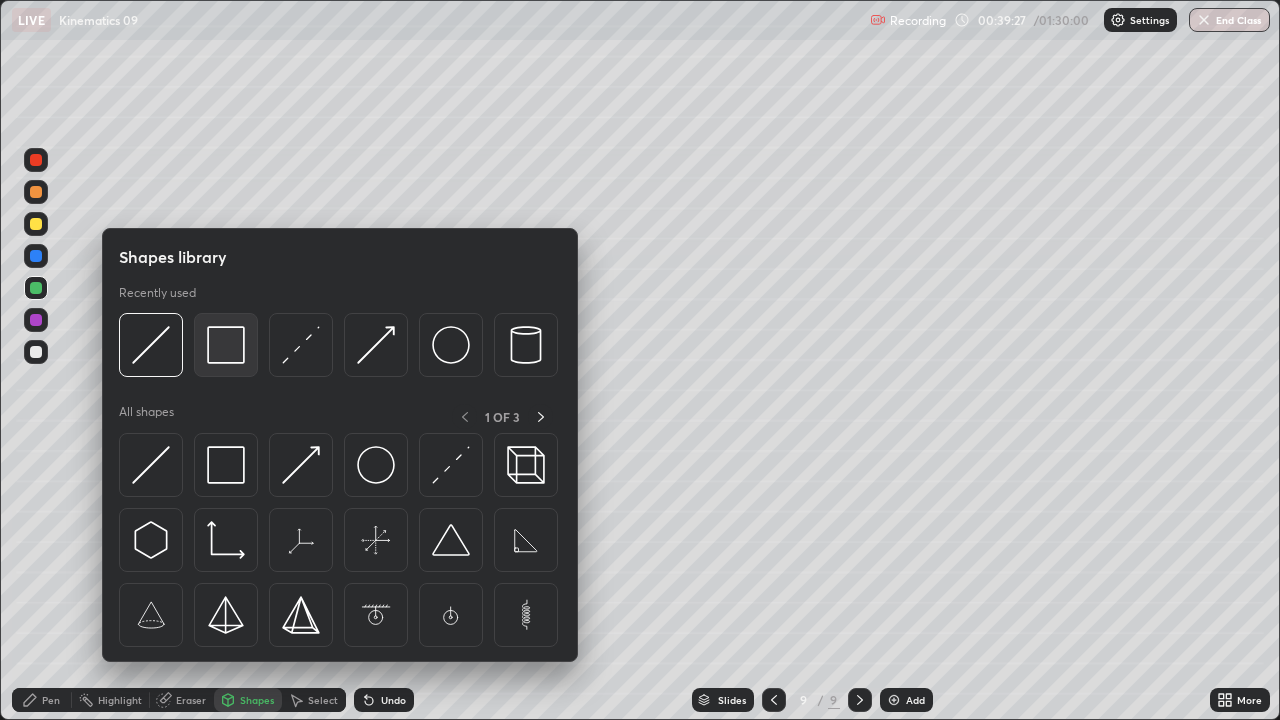 click at bounding box center (226, 345) 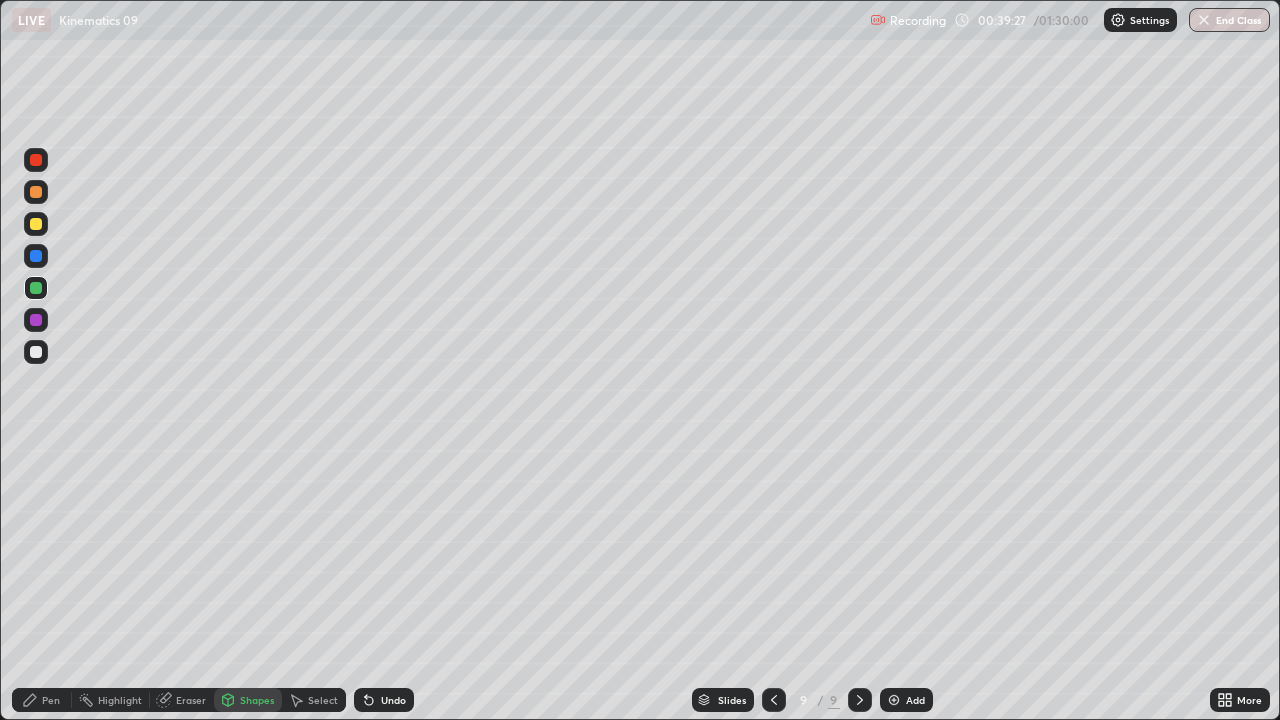 click at bounding box center (36, 224) 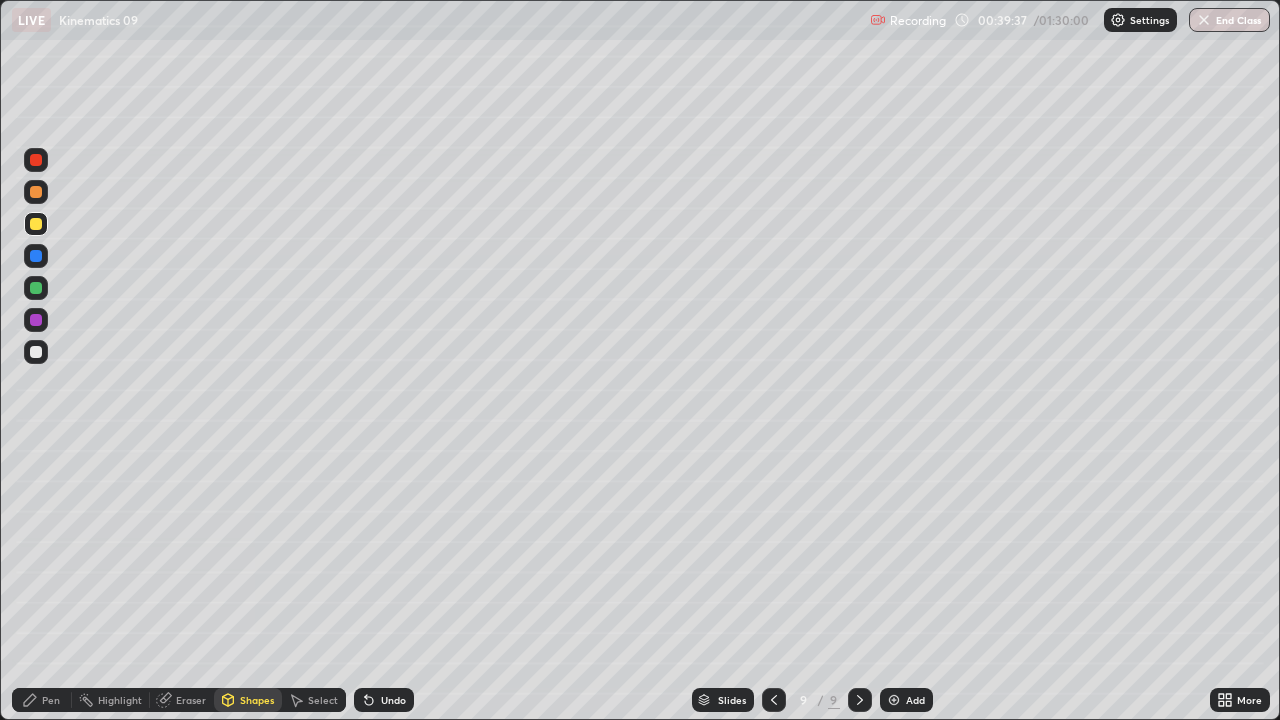 click on "Select" at bounding box center [323, 700] 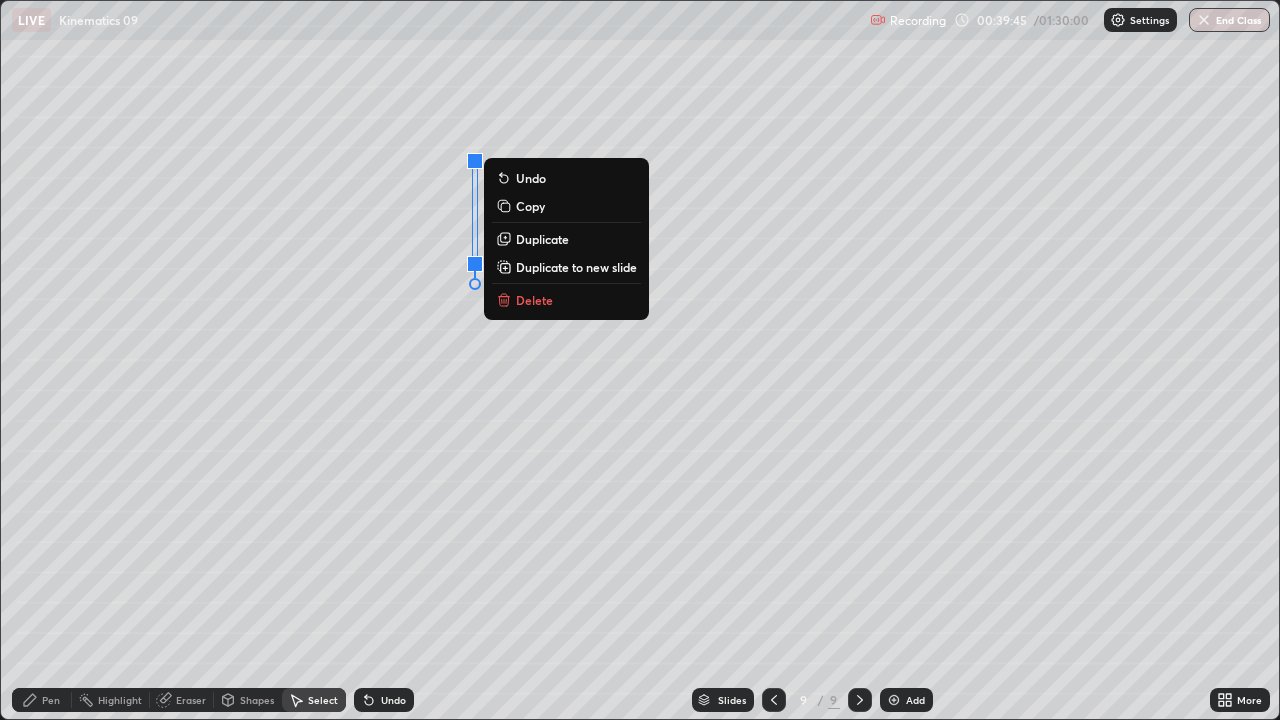 click 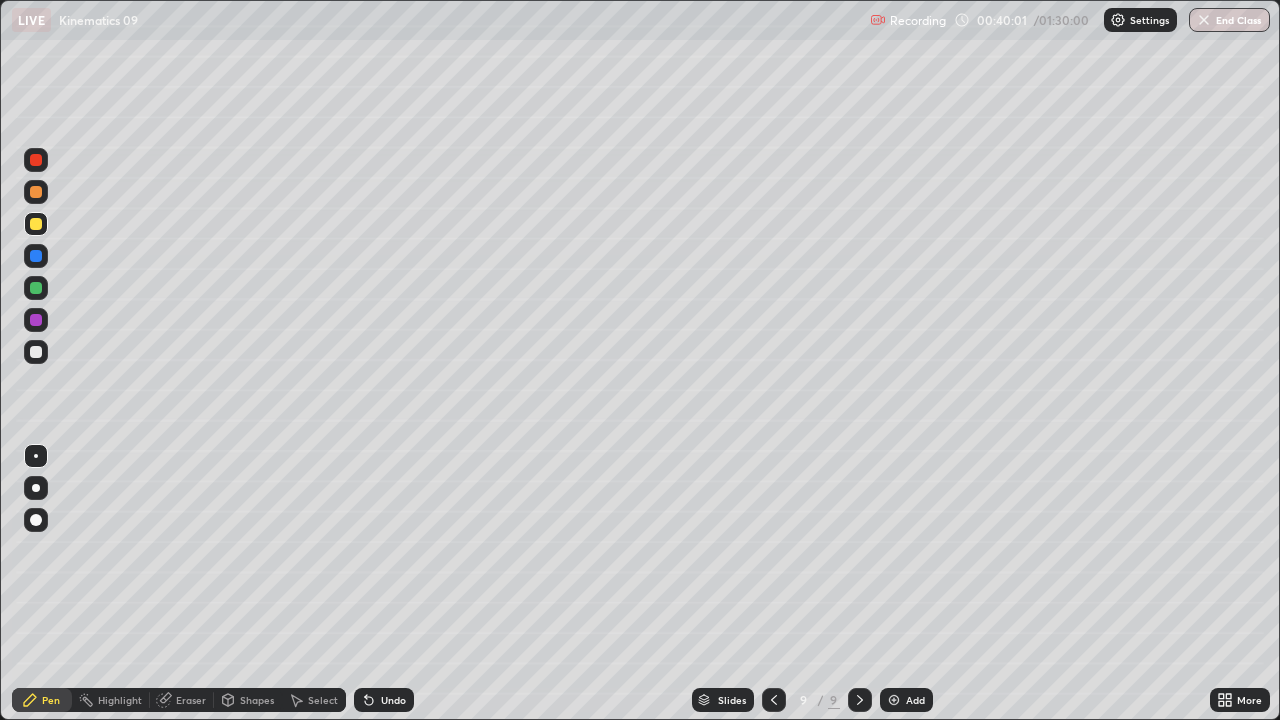 click on "Shapes" at bounding box center (257, 700) 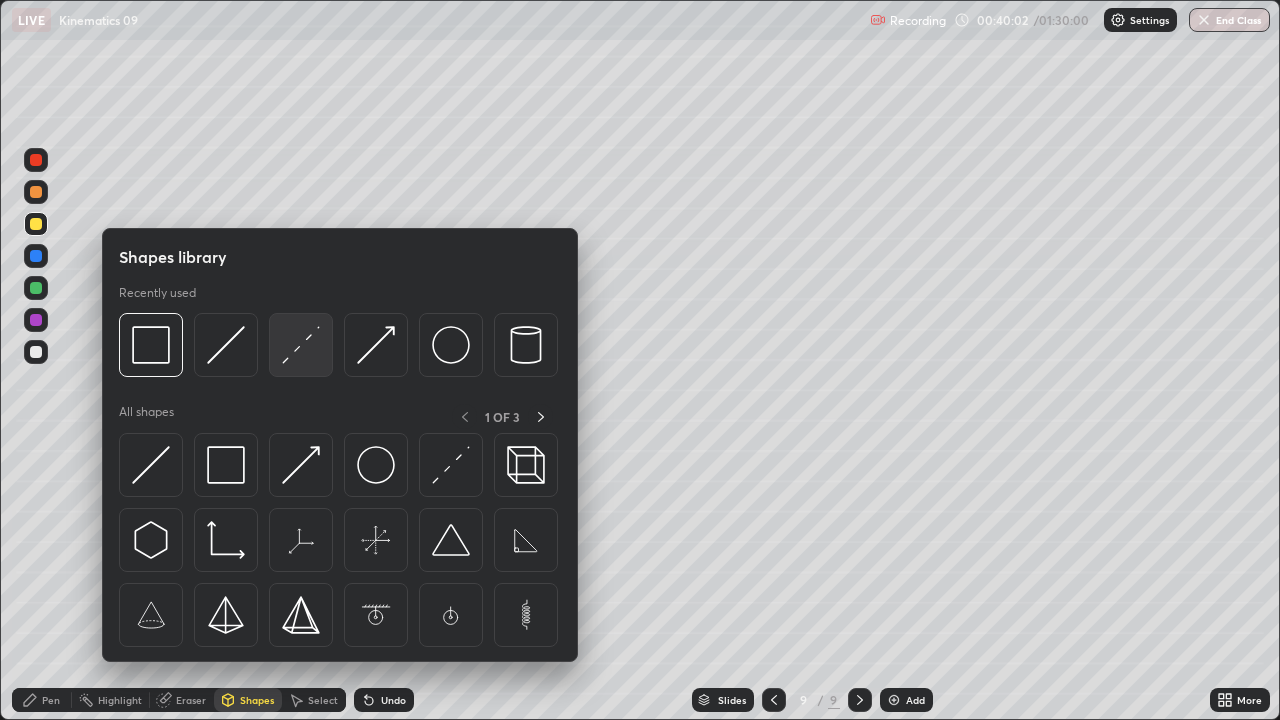 click at bounding box center [301, 345] 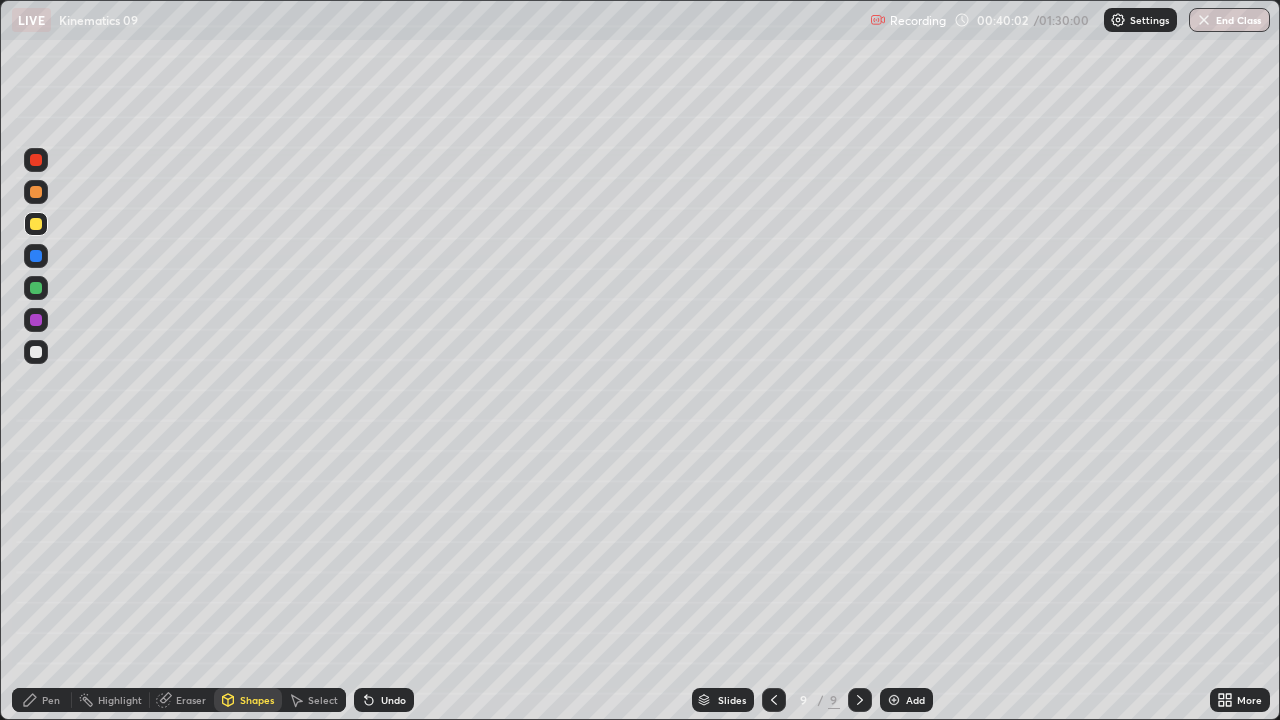 click at bounding box center [36, 288] 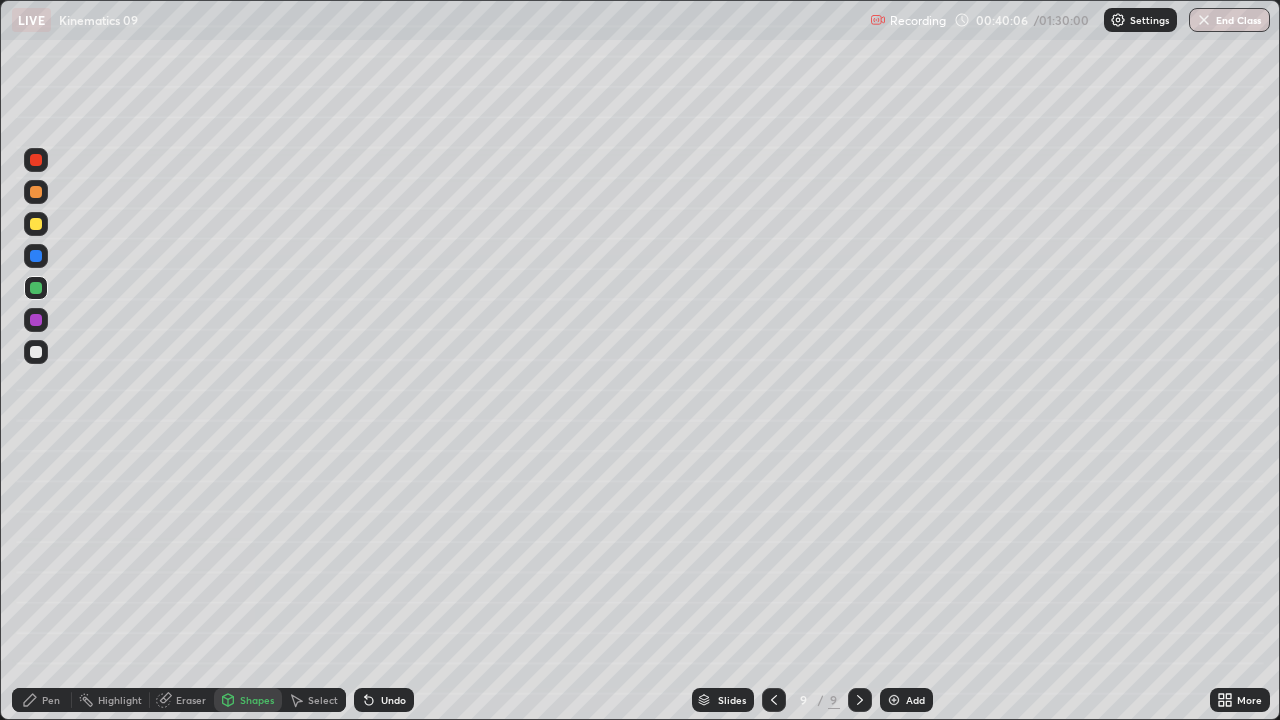 click on "Pen" at bounding box center (42, 700) 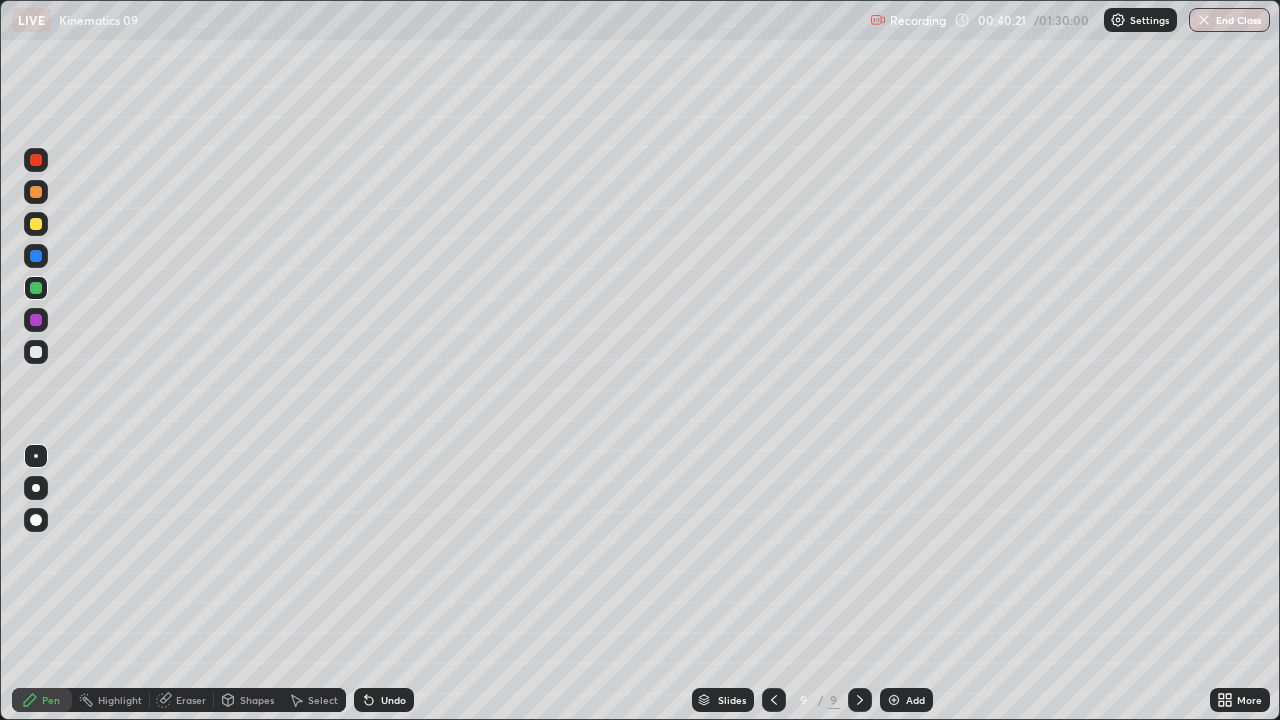 click at bounding box center (36, 192) 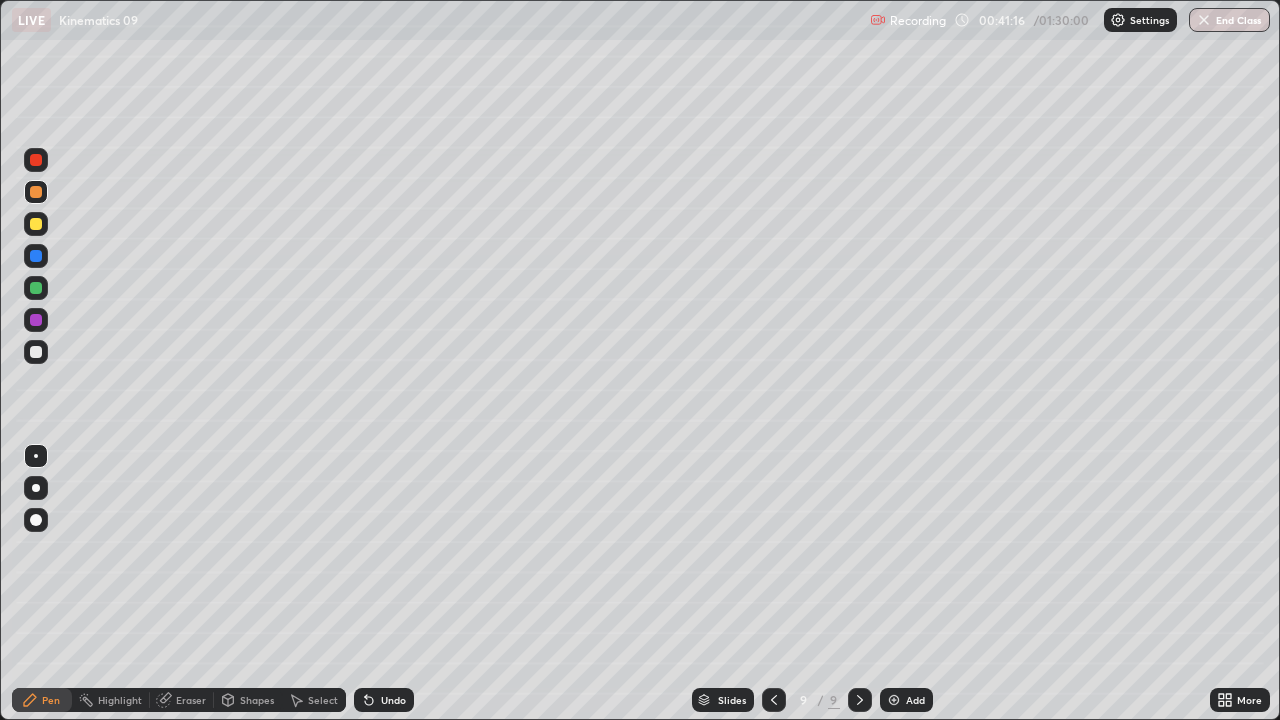 click at bounding box center (36, 352) 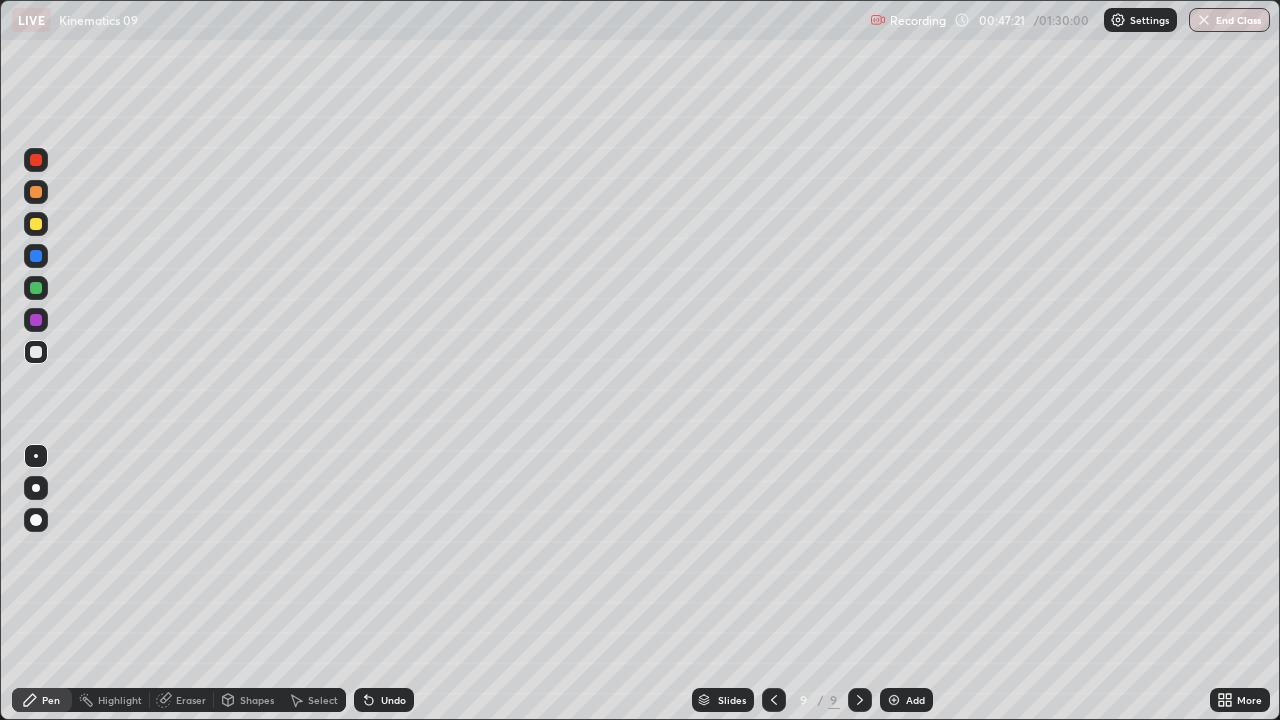 click on "Shapes" at bounding box center [257, 700] 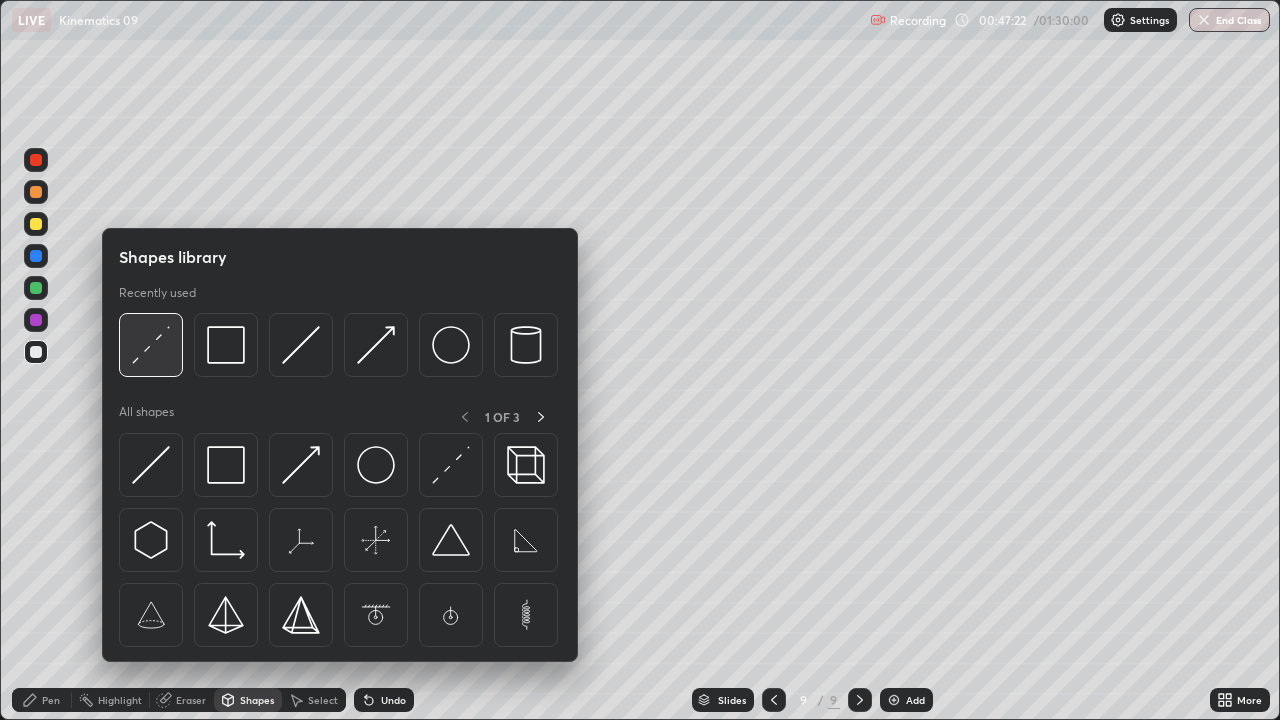 click at bounding box center (151, 345) 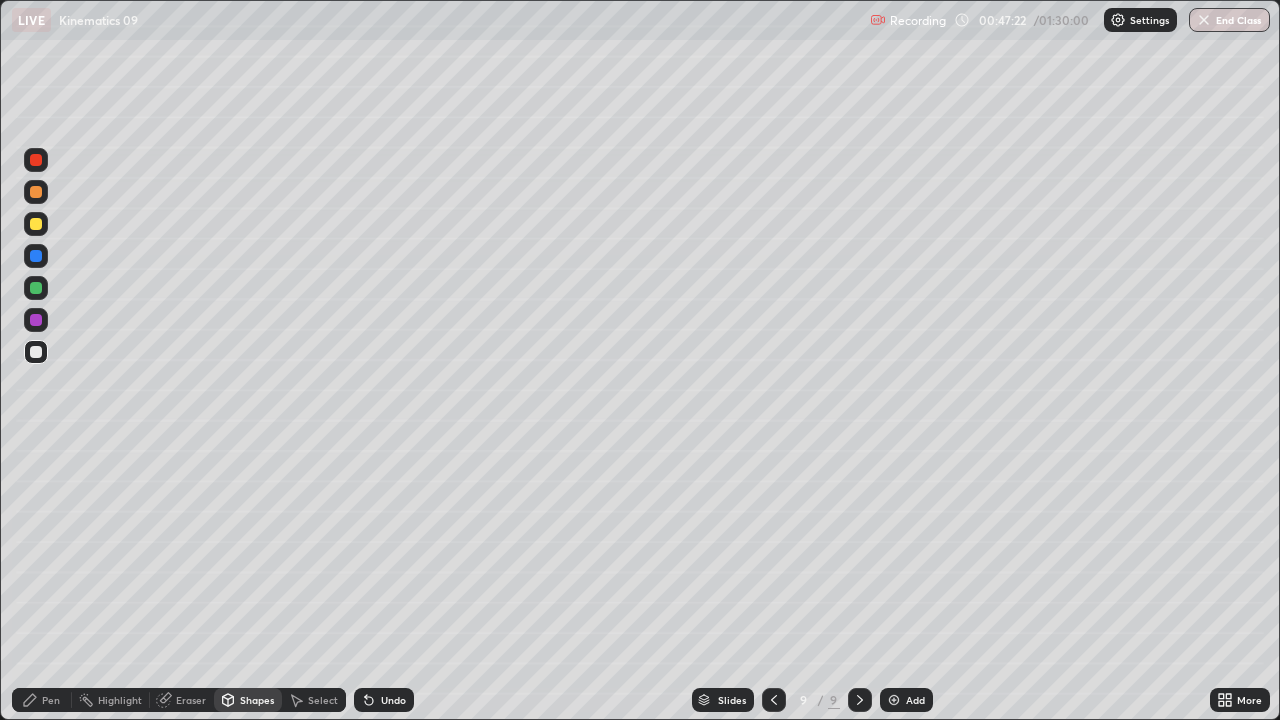 click at bounding box center [36, 288] 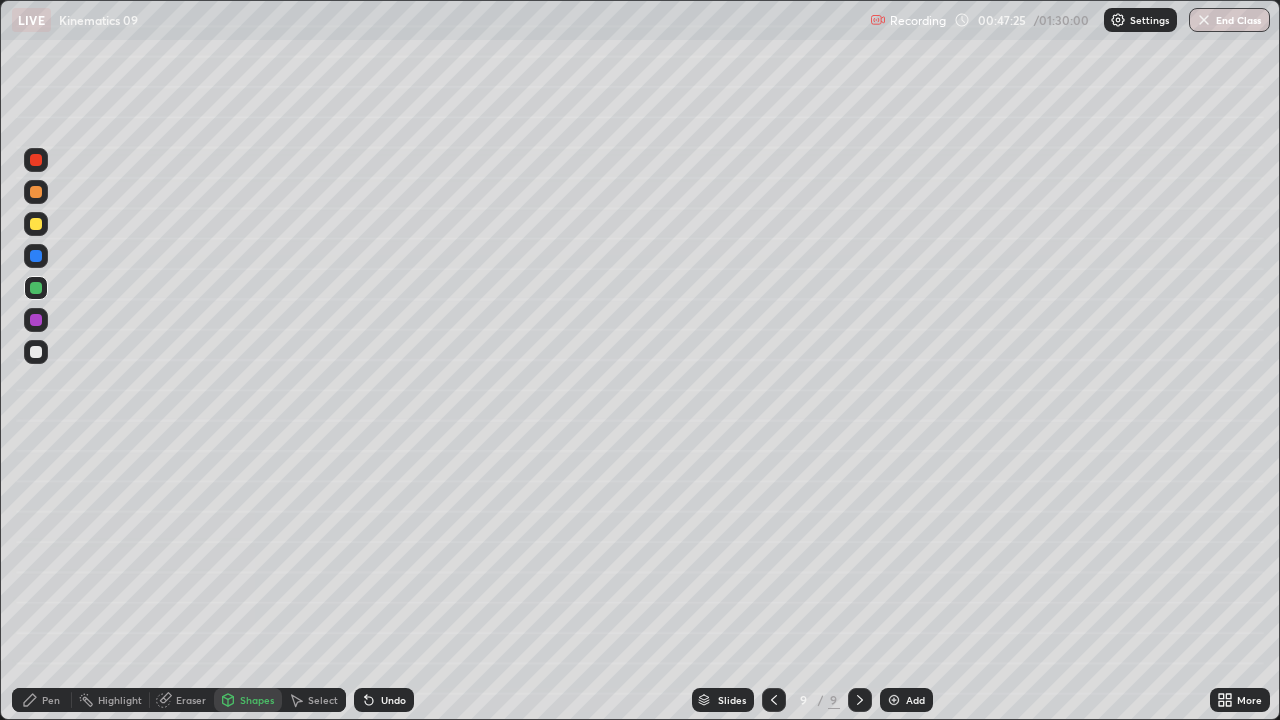 click on "Pen" at bounding box center (51, 700) 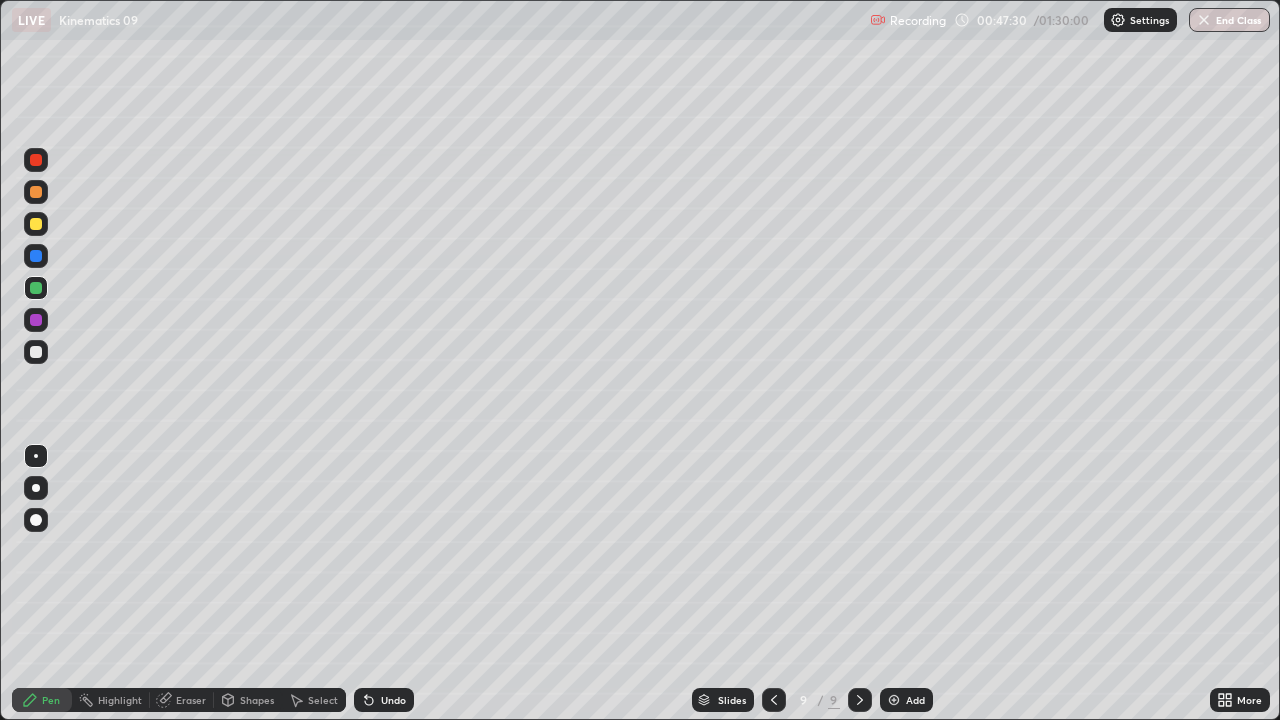 click at bounding box center (36, 224) 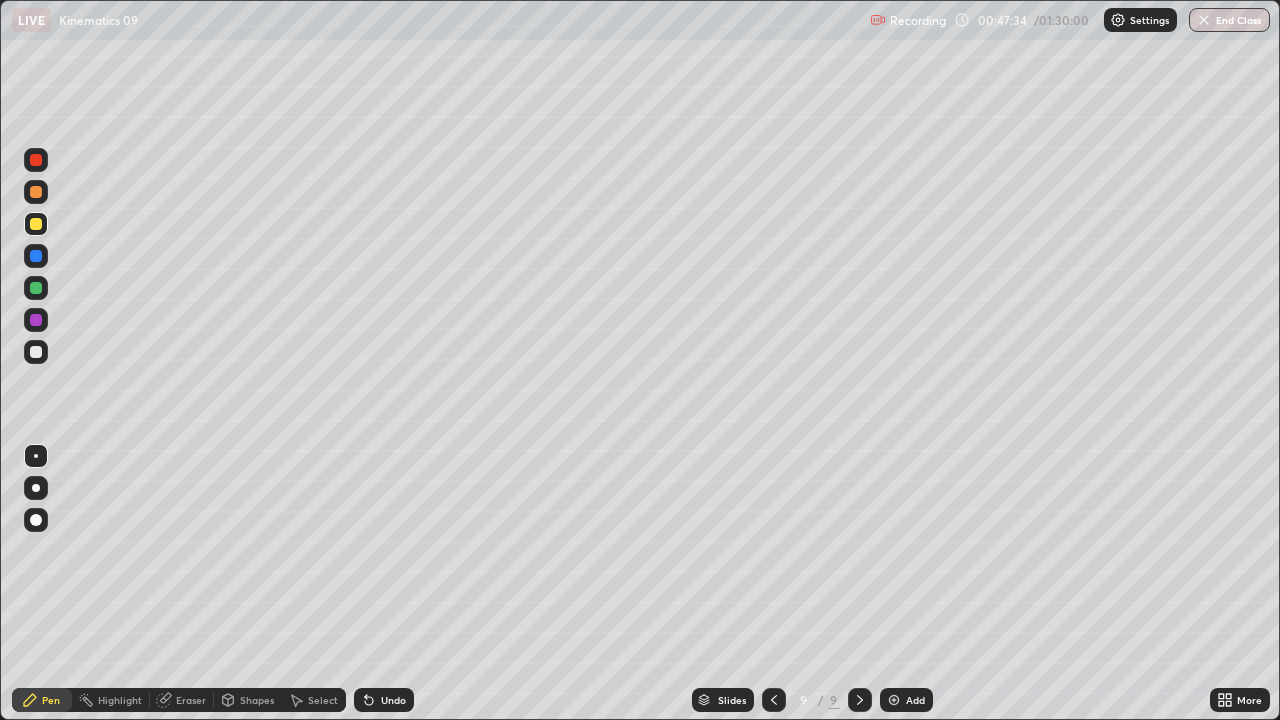 click on "Undo" at bounding box center (384, 700) 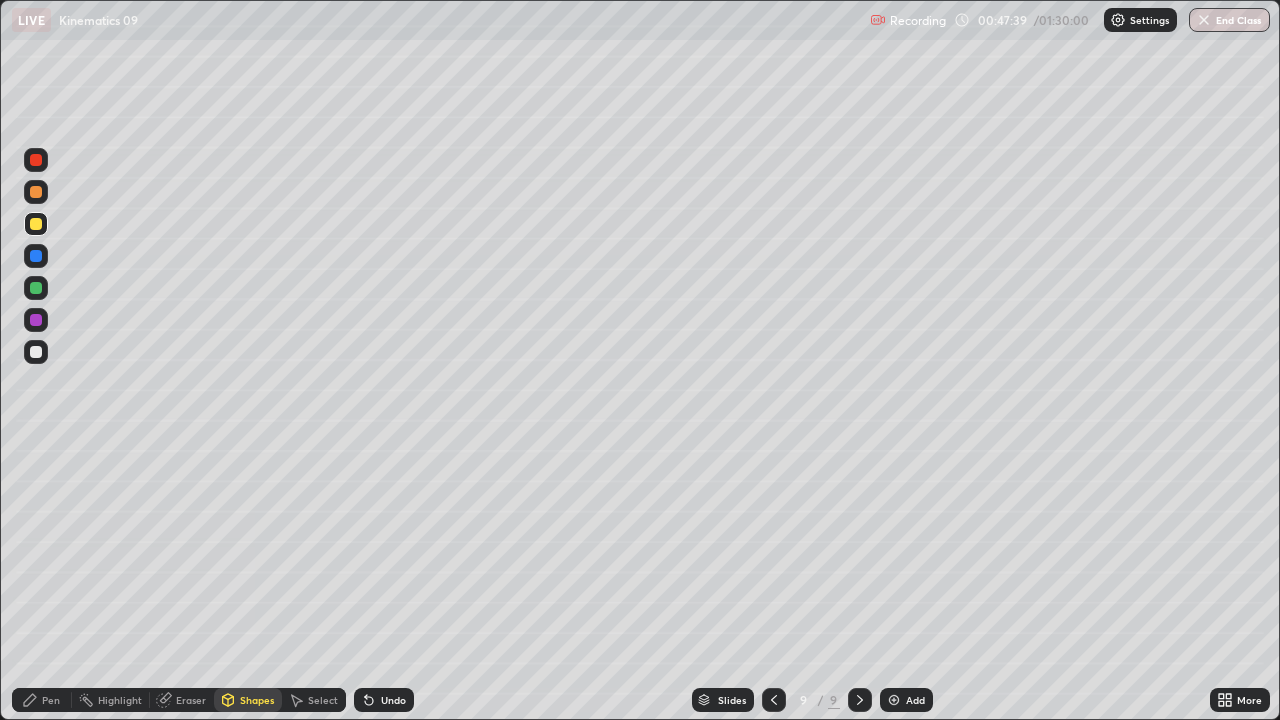 click on "Pen" at bounding box center (42, 700) 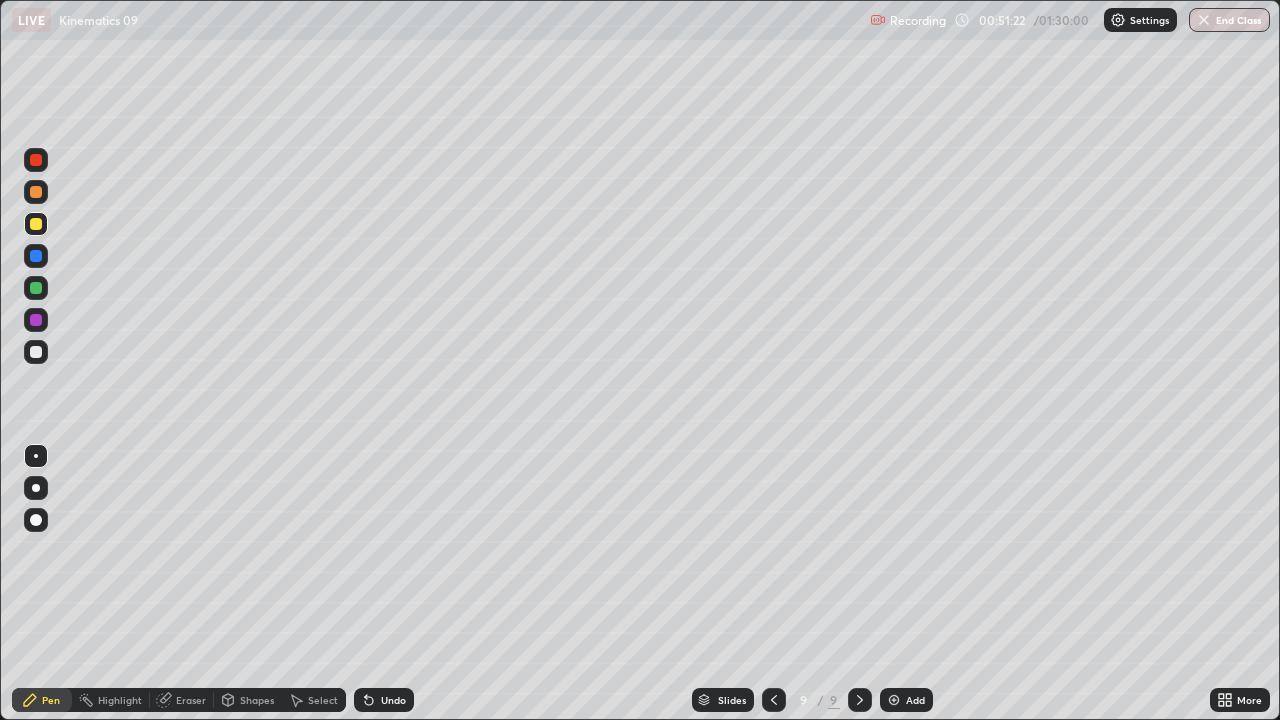click on "Undo" at bounding box center [384, 700] 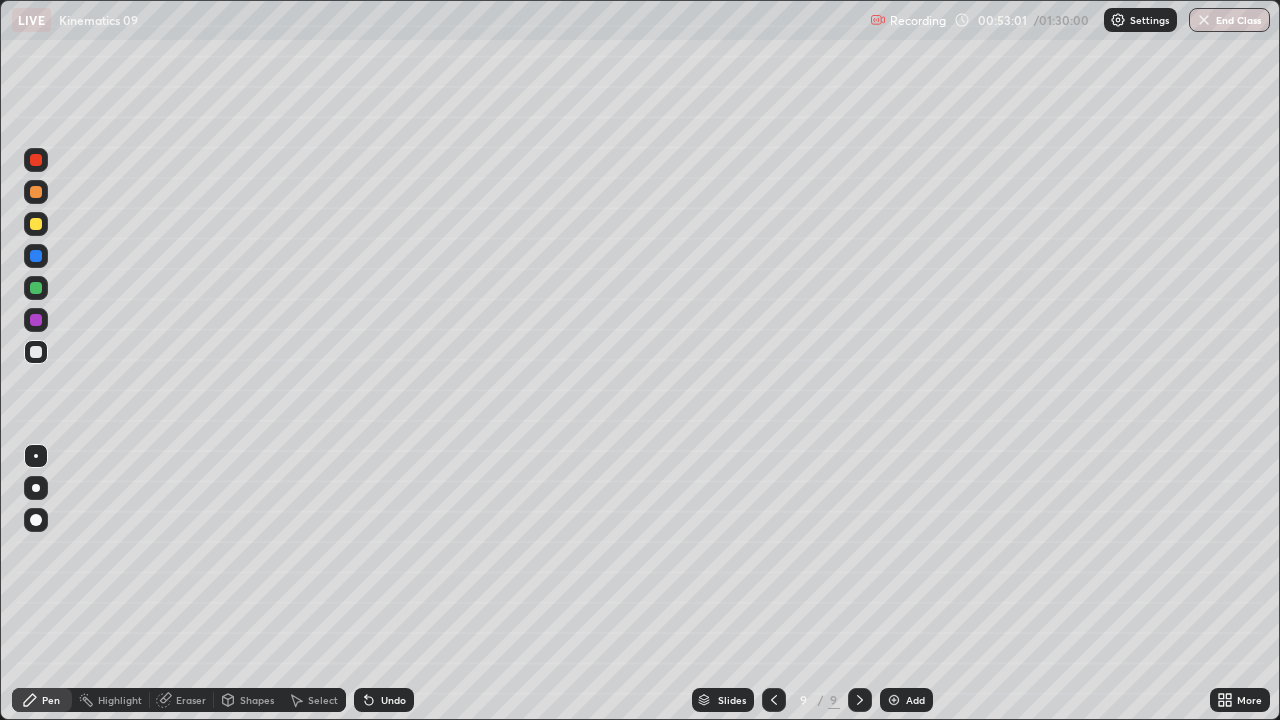 click 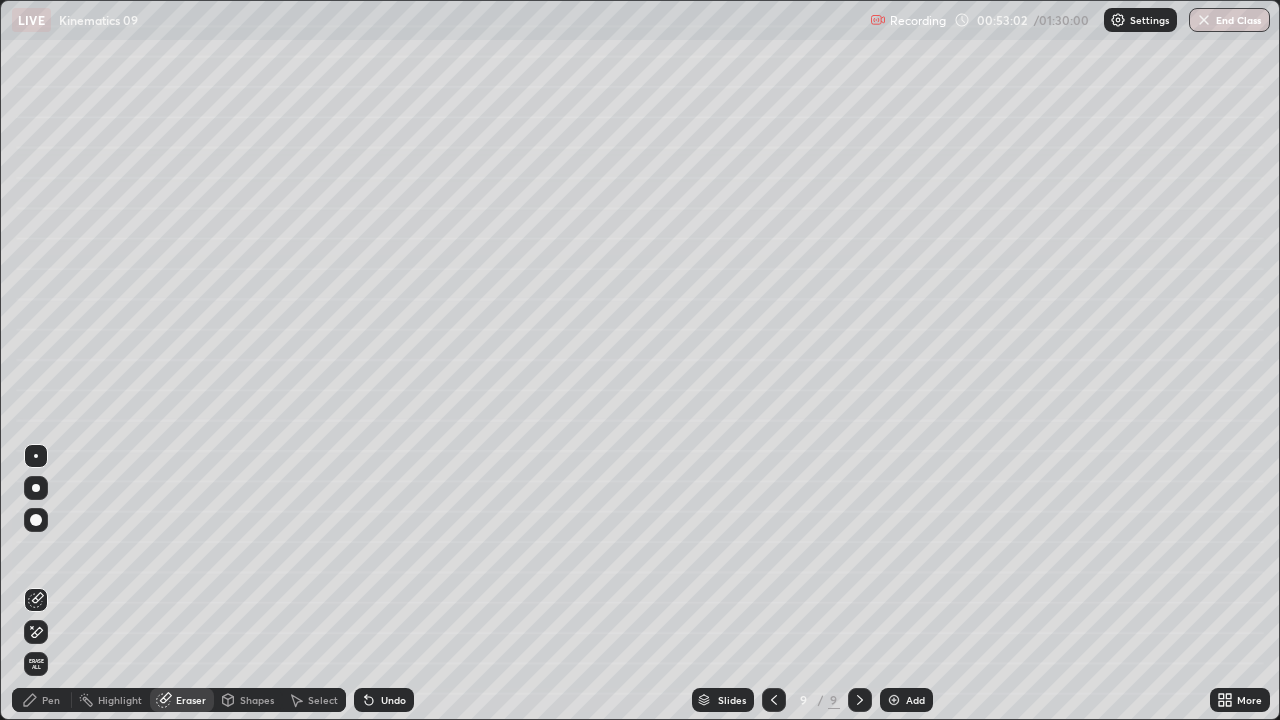 click on "Pen" at bounding box center [51, 700] 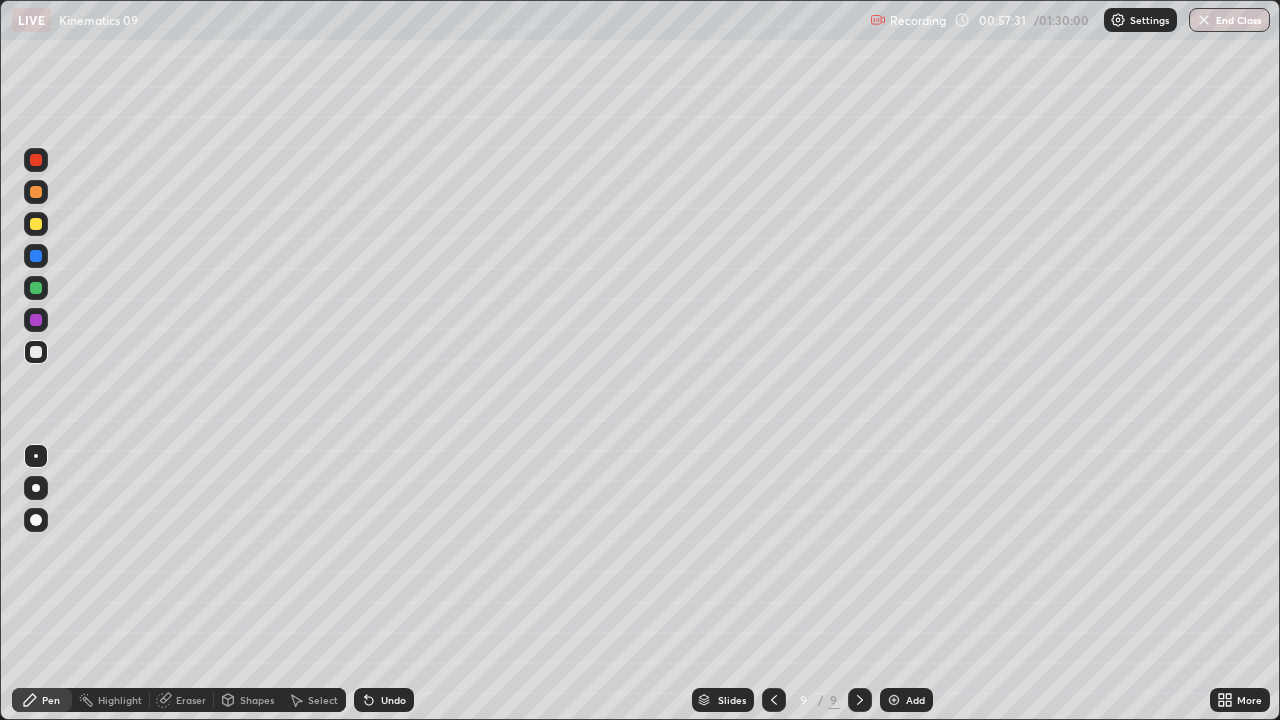 click on "Add" at bounding box center (915, 700) 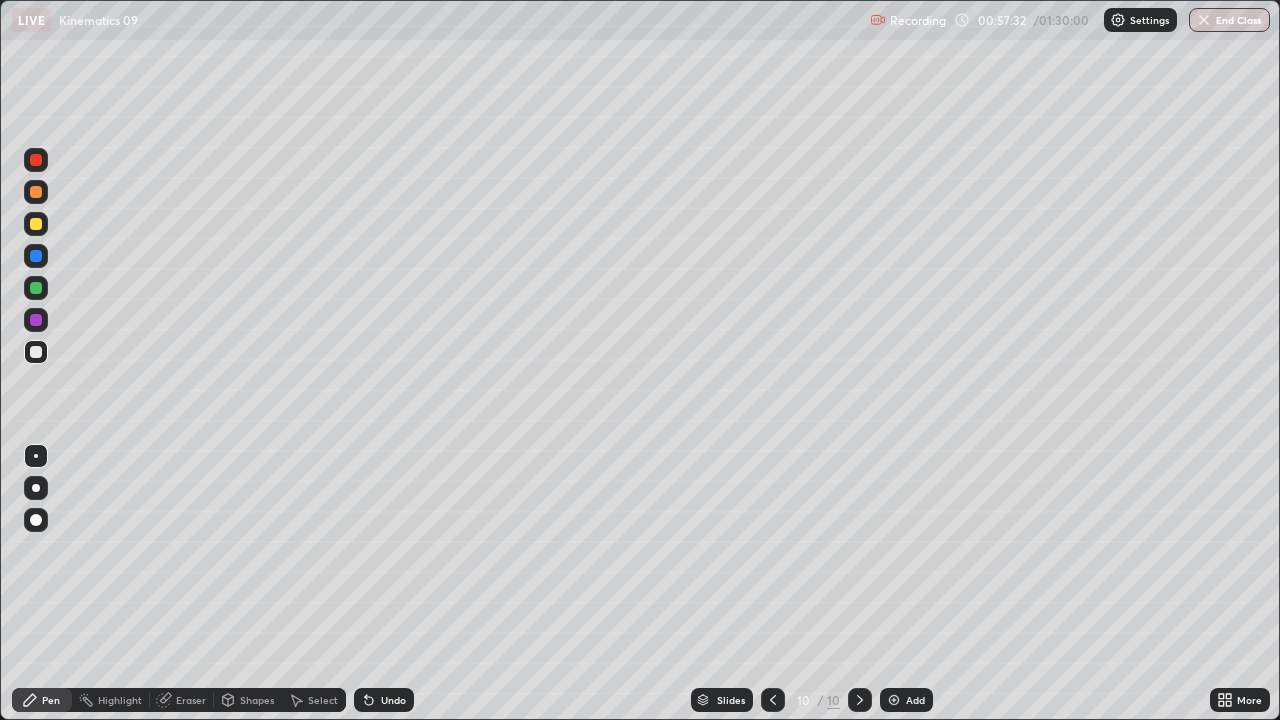click at bounding box center [36, 192] 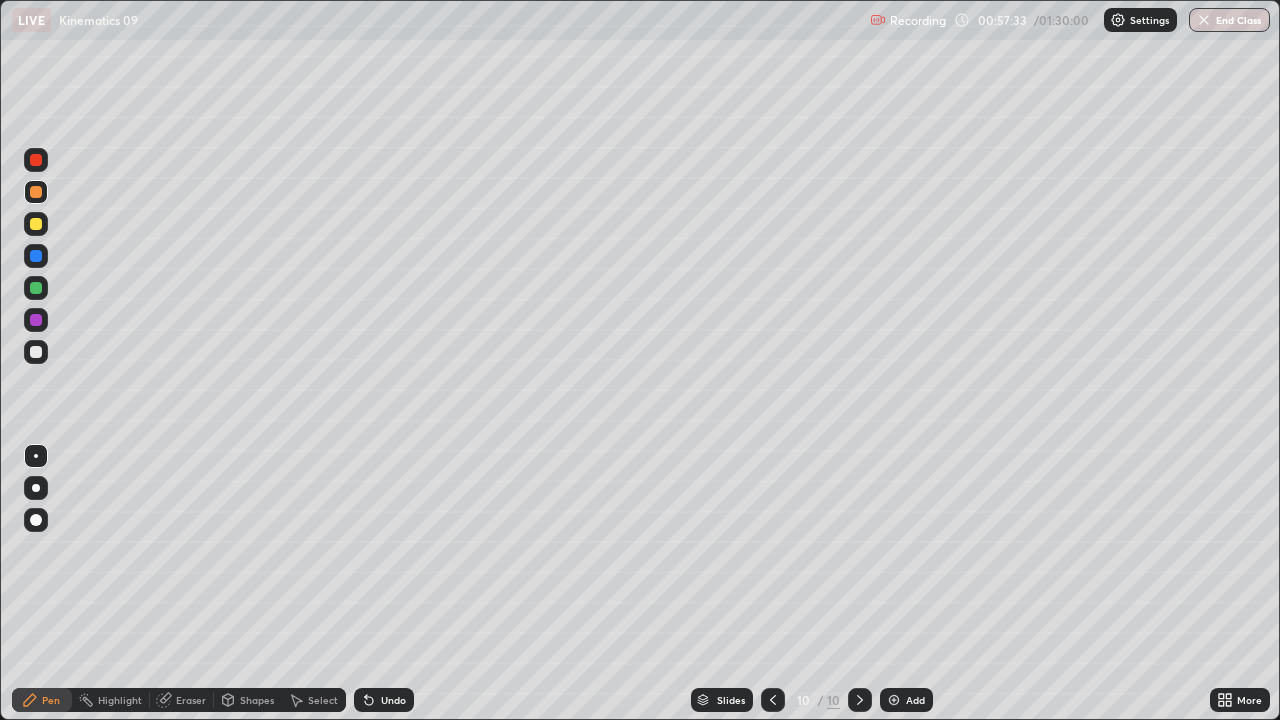 click on "Shapes" at bounding box center [257, 700] 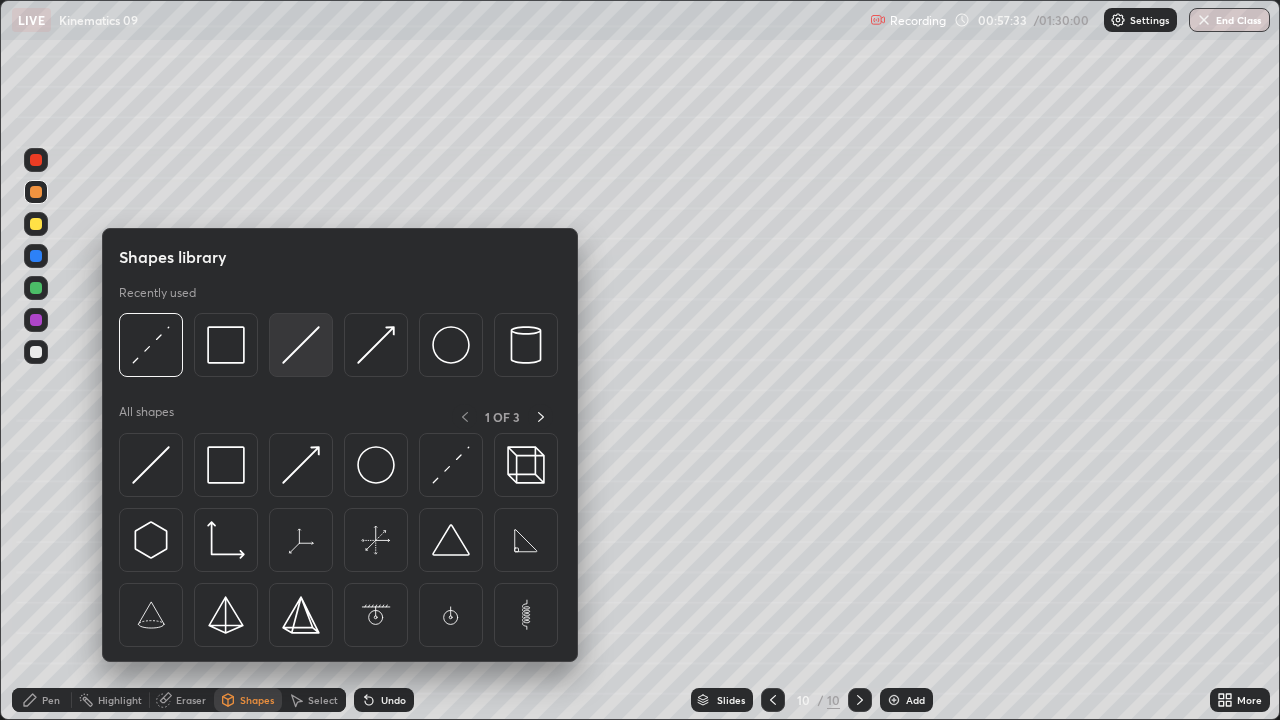 click at bounding box center [301, 345] 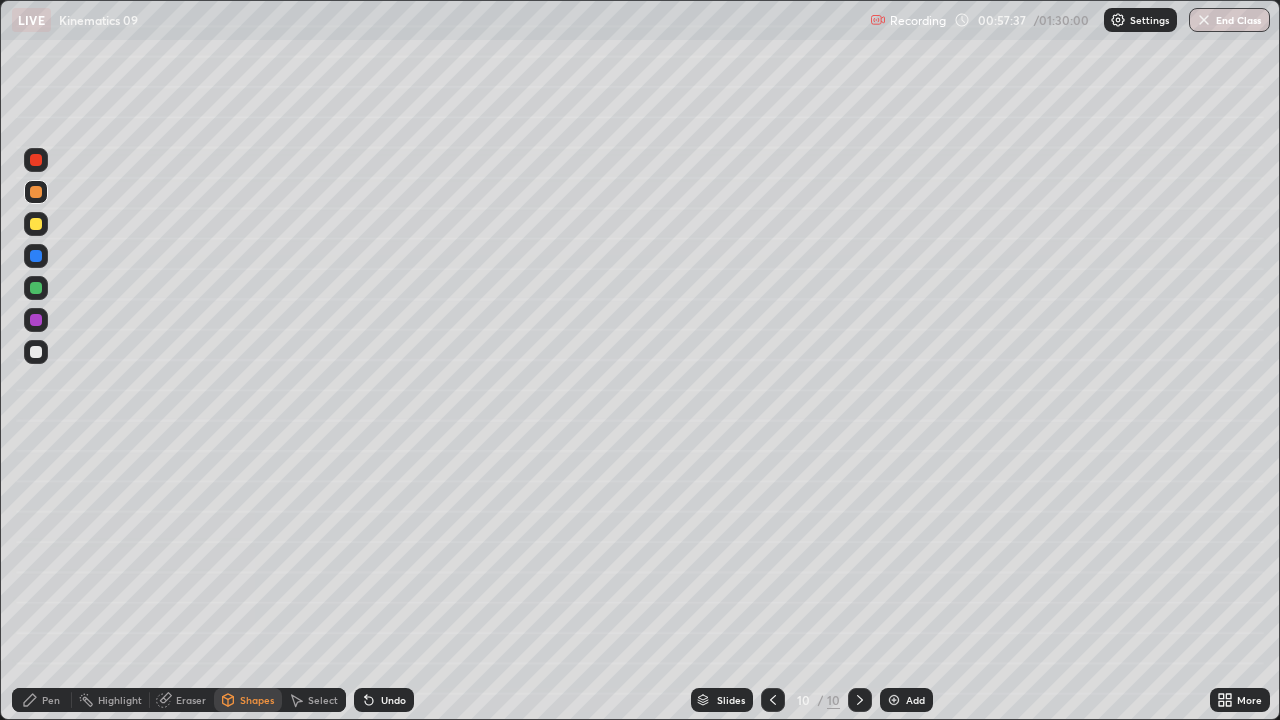 click on "Pen" at bounding box center (42, 700) 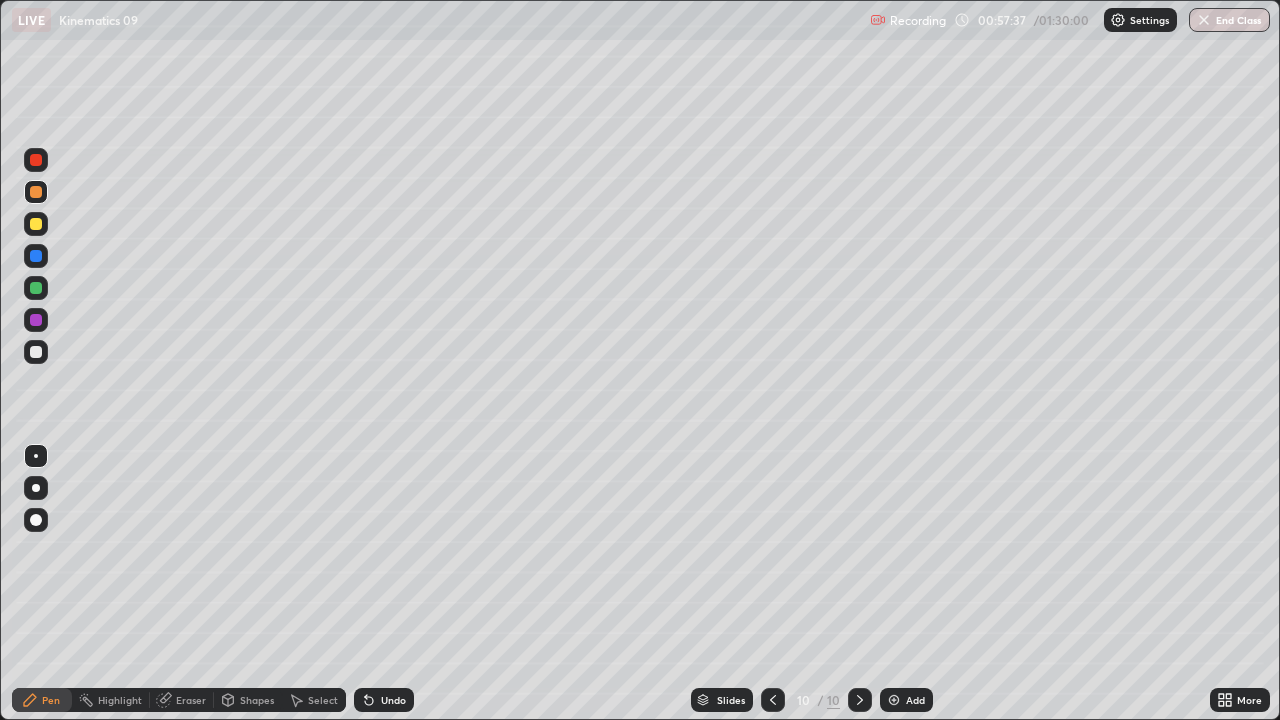 click at bounding box center (36, 288) 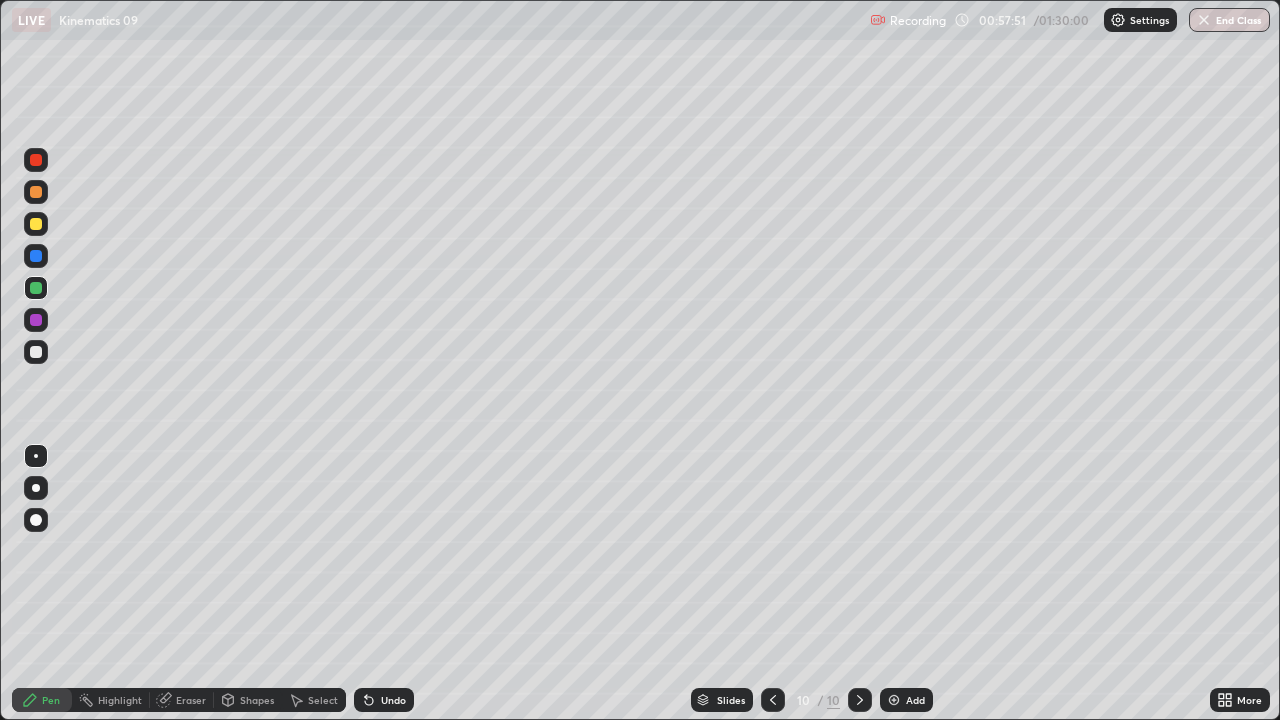 click on "Undo" at bounding box center [393, 700] 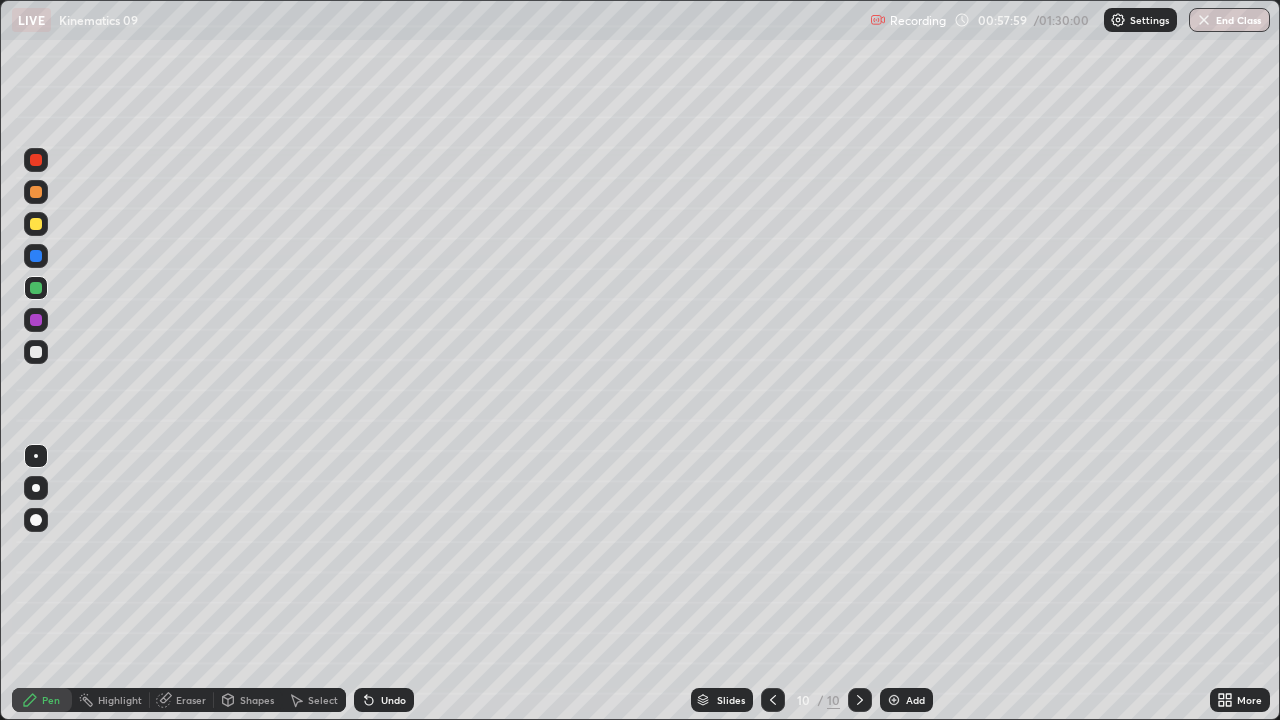 click on "Select" at bounding box center [323, 700] 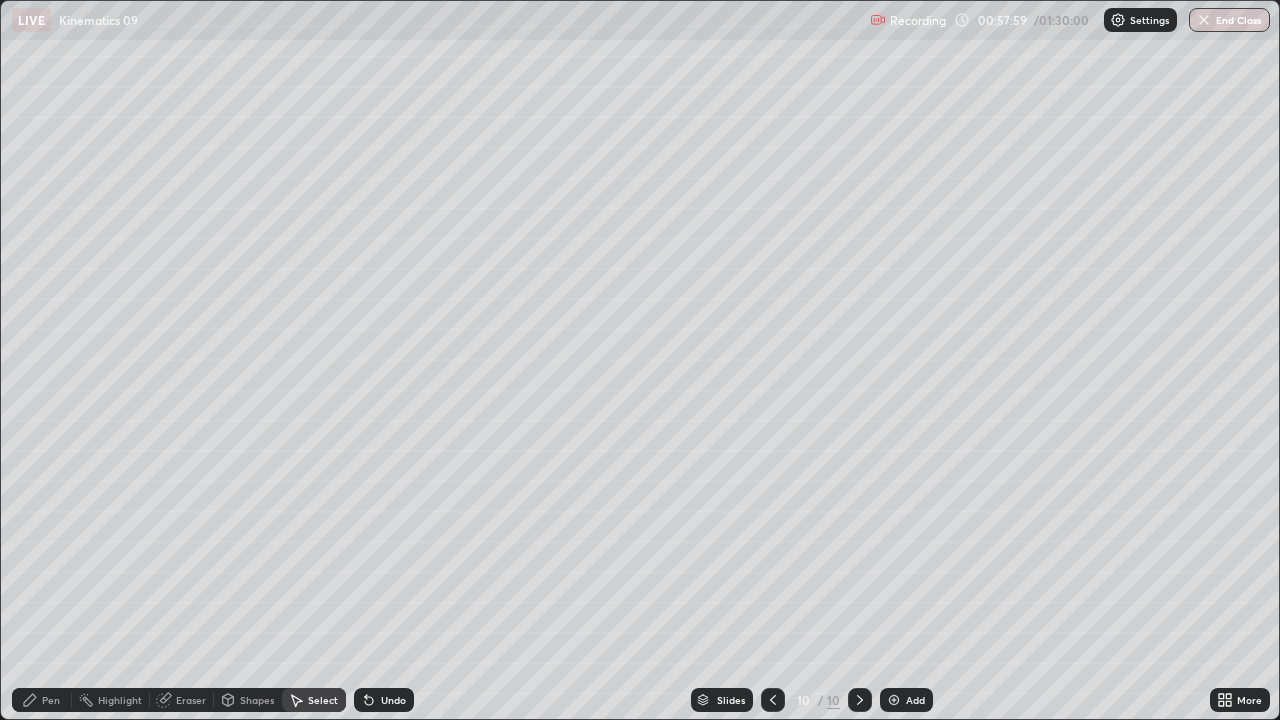 click on "0 ° Undo Copy Duplicate Duplicate to new slide Delete" at bounding box center [640, 360] 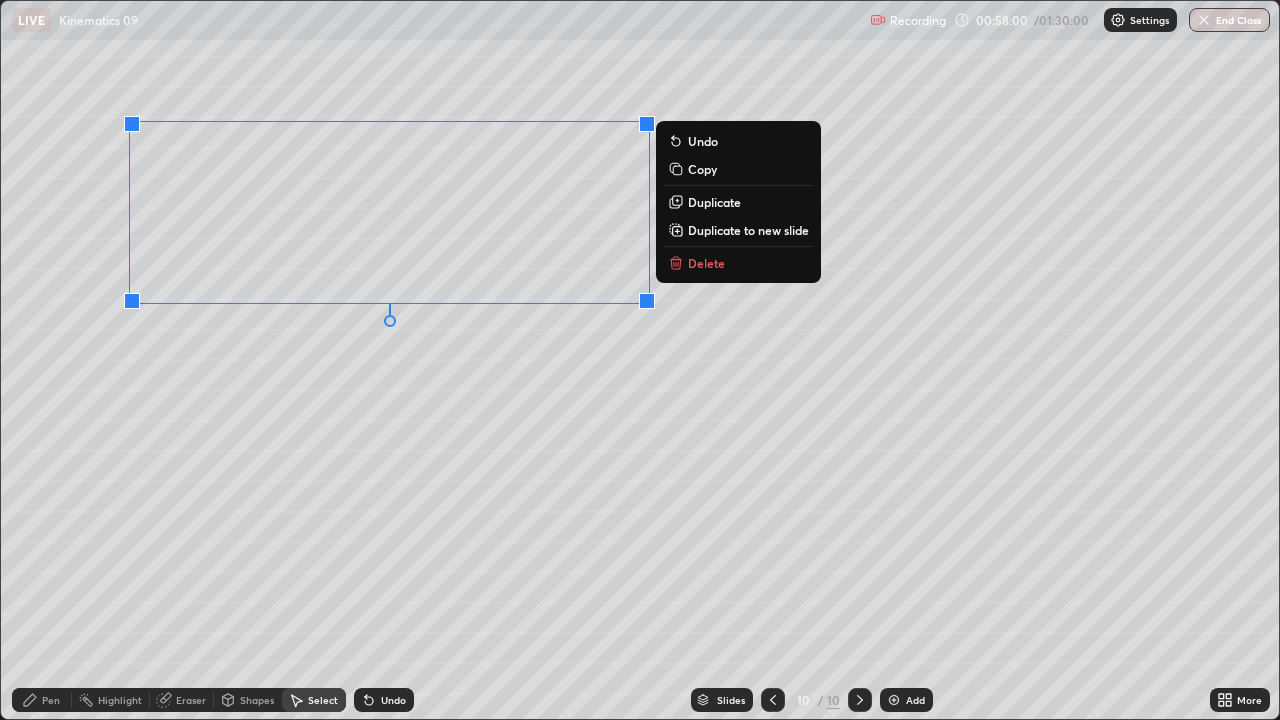 click on "0 ° Undo Copy Duplicate Duplicate to new slide Delete" at bounding box center (640, 360) 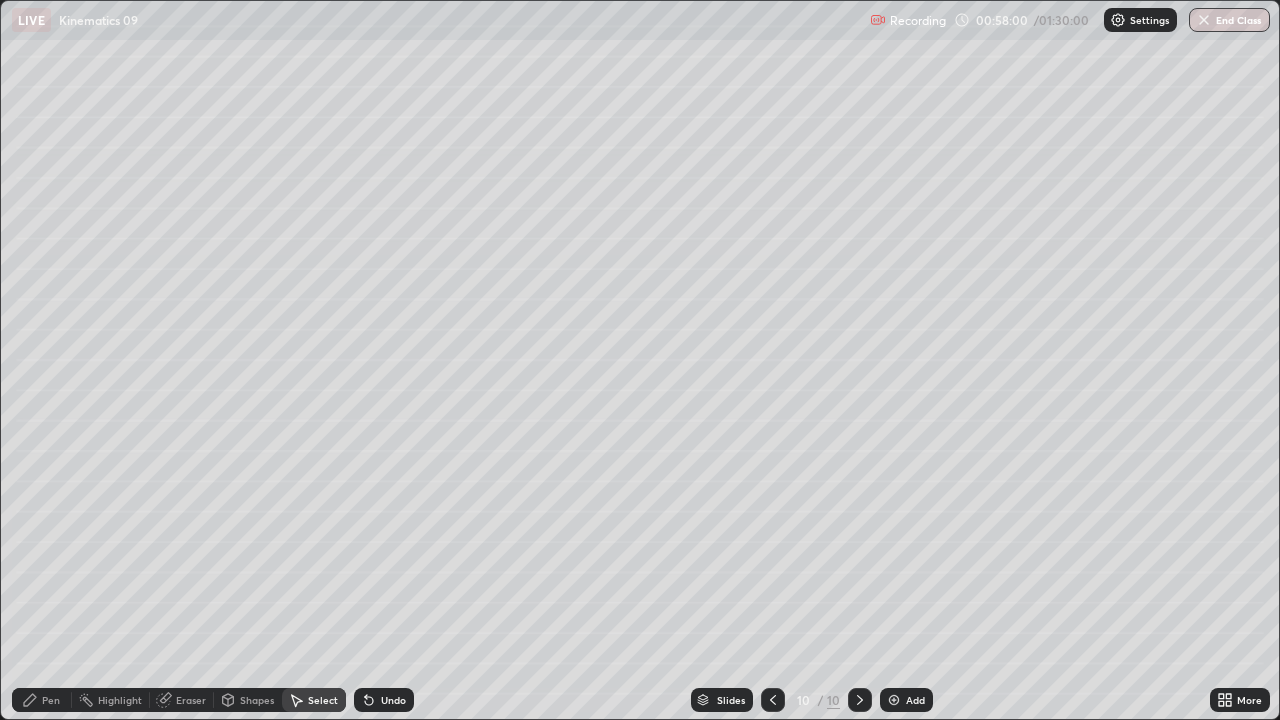 click on "0 ° Undo Copy Duplicate Duplicate to new slide Delete" at bounding box center (640, 360) 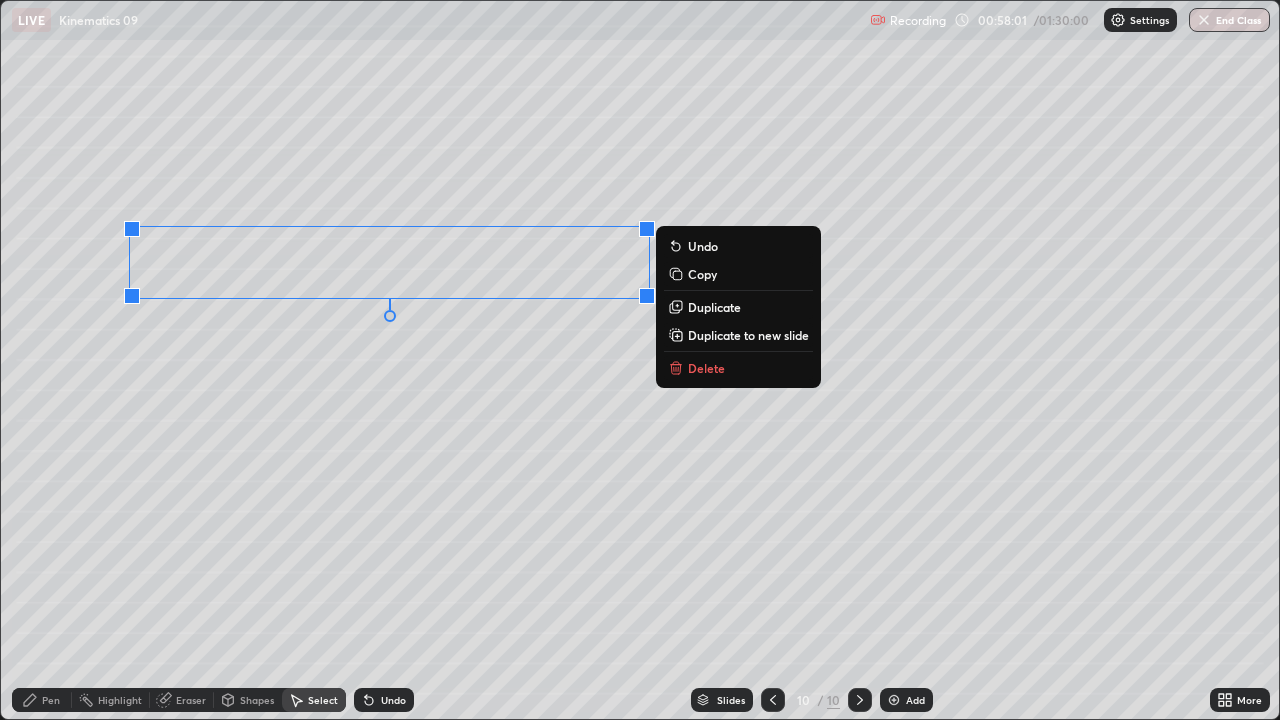 click on "0 ° Undo Copy Duplicate Duplicate to new slide Delete" at bounding box center (640, 360) 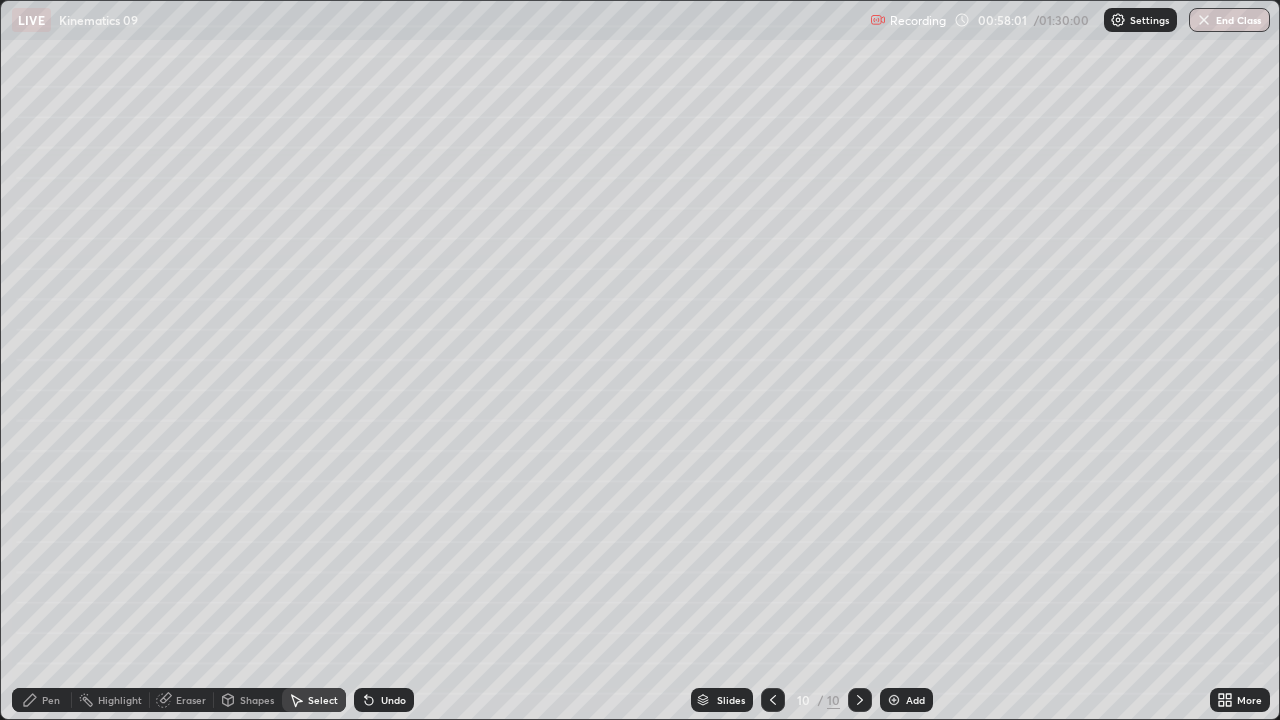 click on "0 ° Undo Copy Duplicate Duplicate to new slide Delete" at bounding box center (640, 360) 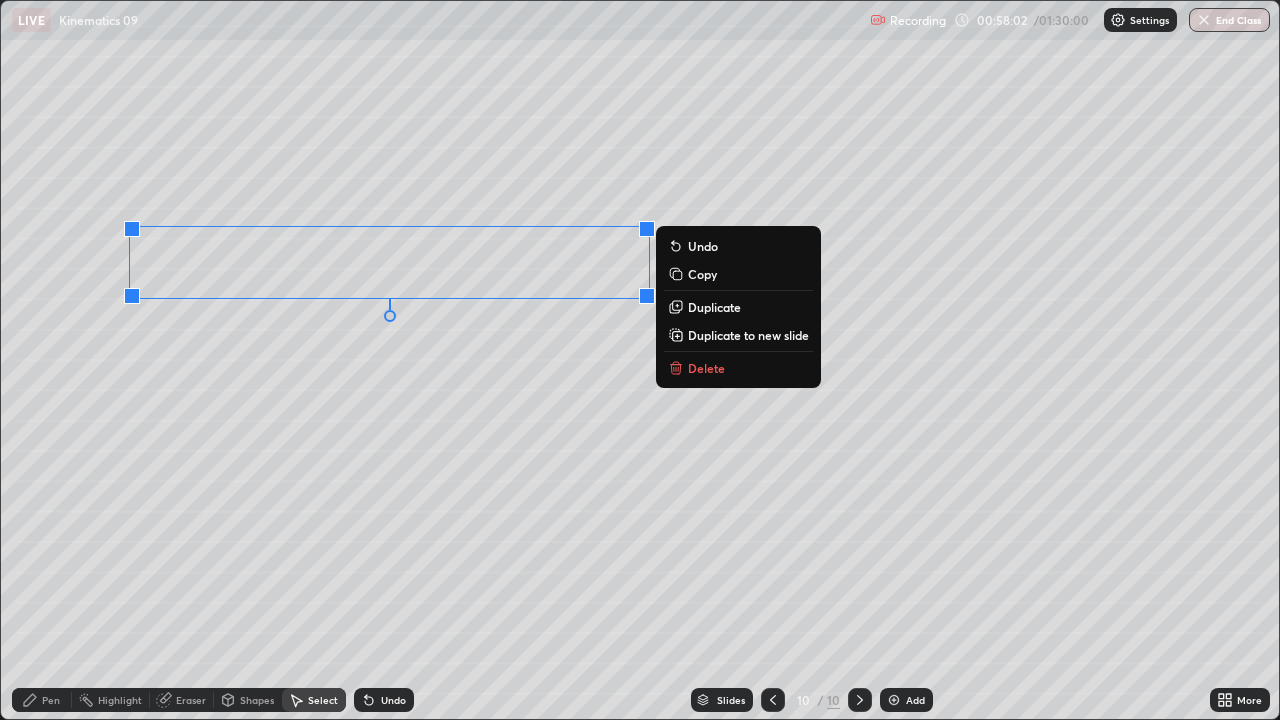 click on "0 ° Undo Copy Duplicate Duplicate to new slide Delete" at bounding box center (640, 360) 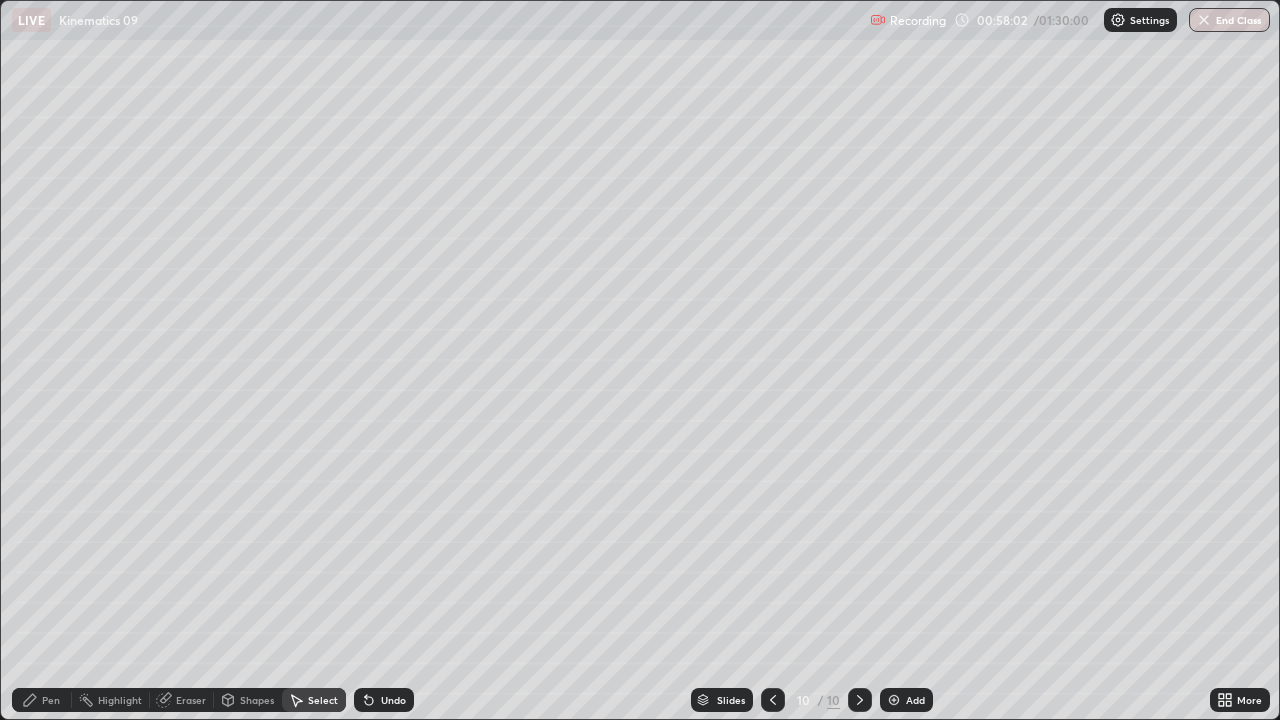 click on "0 ° Undo Copy Duplicate Duplicate to new slide Delete" at bounding box center (640, 360) 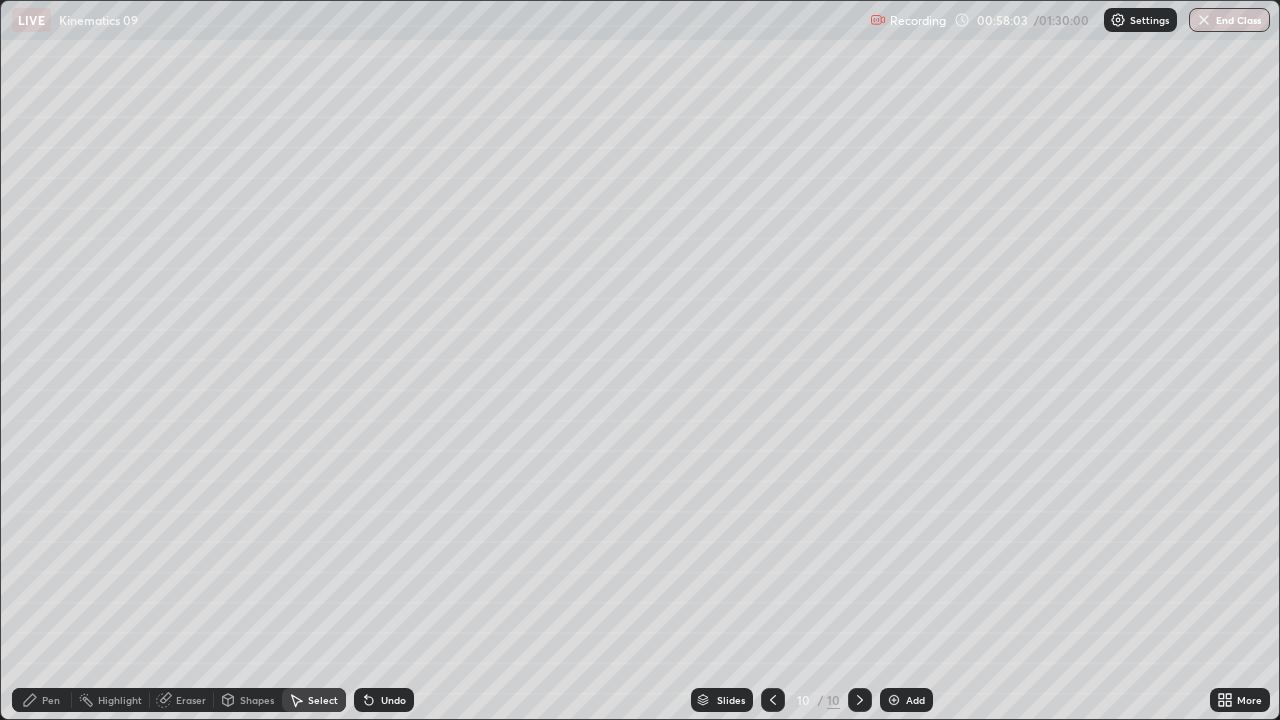 click on "0 ° Undo Copy Duplicate Duplicate to new slide Delete" at bounding box center (640, 360) 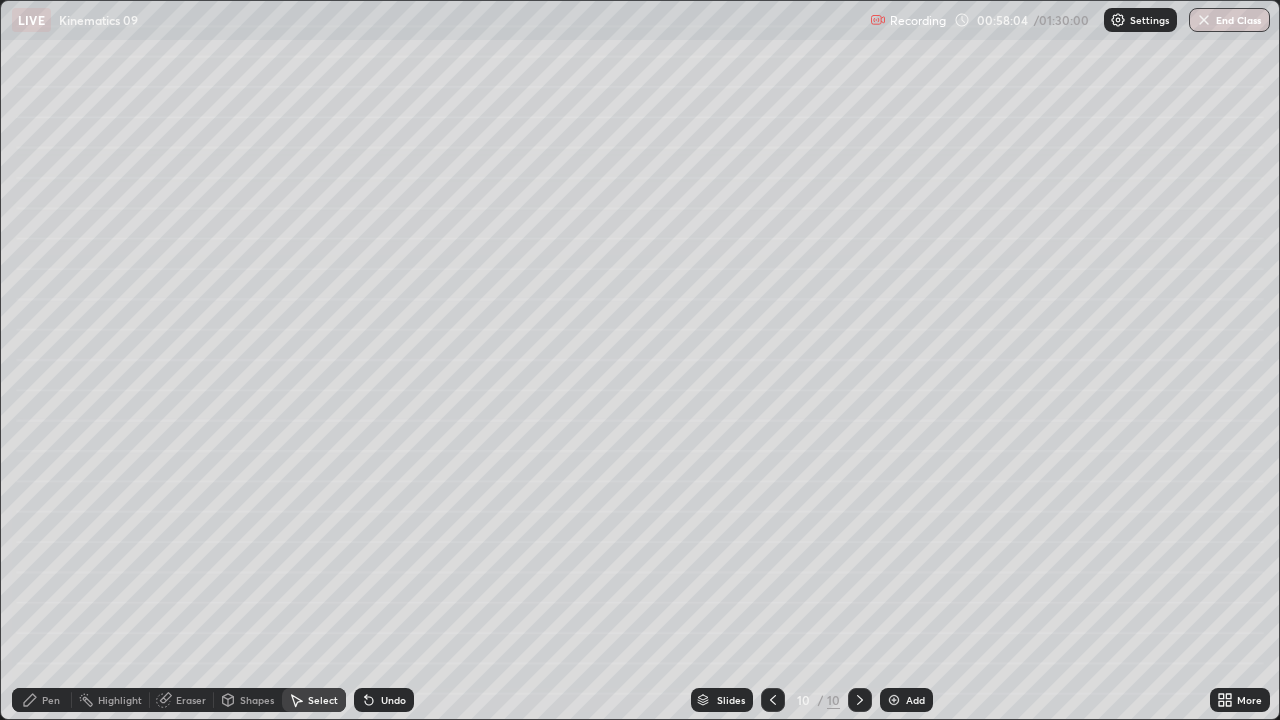 click on "0 ° Undo Copy Duplicate Duplicate to new slide Delete" at bounding box center (640, 360) 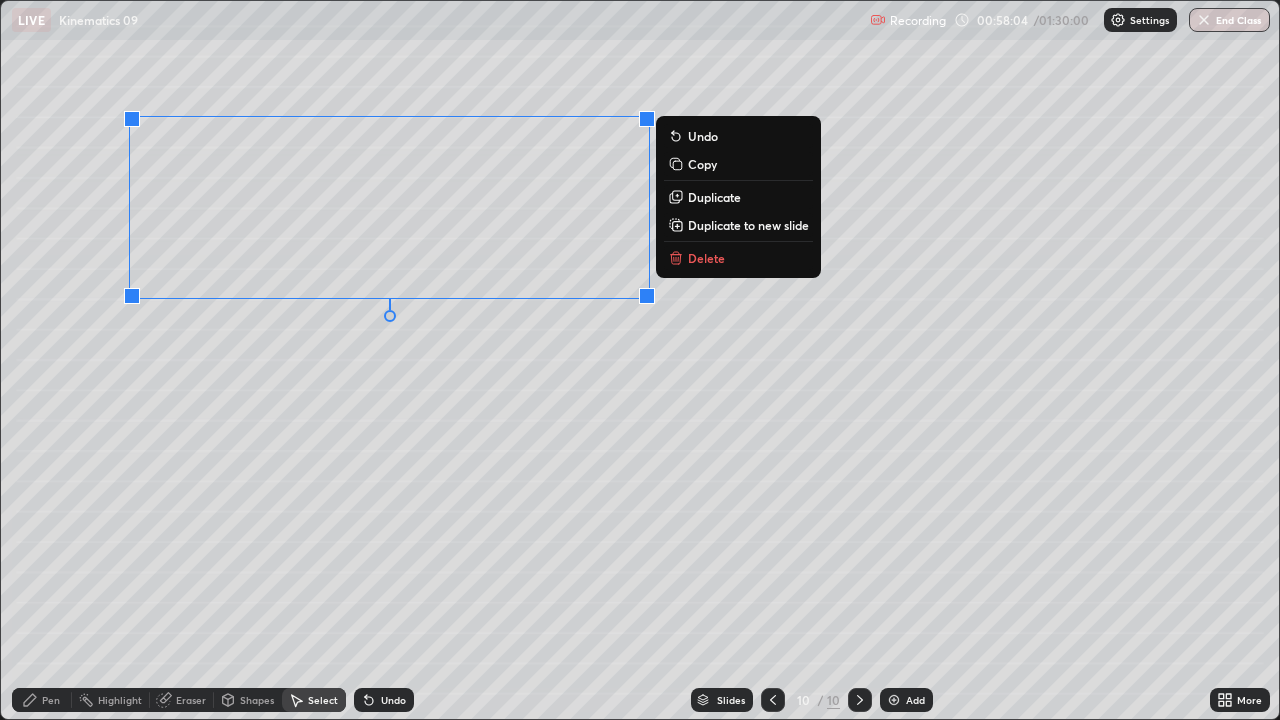 click on "0 ° Undo Copy Duplicate Duplicate to new slide Delete" at bounding box center [640, 360] 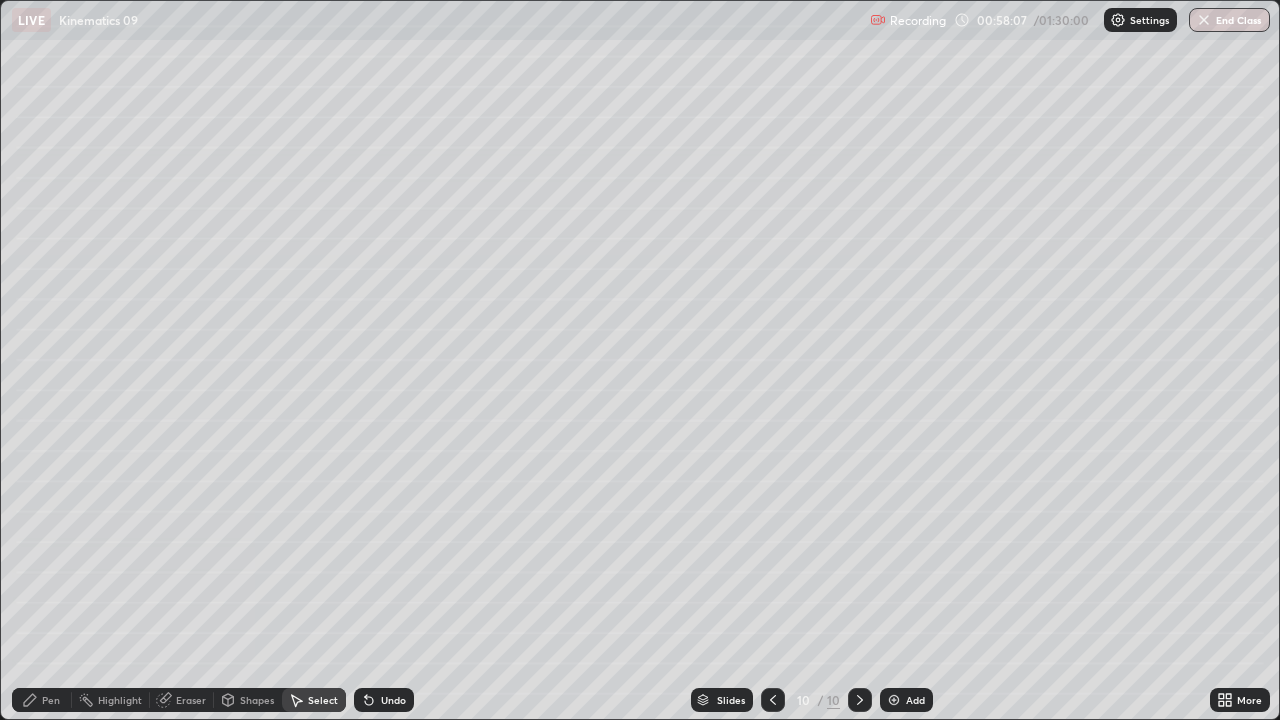 click on "Pen" at bounding box center (51, 700) 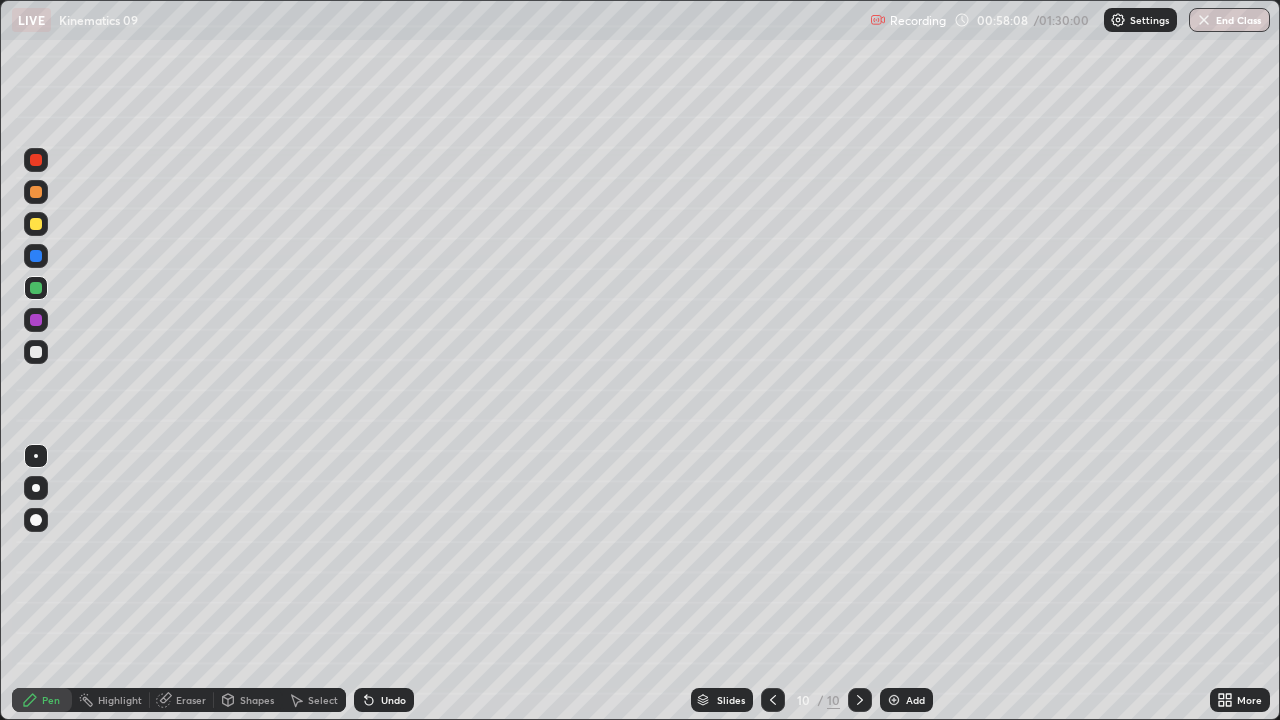 click at bounding box center (36, 192) 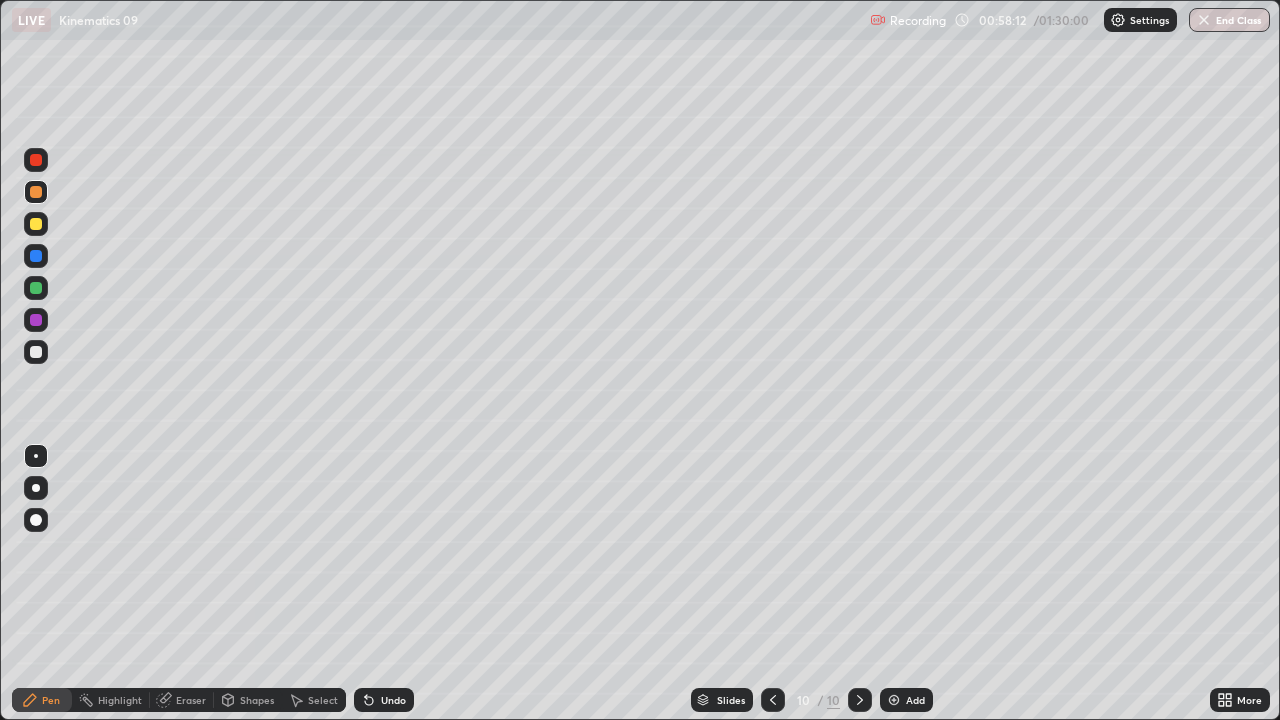 click at bounding box center (36, 352) 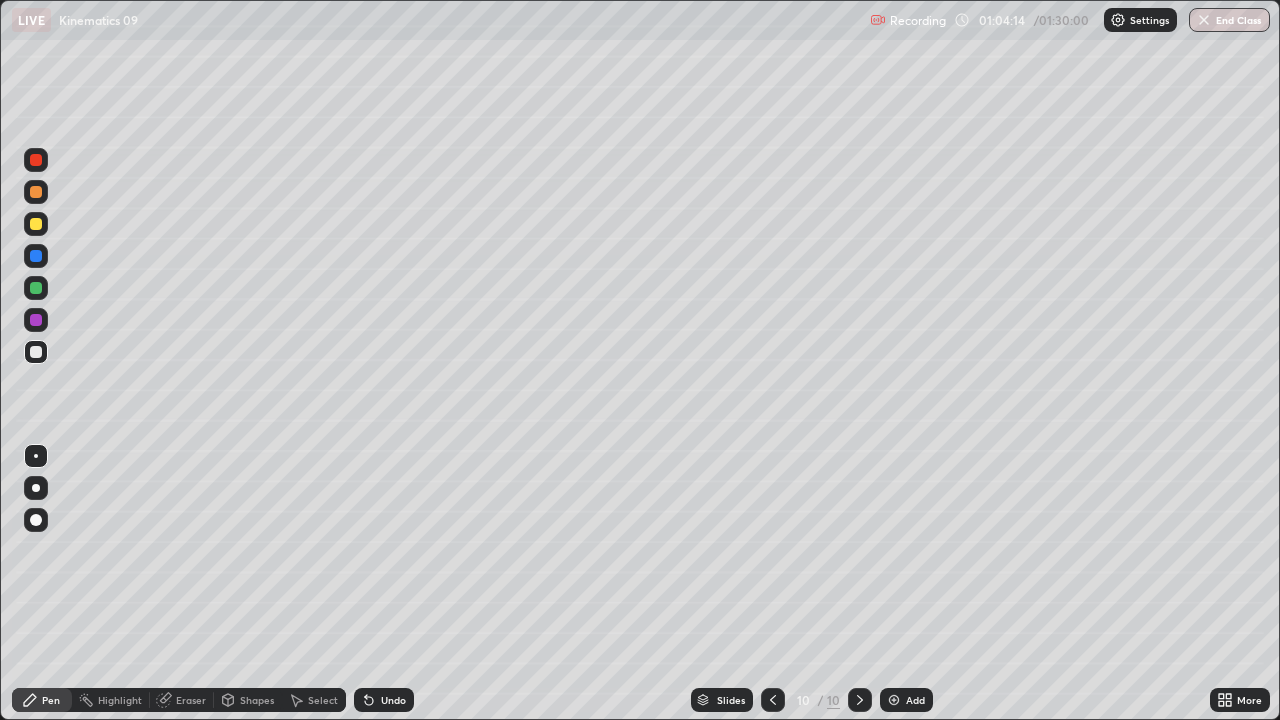 click on "Add" at bounding box center [906, 700] 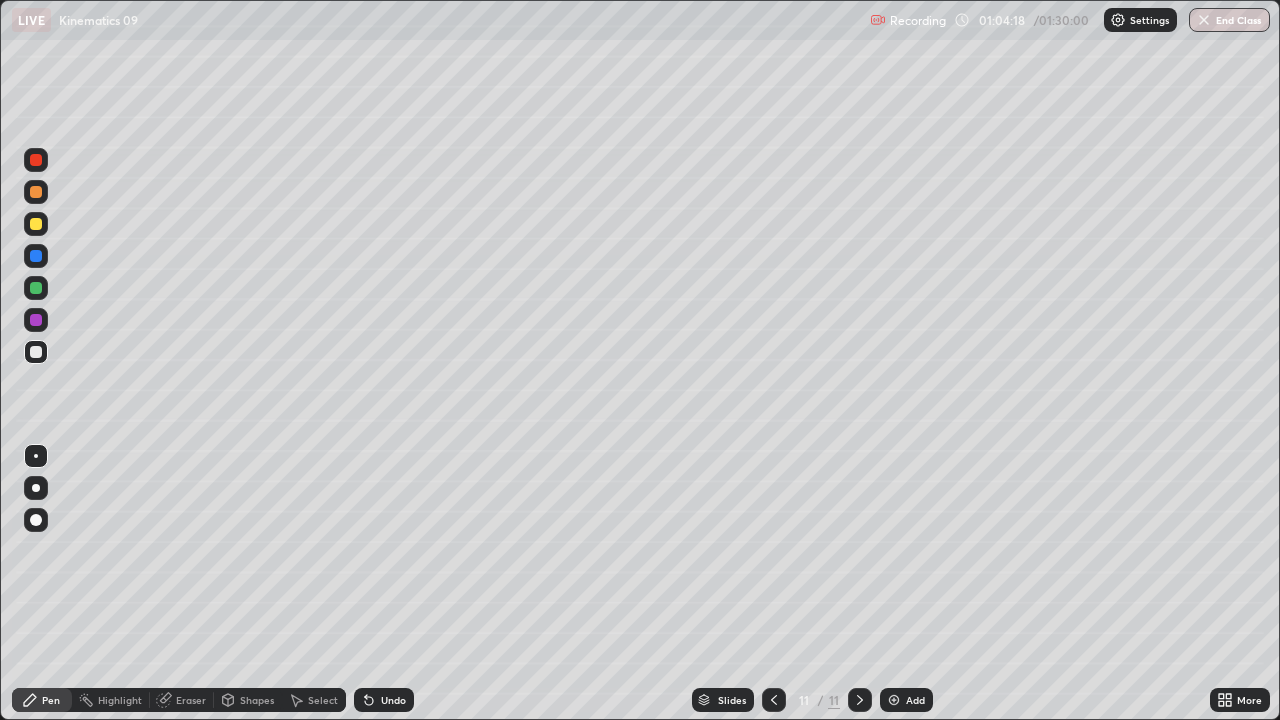 click at bounding box center (36, 192) 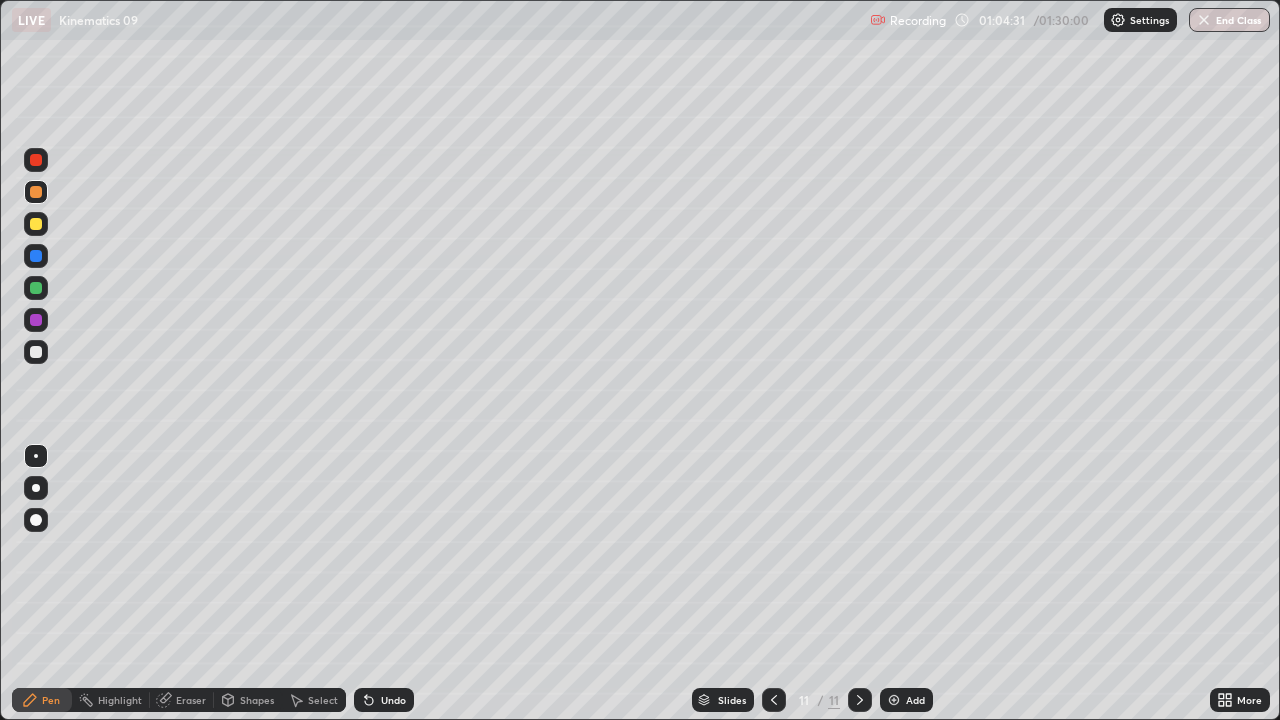 click at bounding box center [36, 352] 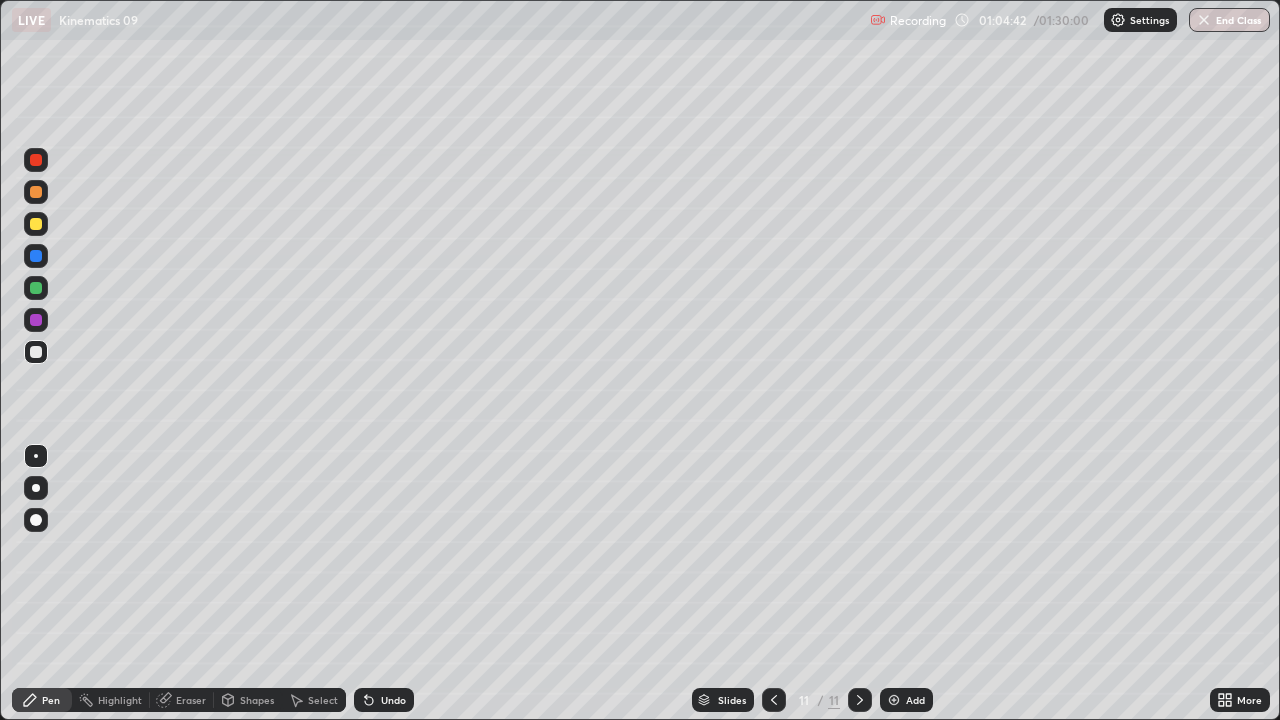 click on "Shapes" at bounding box center [257, 700] 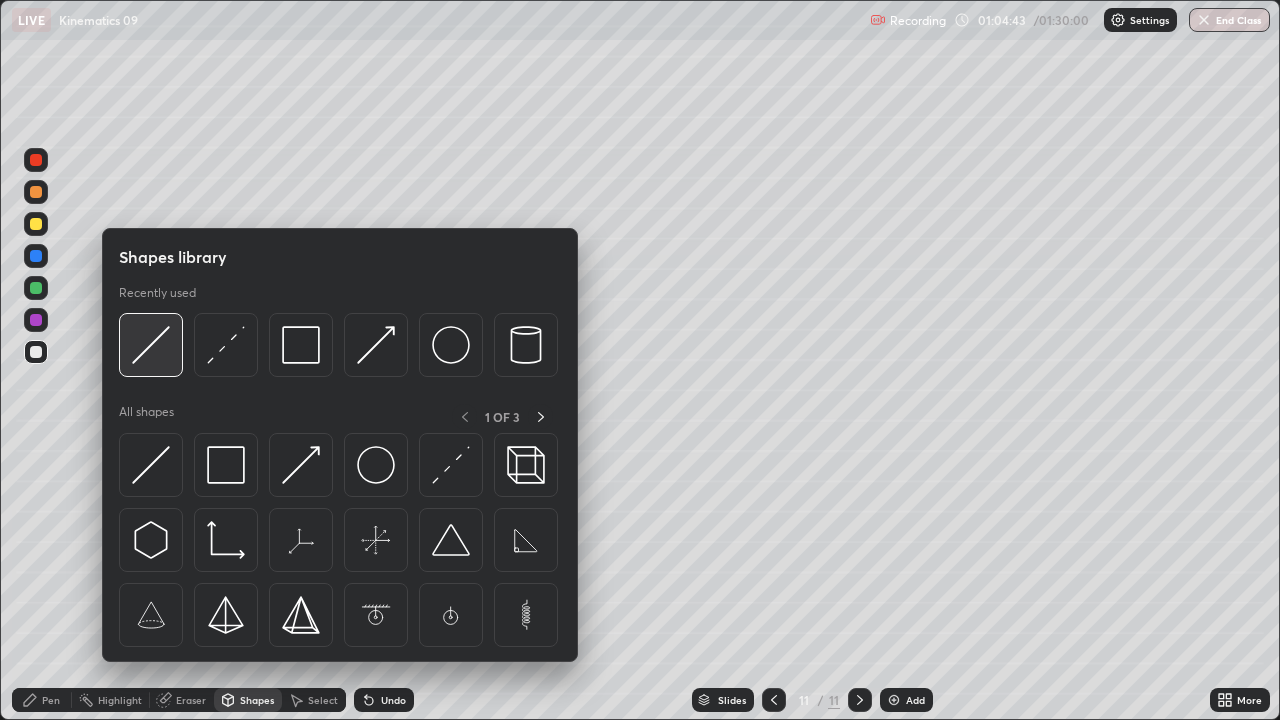 click at bounding box center (151, 345) 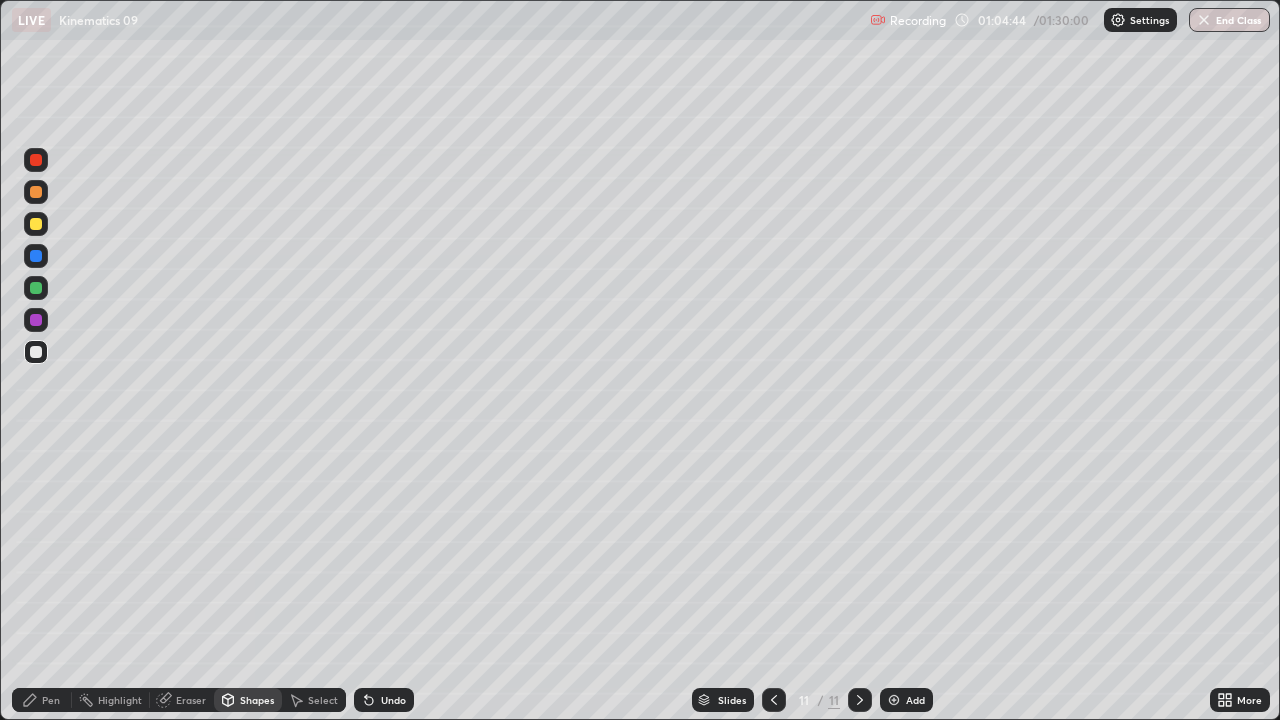 click at bounding box center (36, 192) 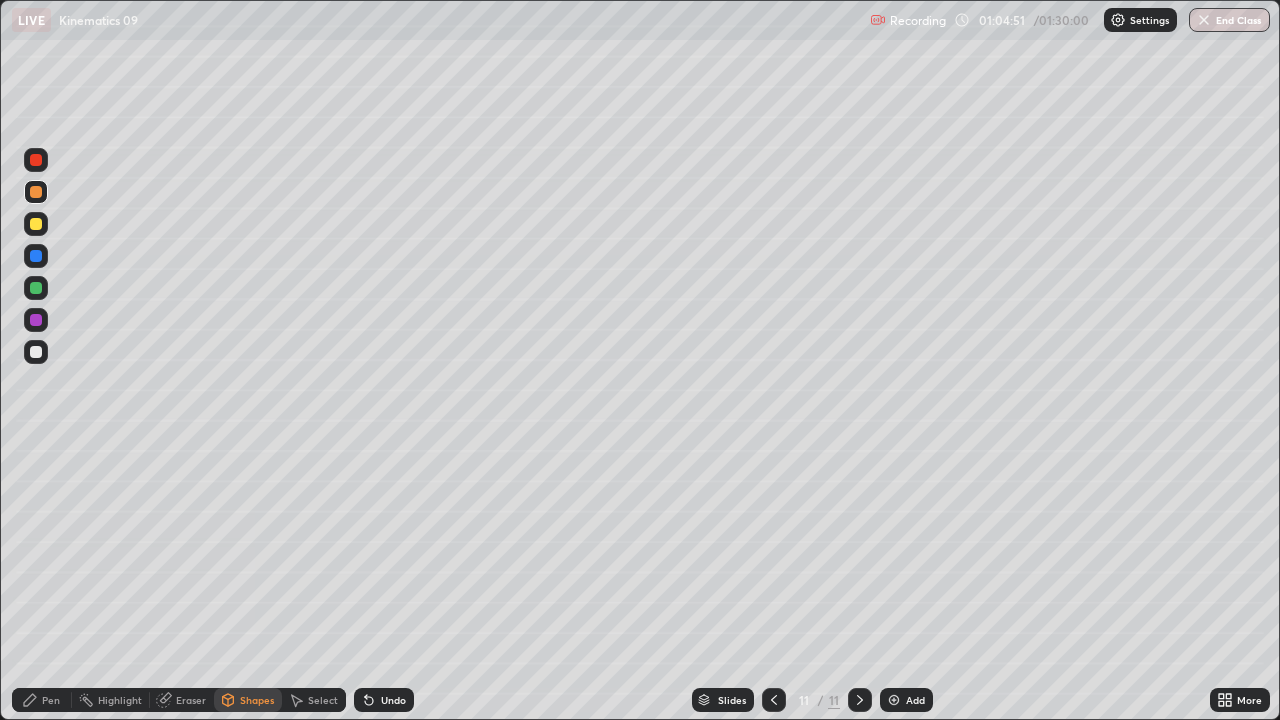 click on "Pen" at bounding box center [42, 700] 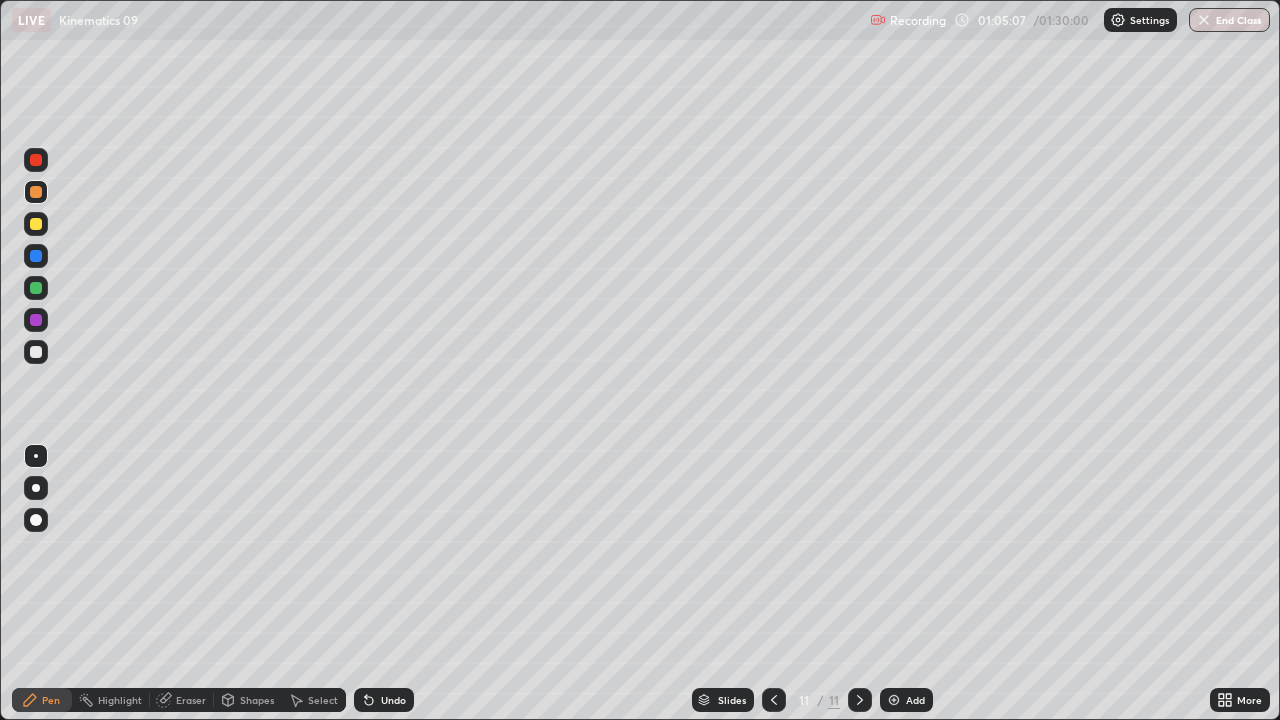 click at bounding box center [36, 288] 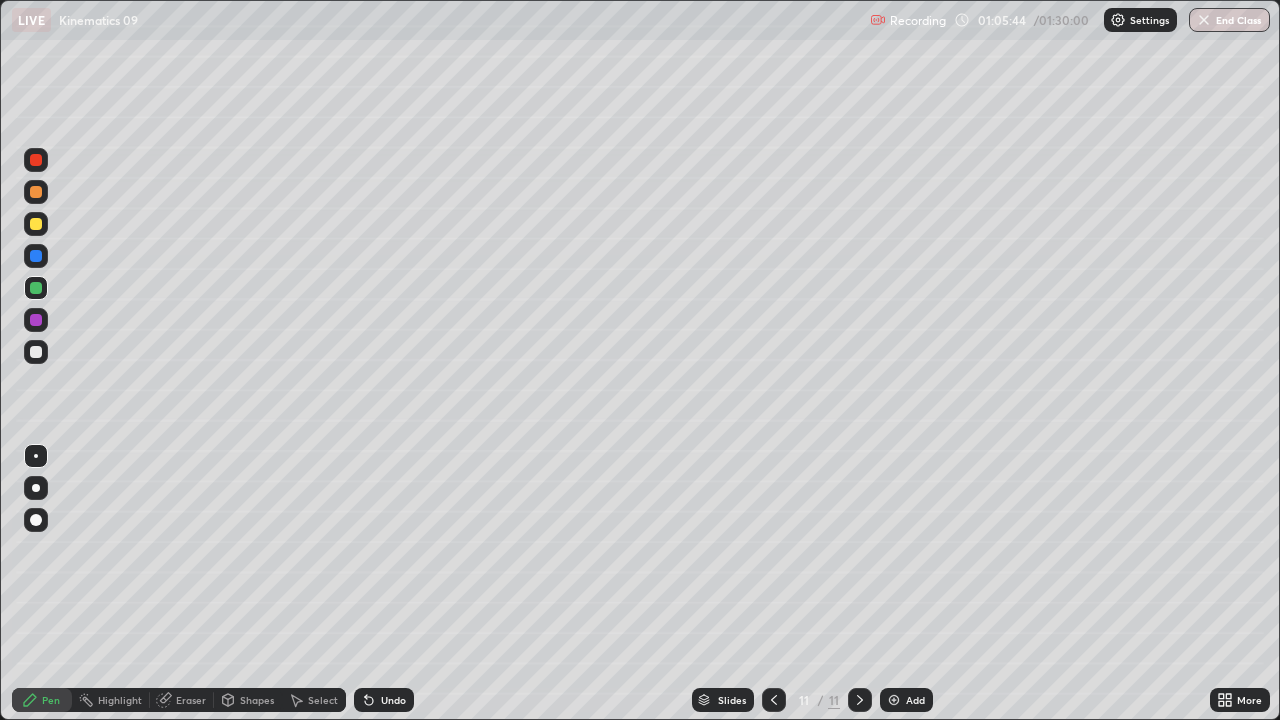 click on "Shapes" at bounding box center [257, 700] 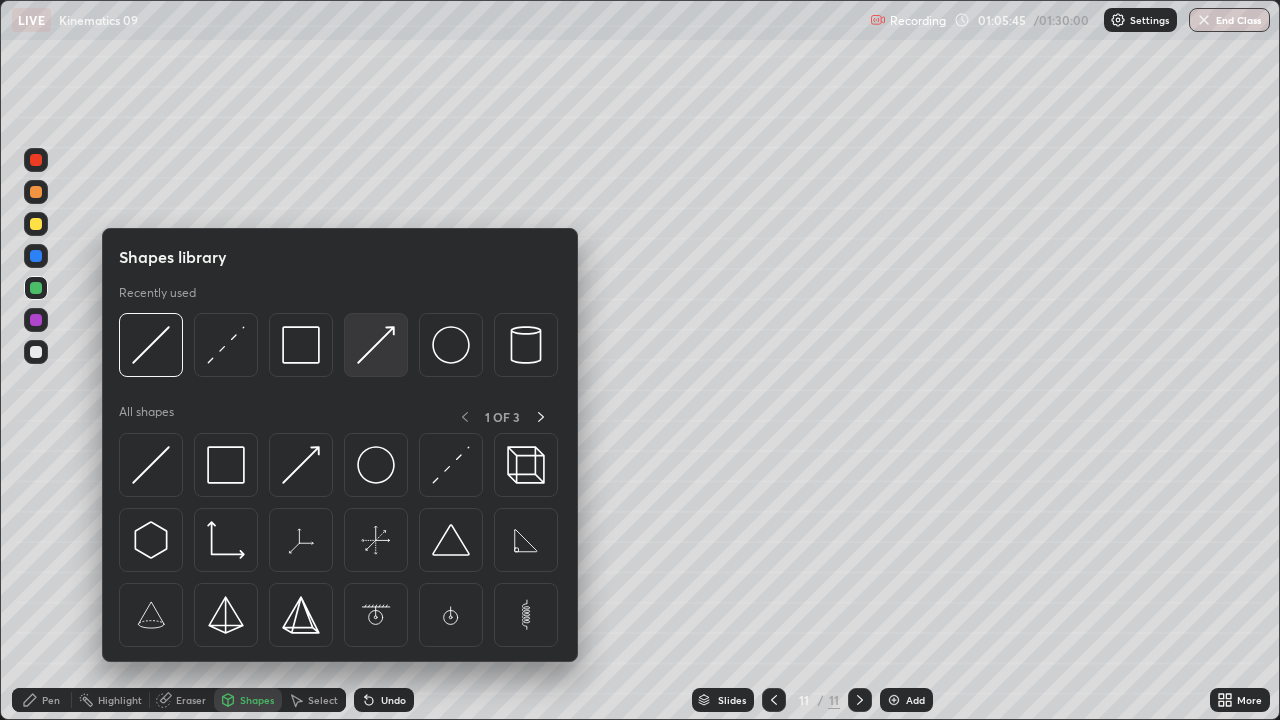 click at bounding box center [376, 345] 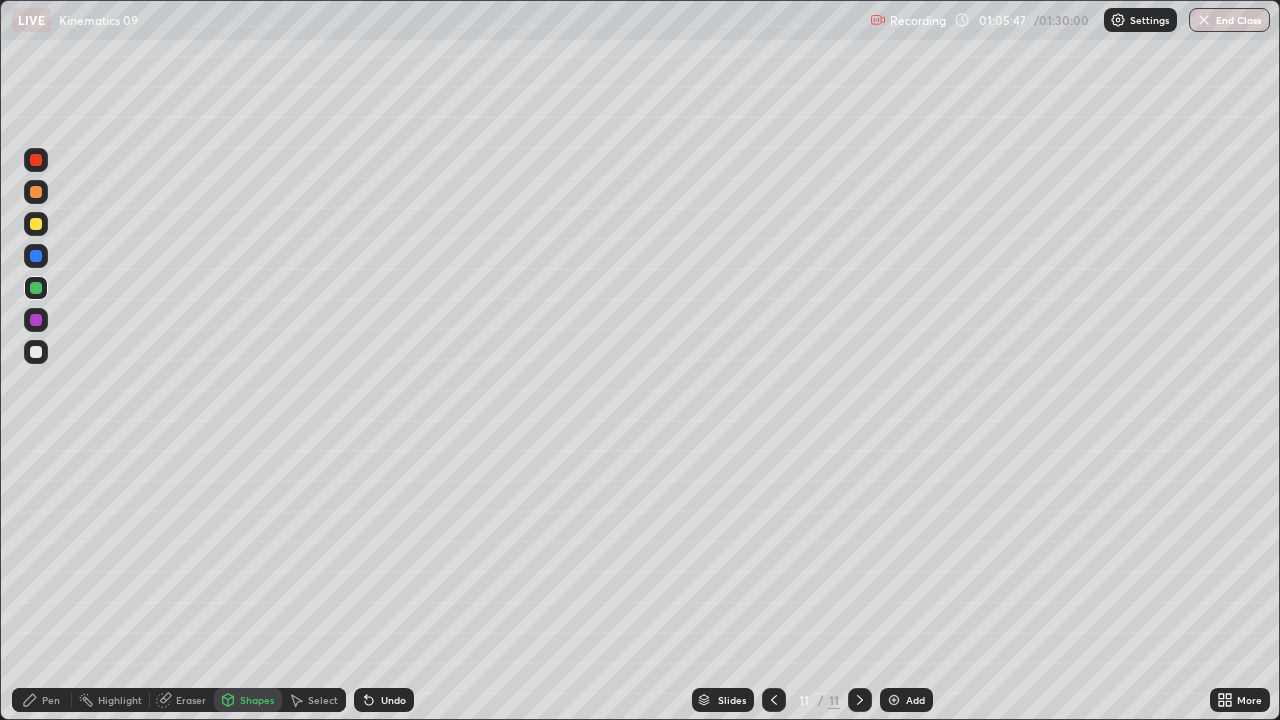 click 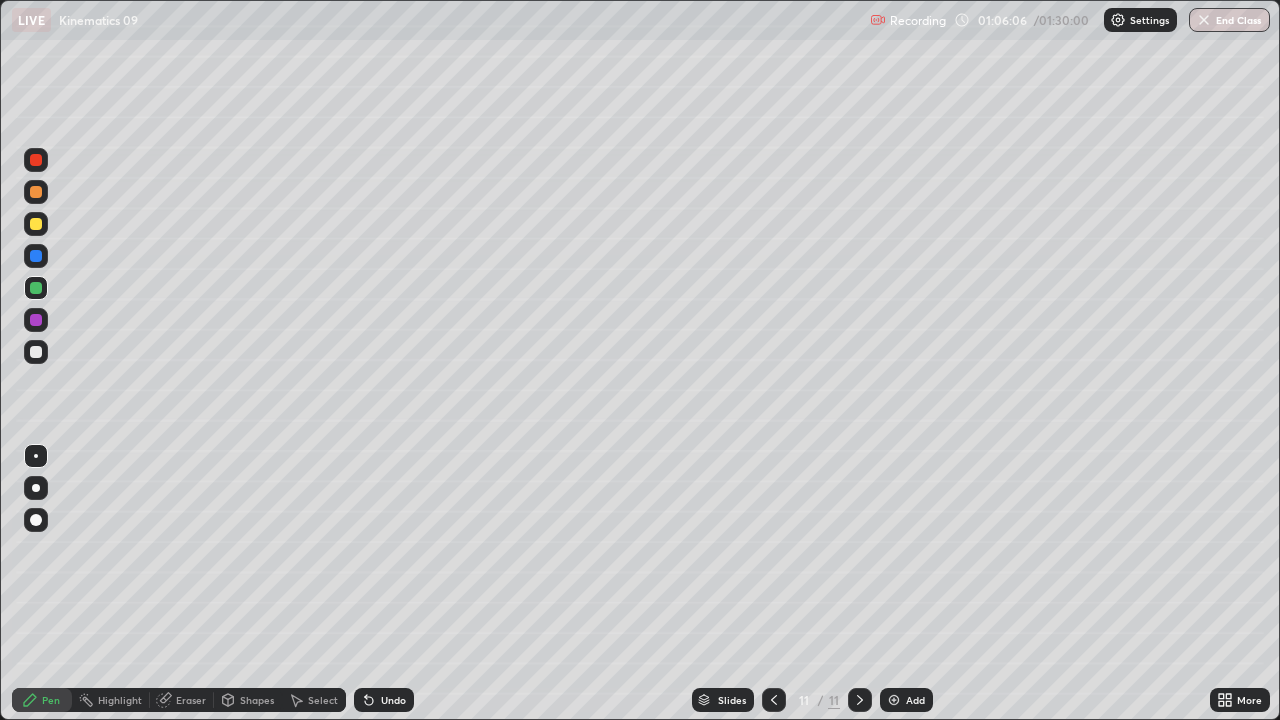click on "Undo" at bounding box center [393, 700] 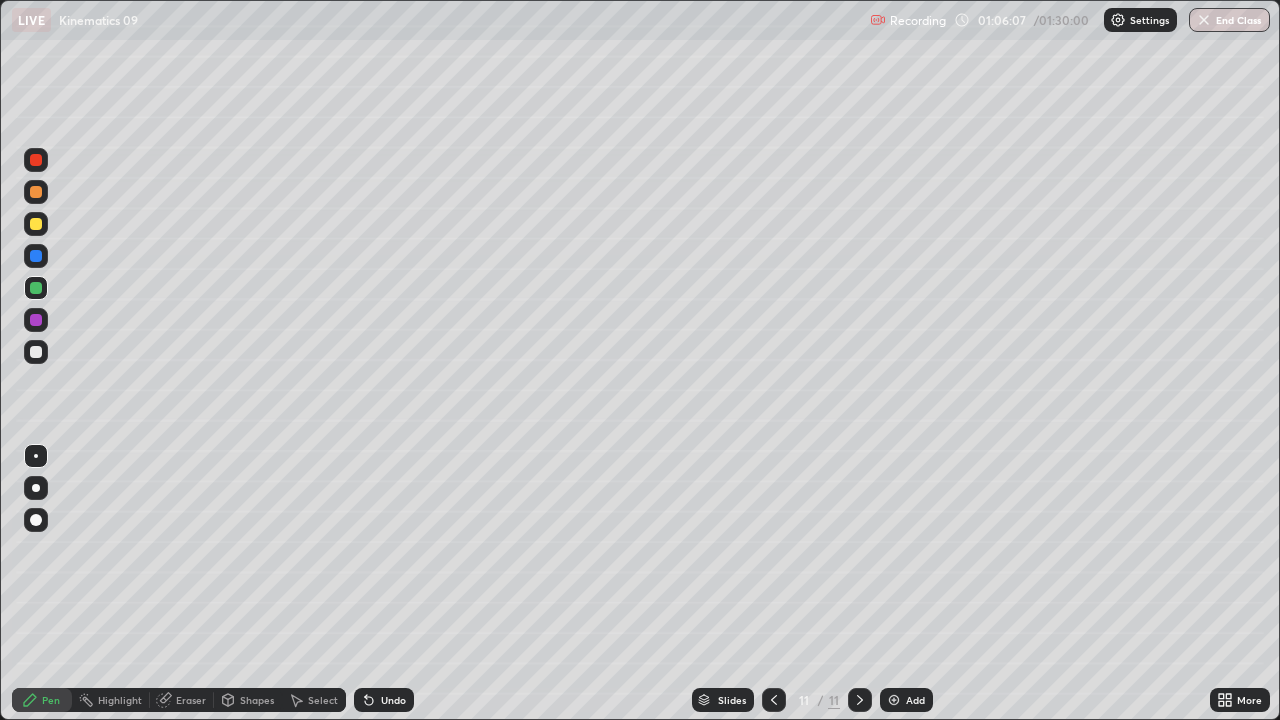 click on "Undo" at bounding box center (393, 700) 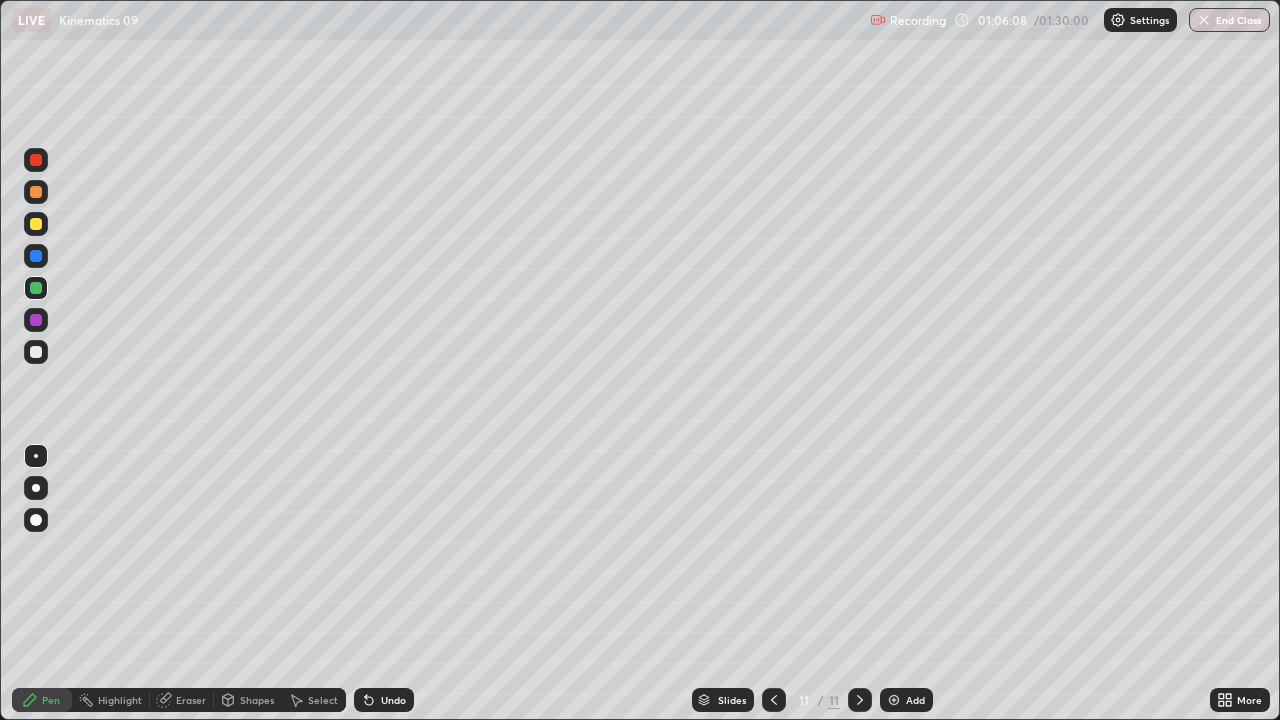 click at bounding box center (36, 224) 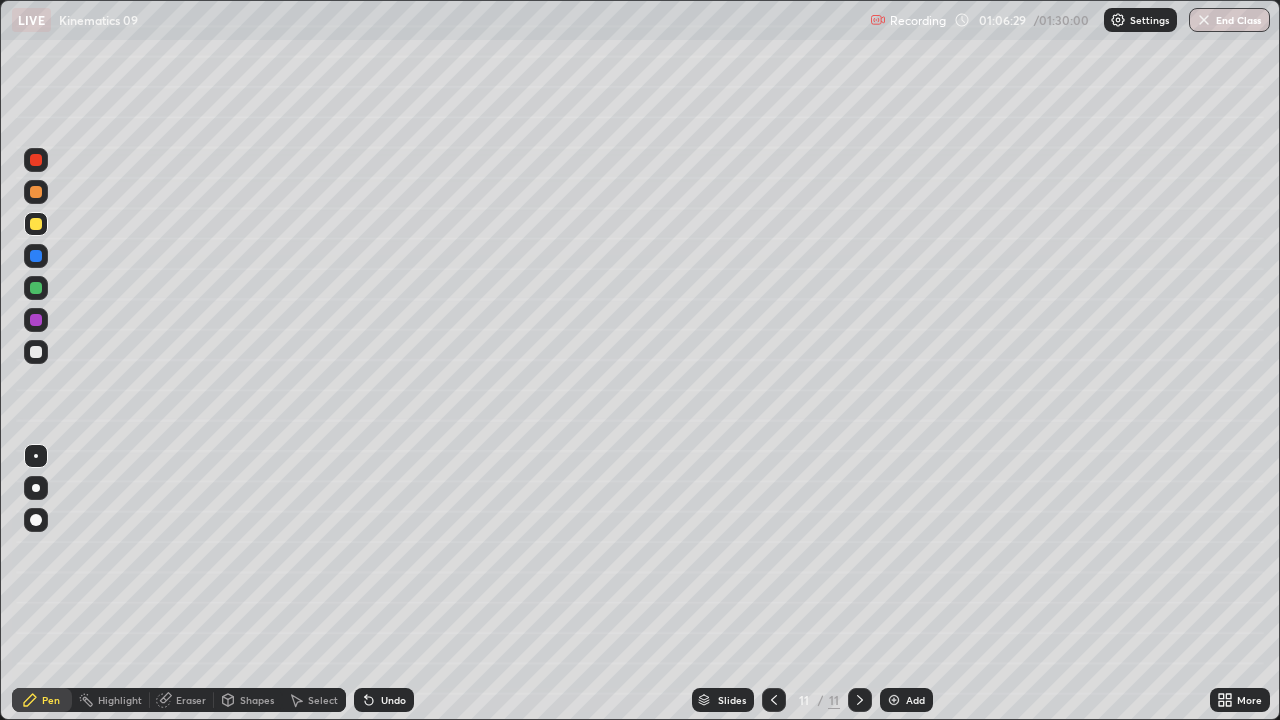 click on "Shapes" at bounding box center [248, 700] 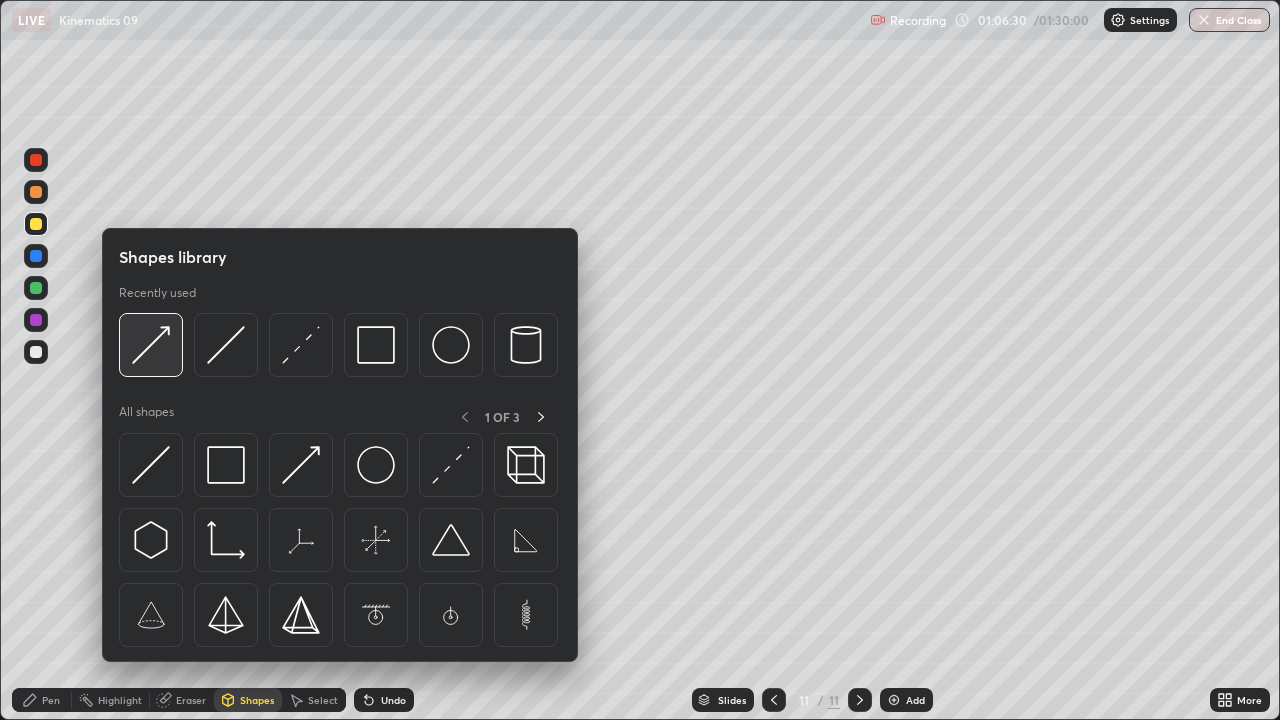 click at bounding box center (151, 345) 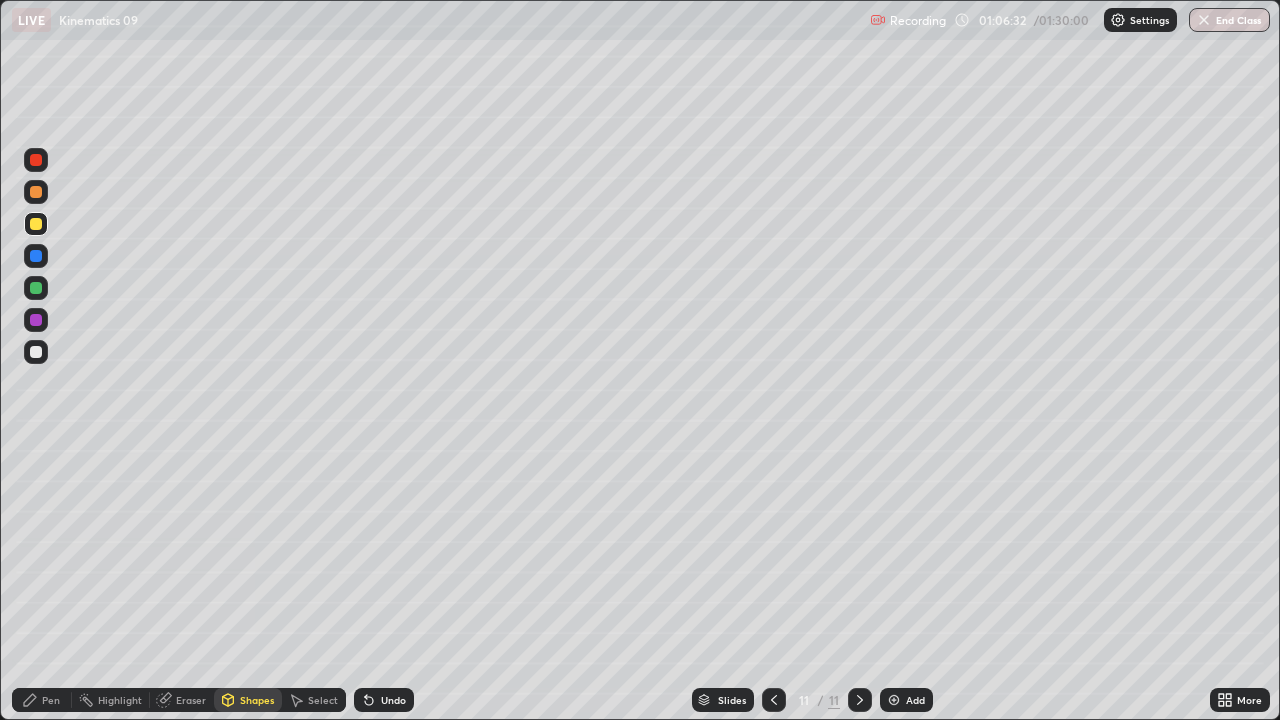 click 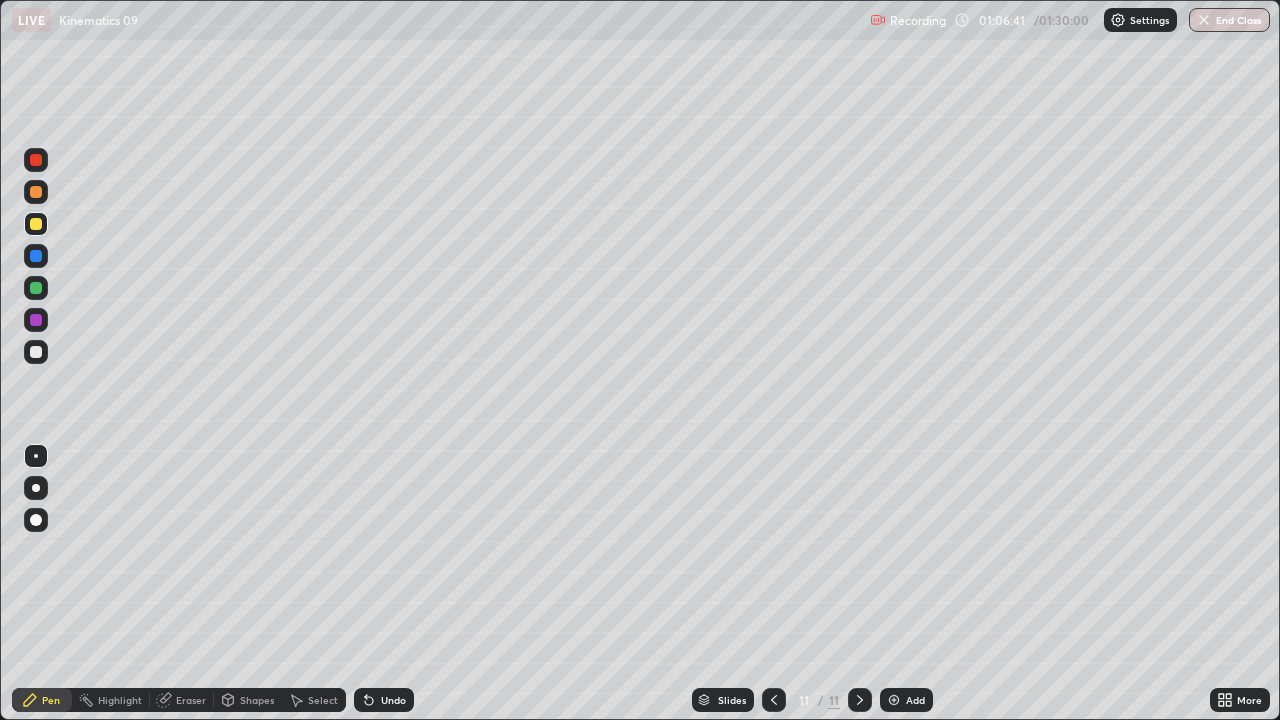 click at bounding box center (36, 352) 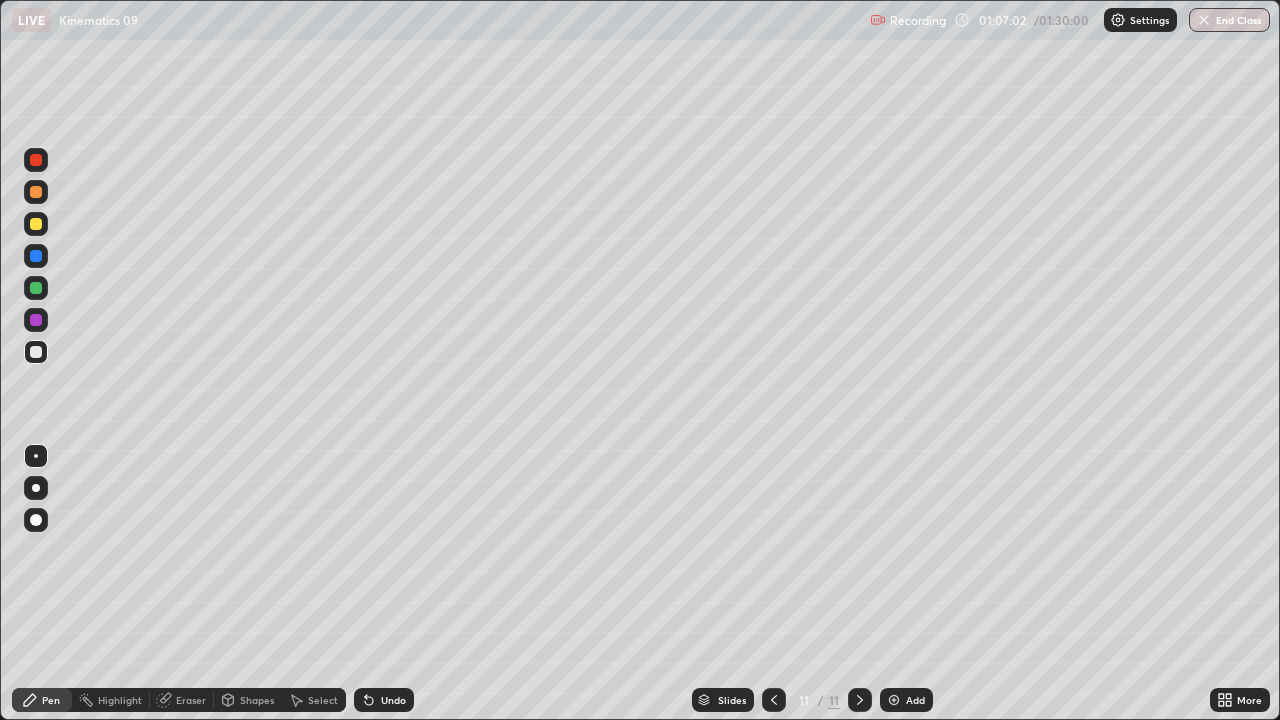 click on "Shapes" at bounding box center [257, 700] 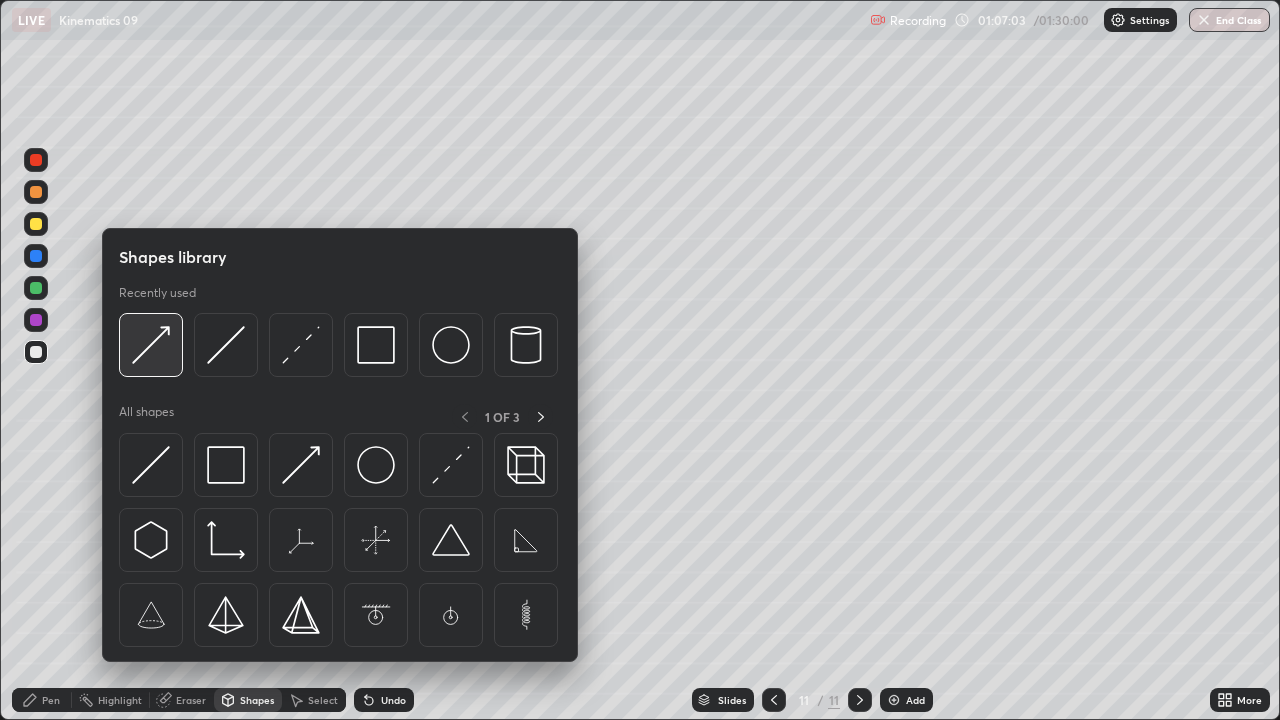 click at bounding box center (151, 345) 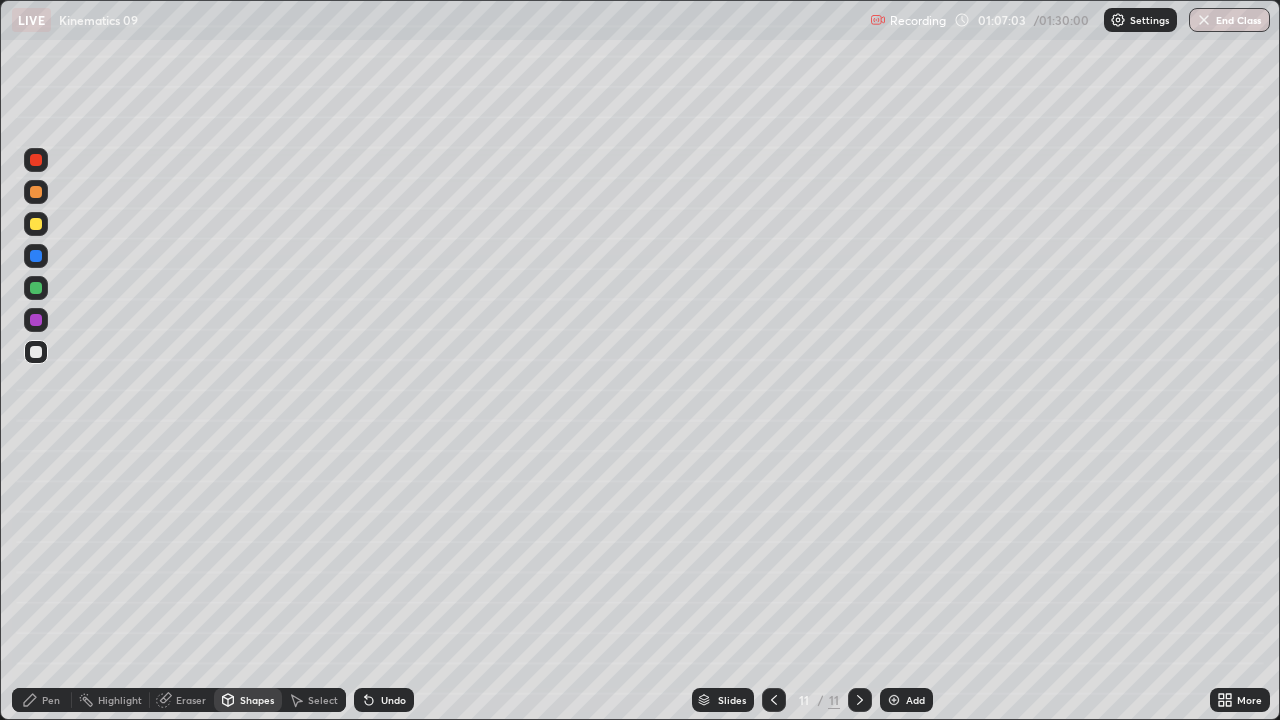 click at bounding box center (36, 320) 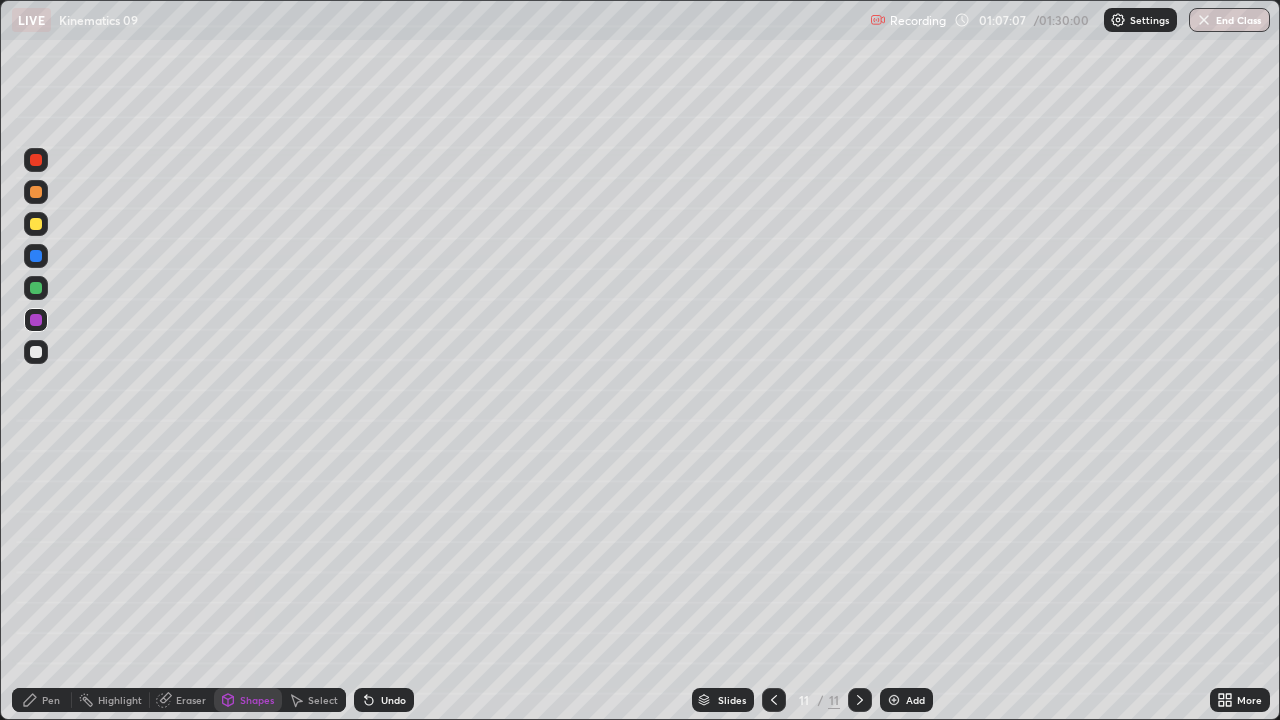 click on "Shapes" at bounding box center (257, 700) 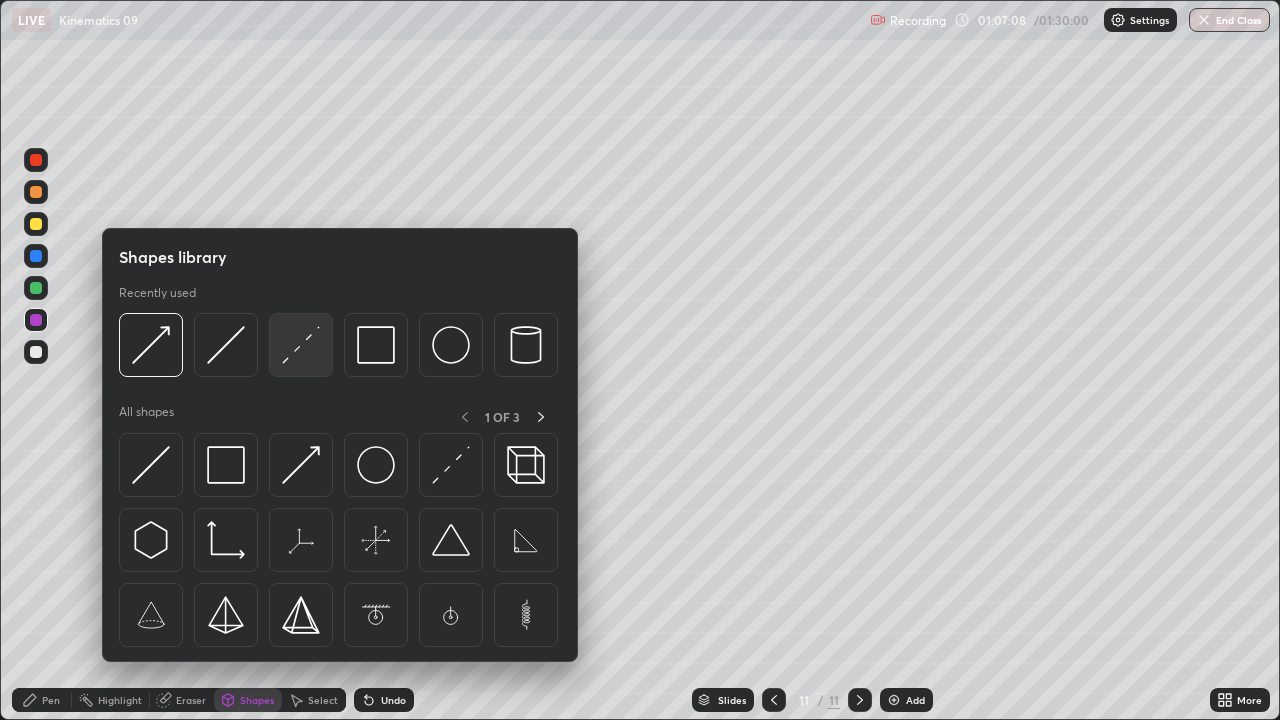 click at bounding box center (301, 345) 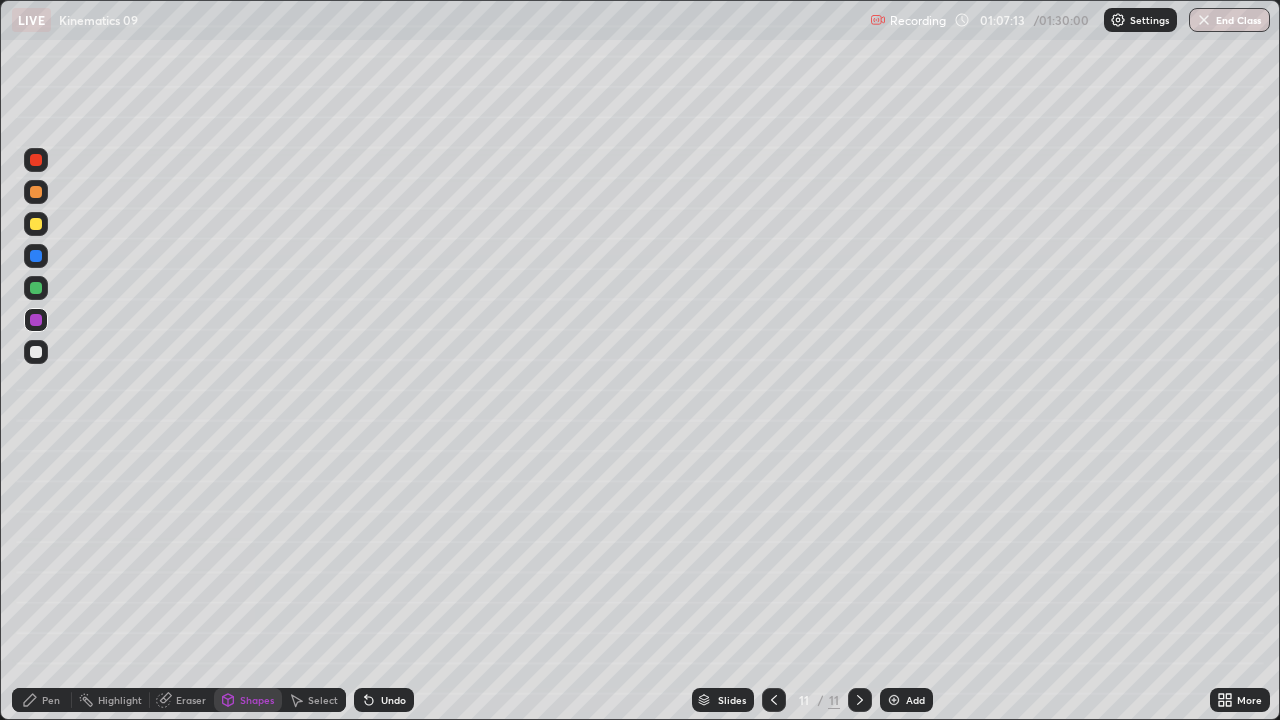 click on "Pen" at bounding box center (51, 700) 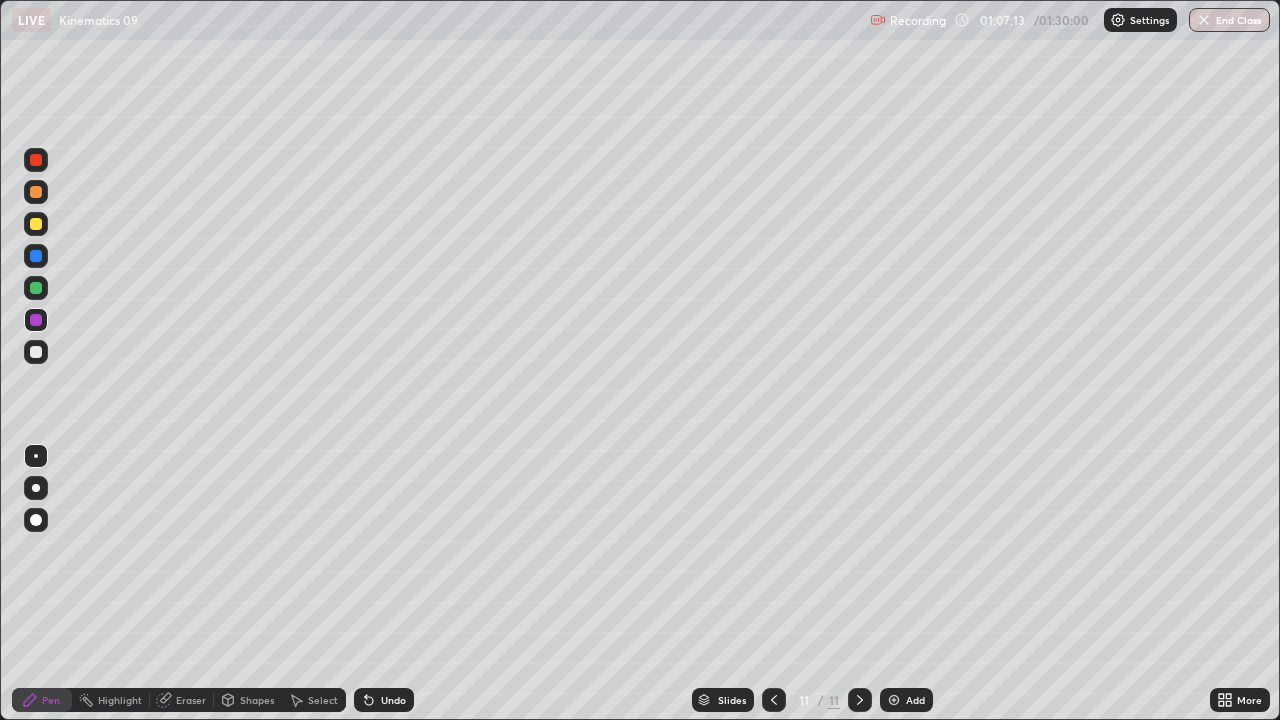 click at bounding box center [36, 352] 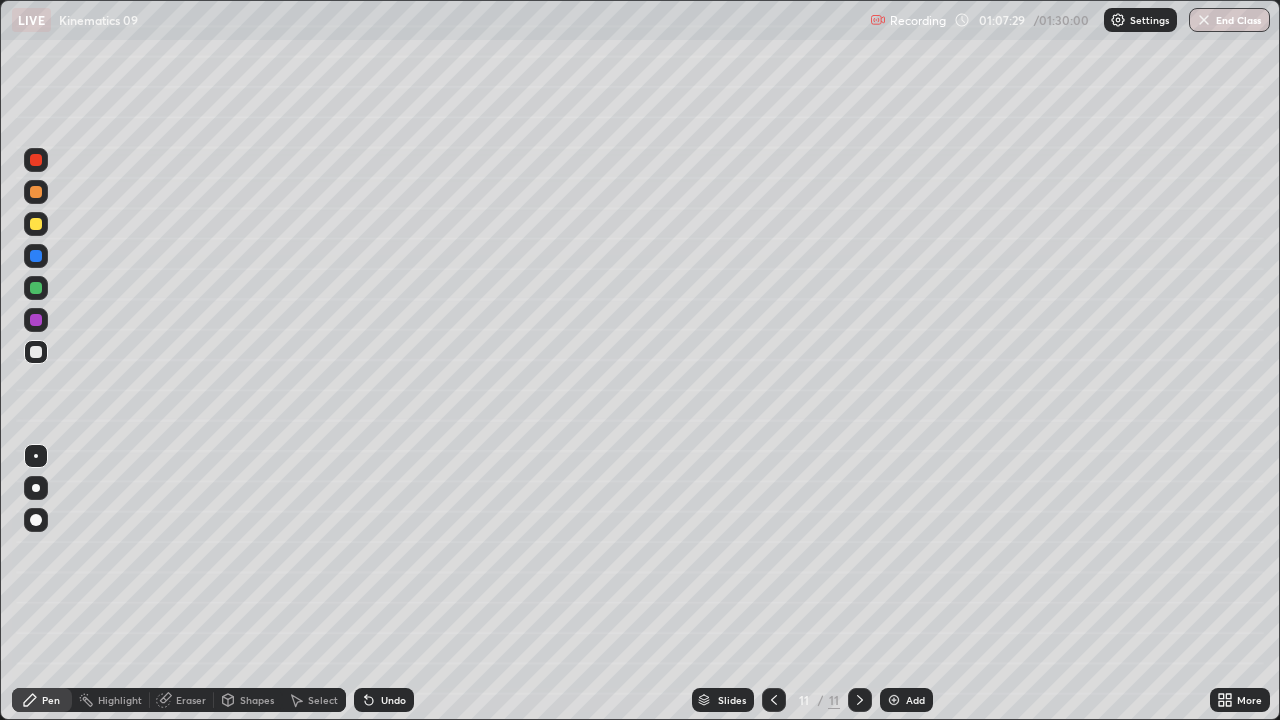 click on "Undo" at bounding box center [393, 700] 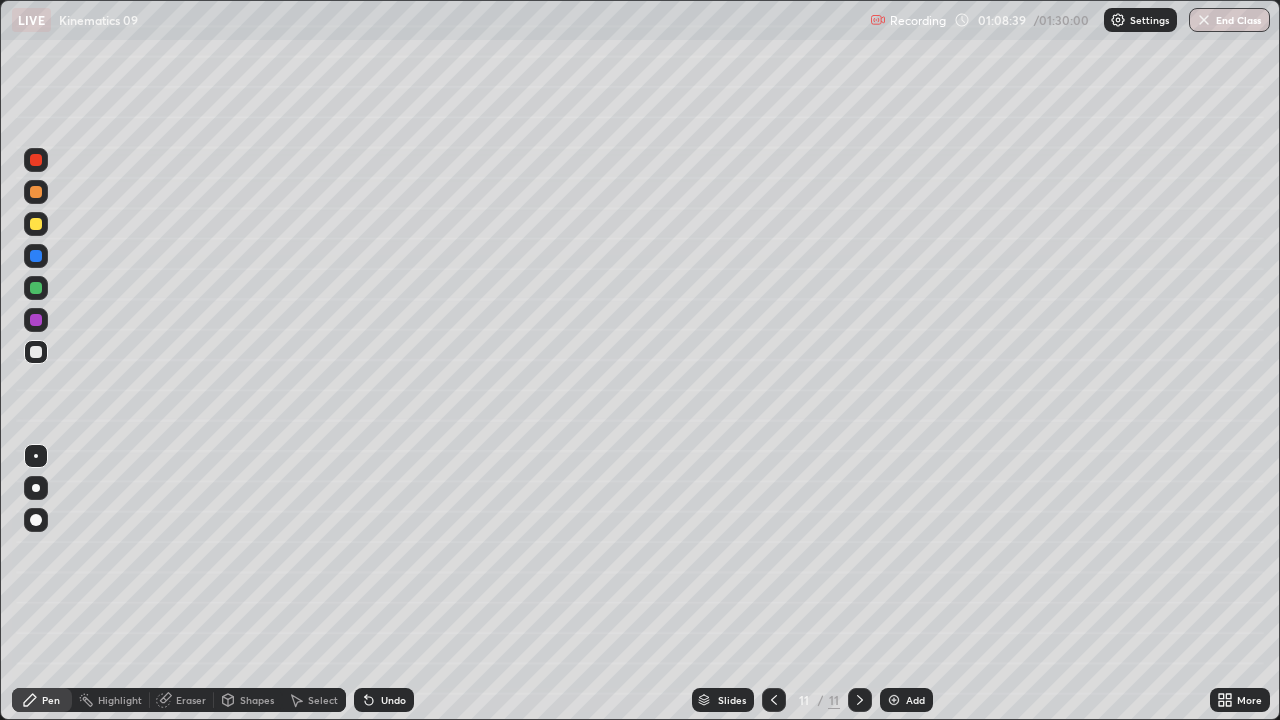 click on "Select" at bounding box center (323, 700) 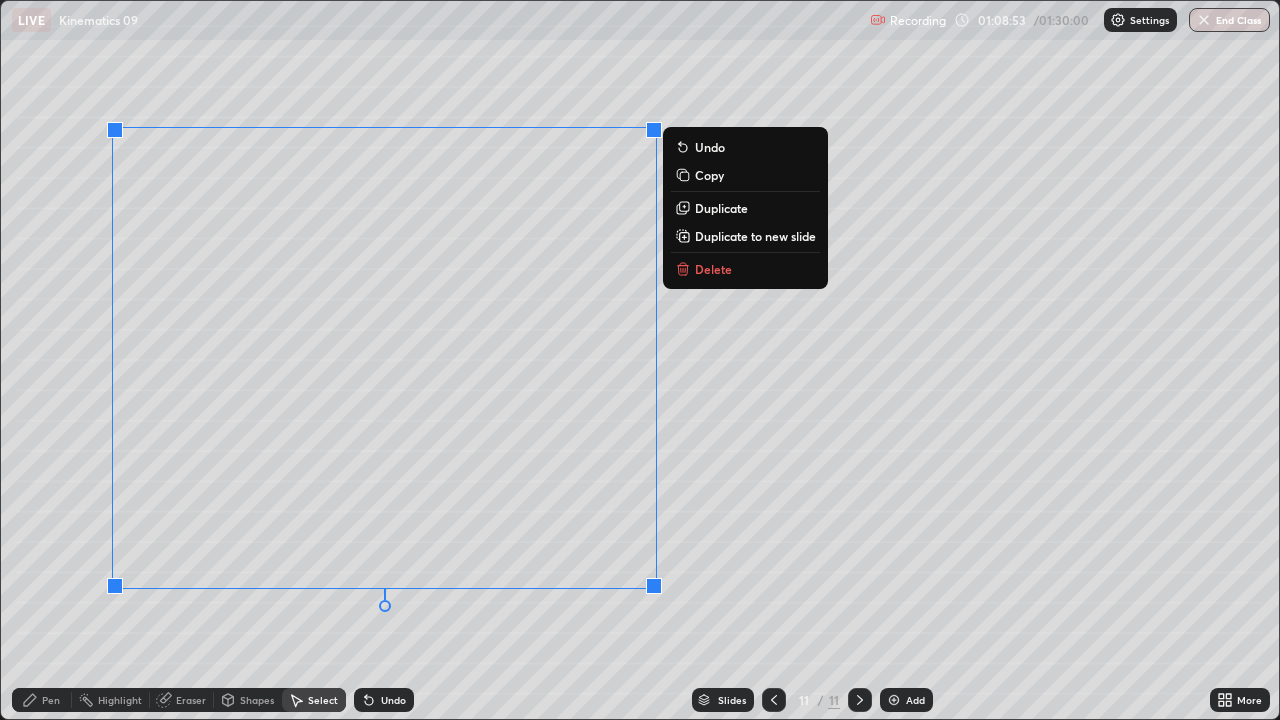 click on "Pen" at bounding box center (51, 700) 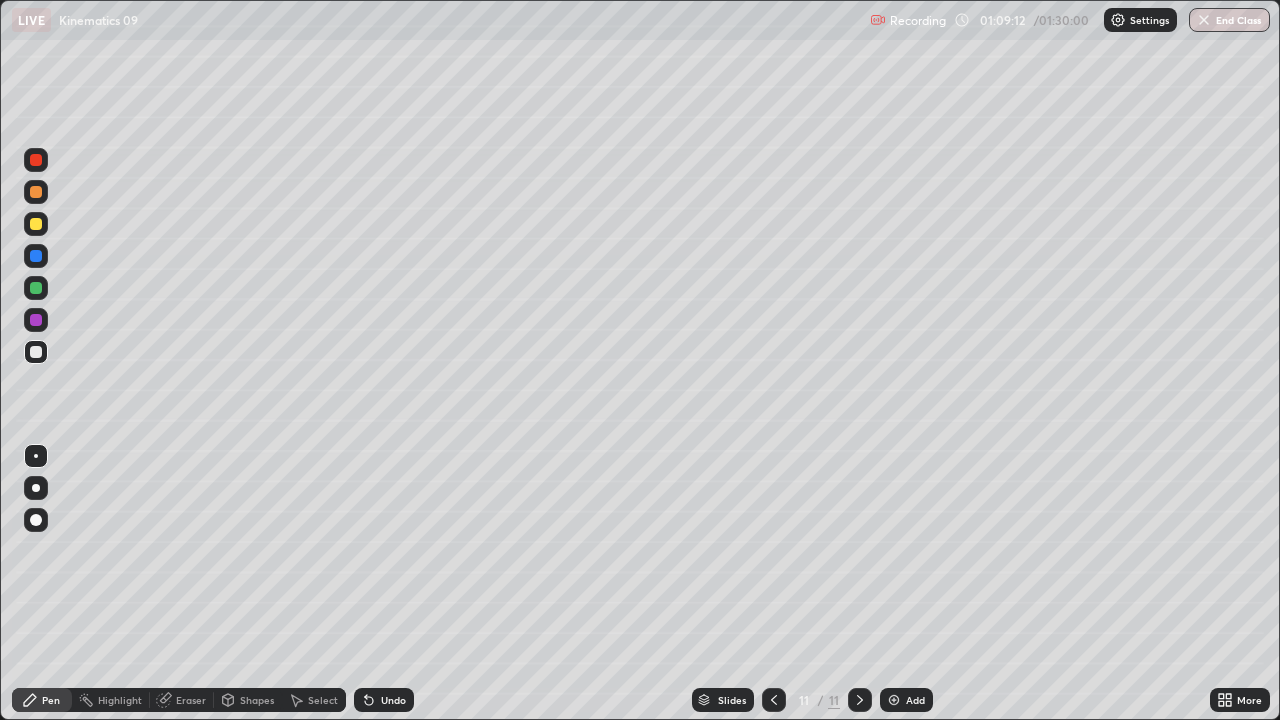 click on "Undo" at bounding box center (384, 700) 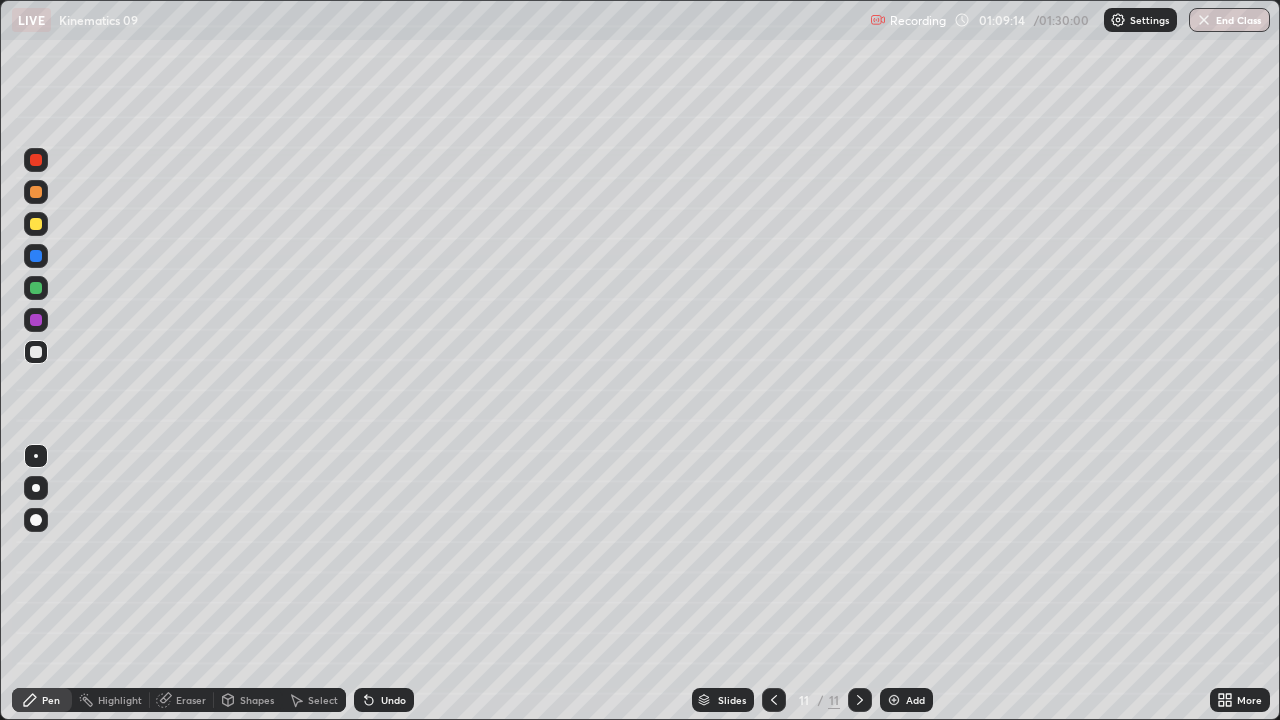 click on "Undo" at bounding box center [393, 700] 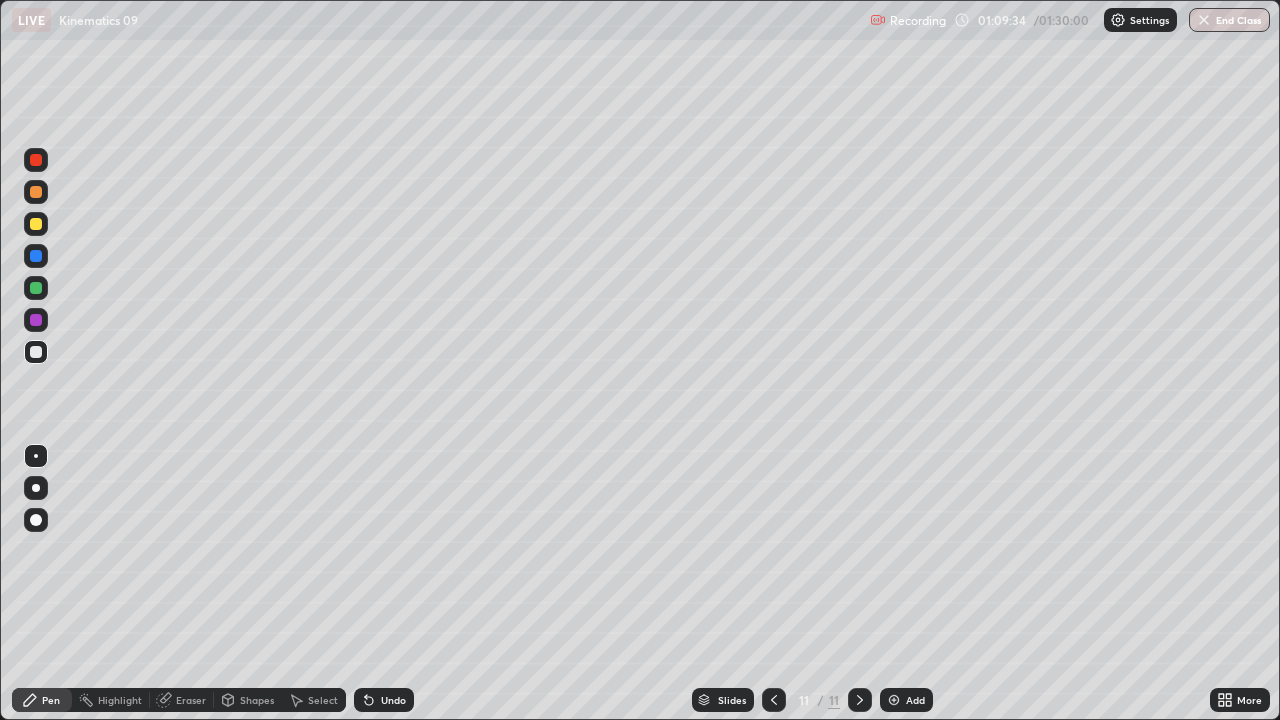 click on "Undo" at bounding box center (393, 700) 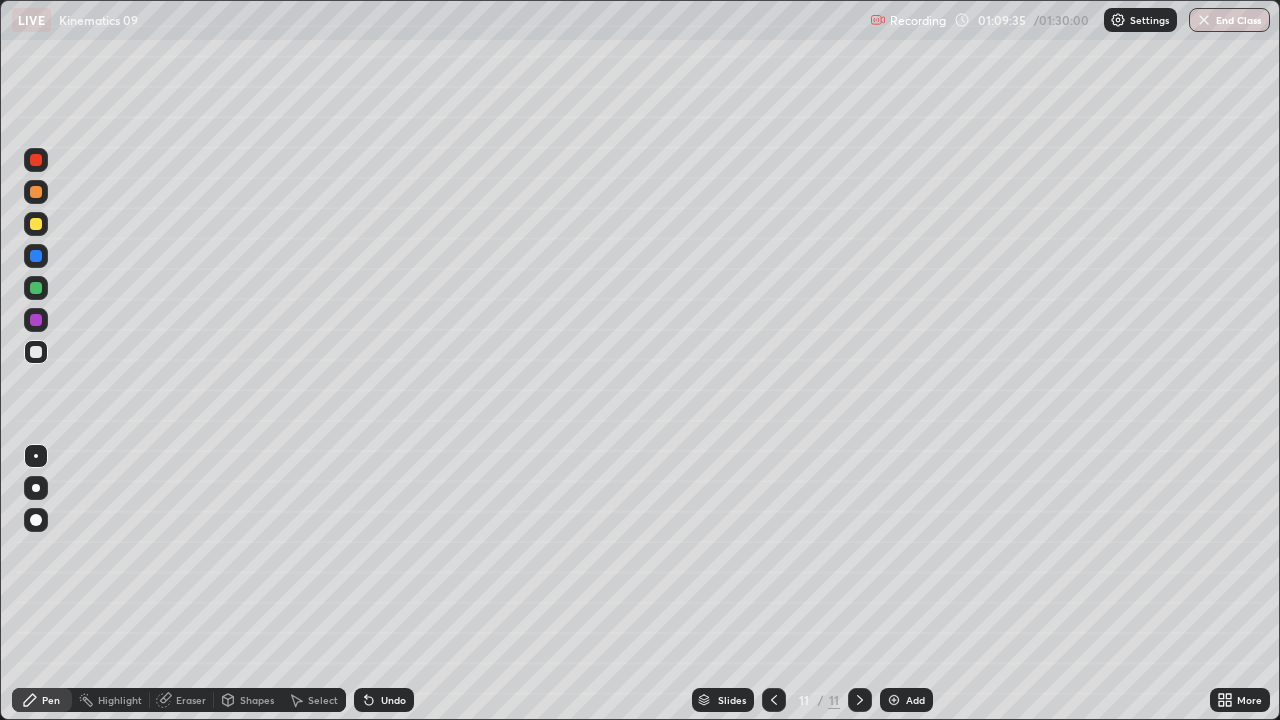 click on "Undo" at bounding box center [384, 700] 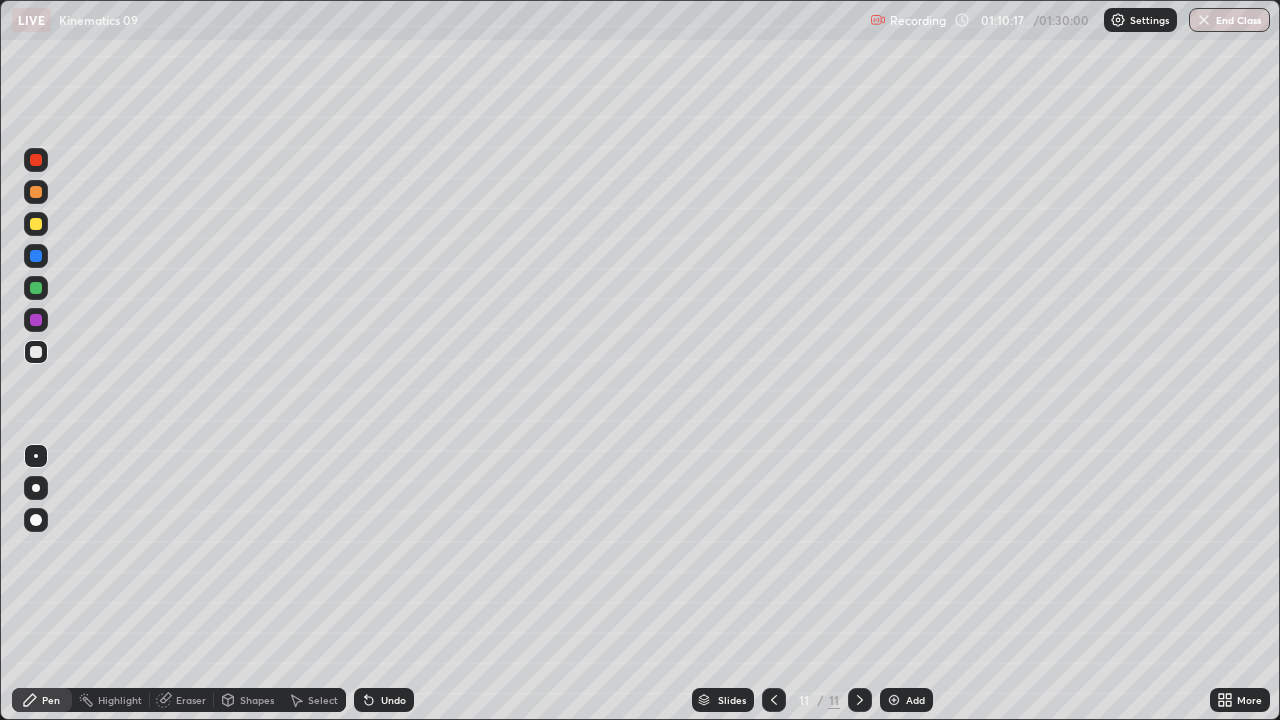 click on "Undo" at bounding box center [384, 700] 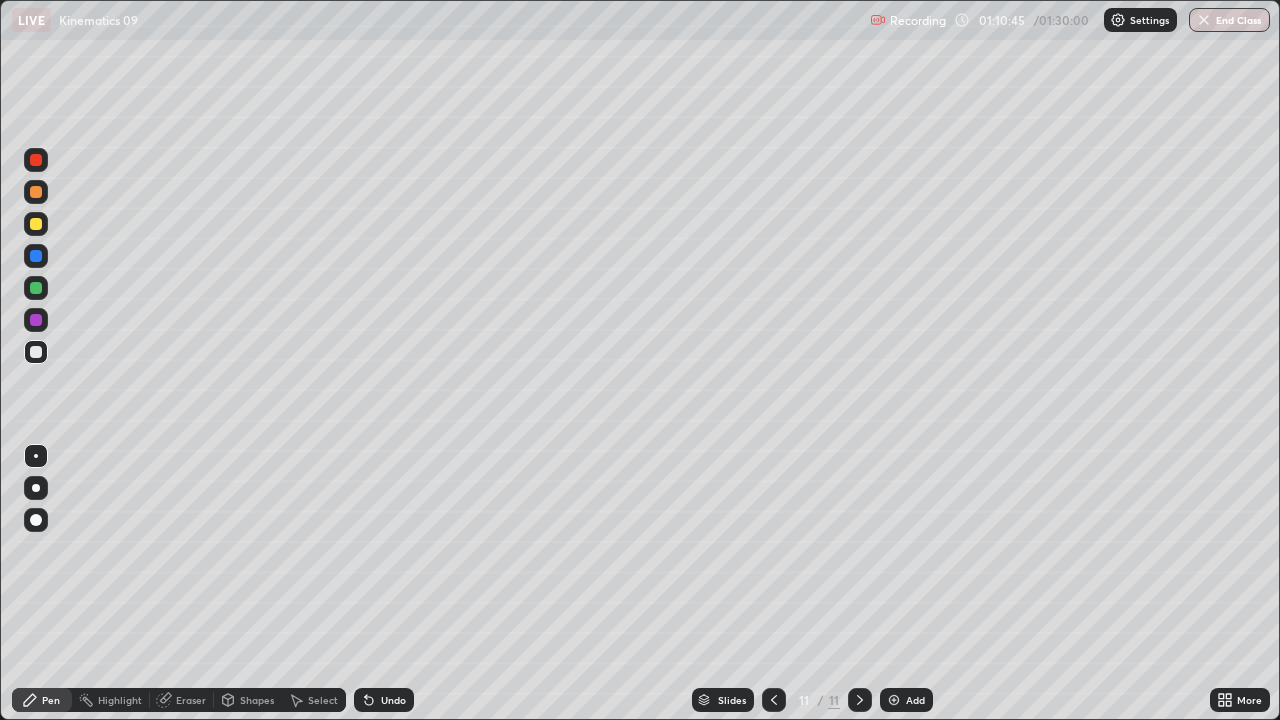 click on "Undo" at bounding box center [384, 700] 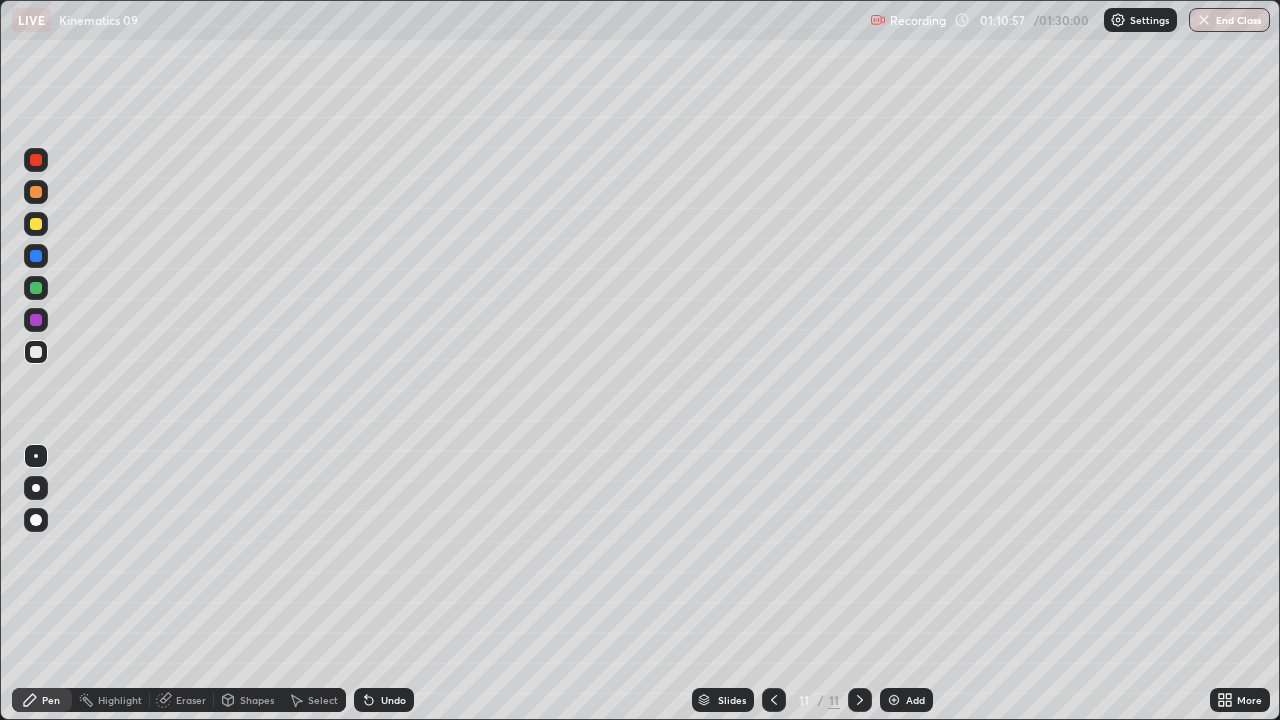 click on "Add" at bounding box center (915, 700) 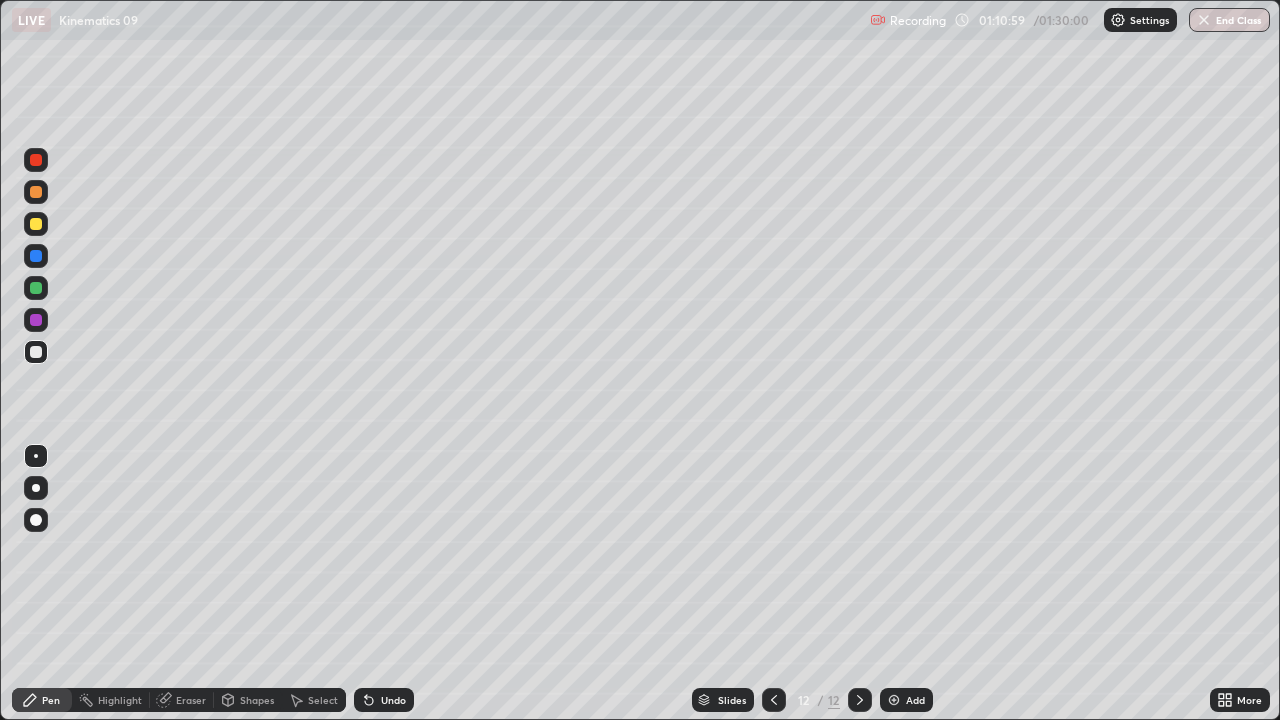 click at bounding box center [36, 288] 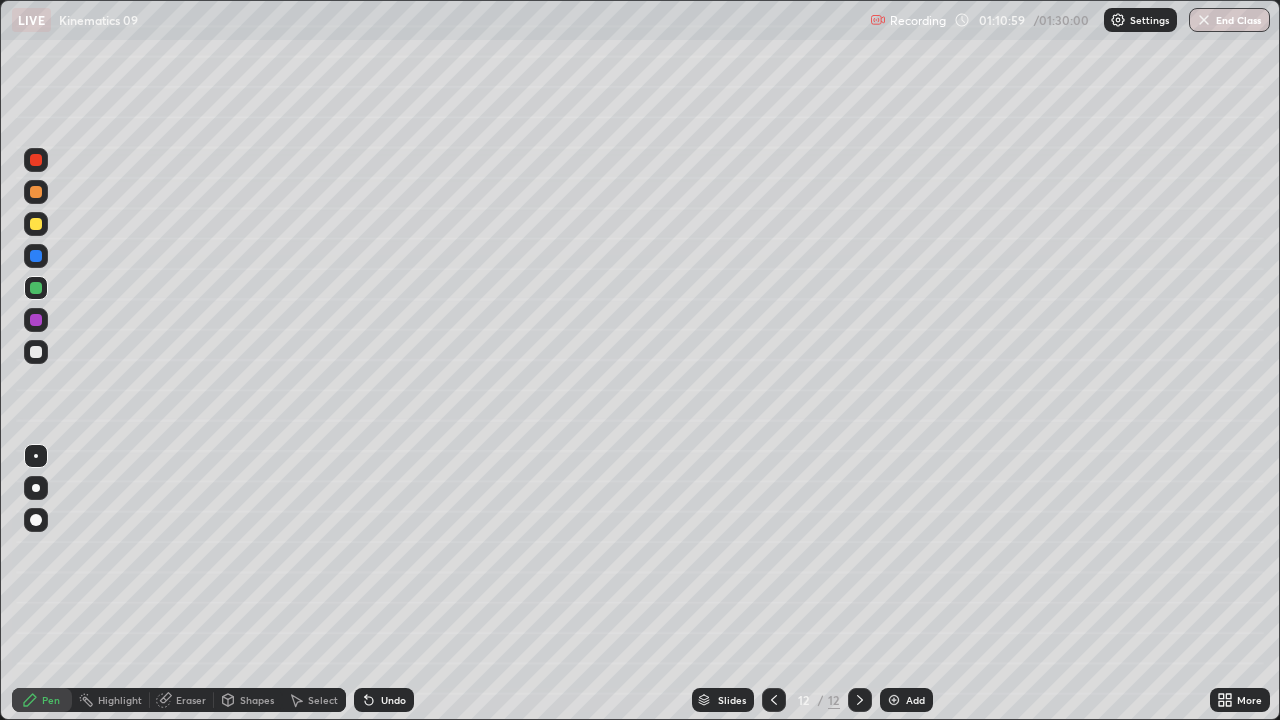 click on "Shapes" at bounding box center (257, 700) 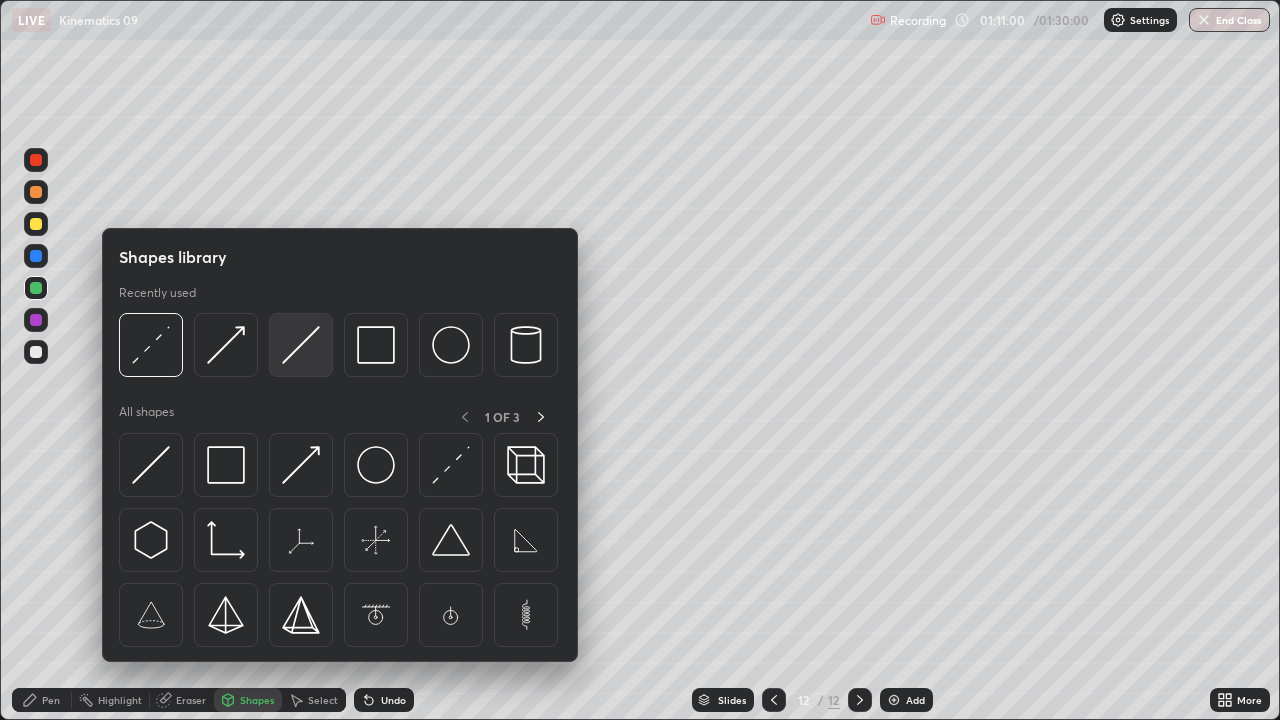 click at bounding box center (301, 345) 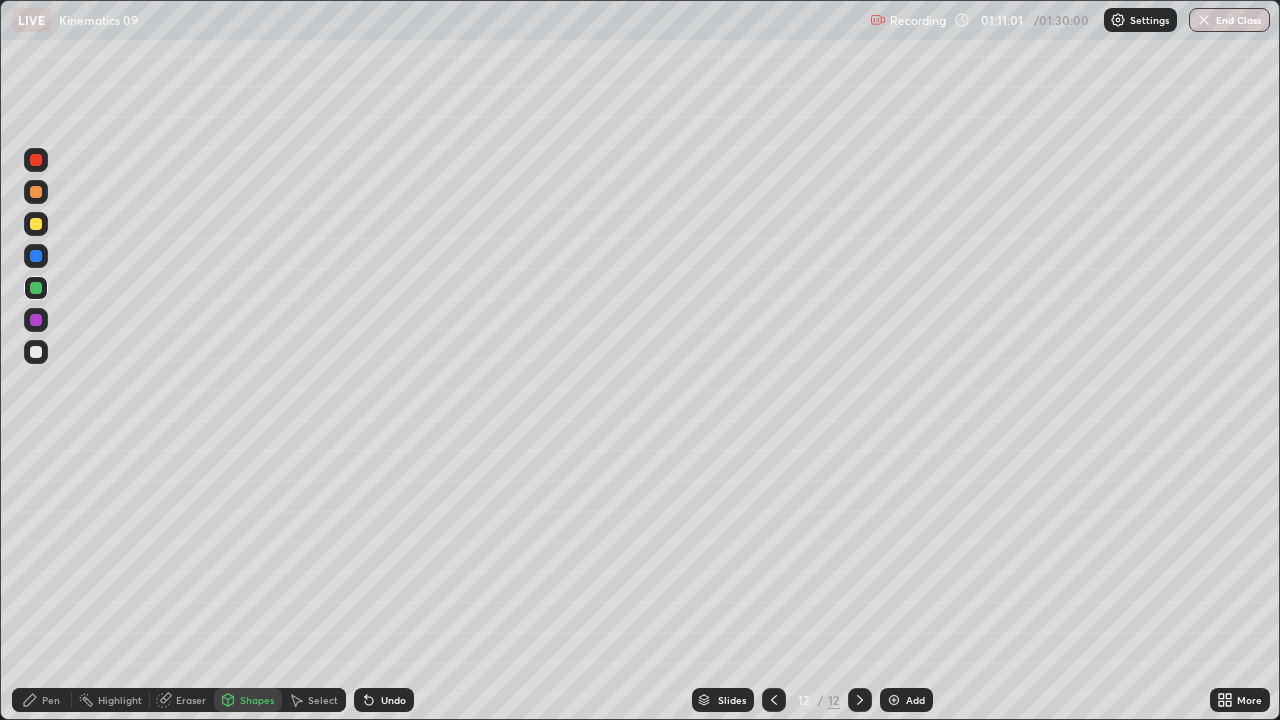 click at bounding box center [36, 192] 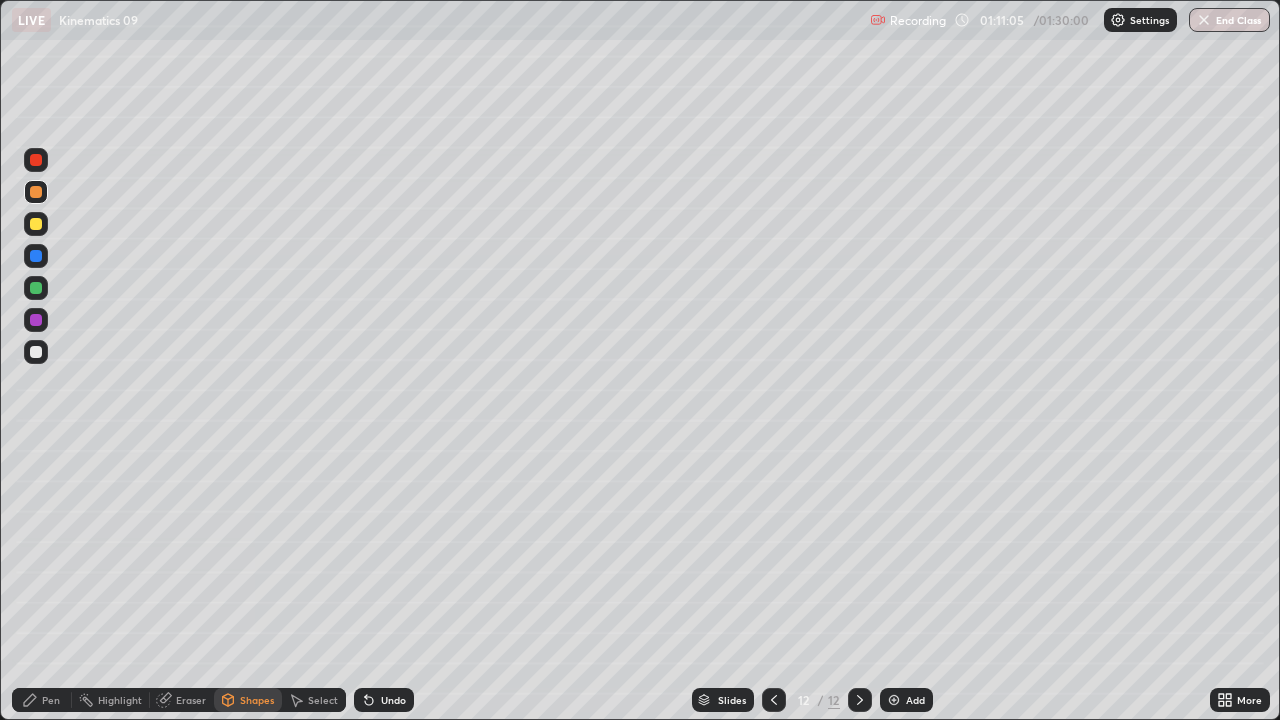 click on "Pen" at bounding box center (42, 700) 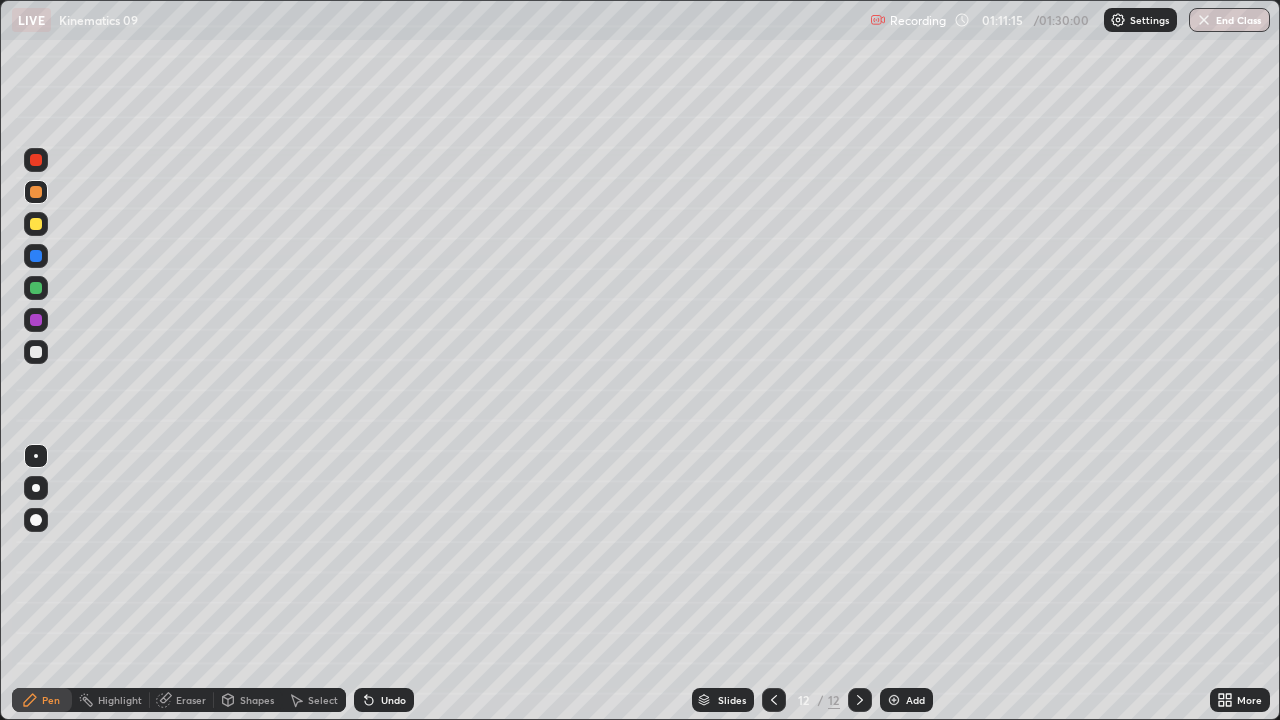 click at bounding box center [36, 352] 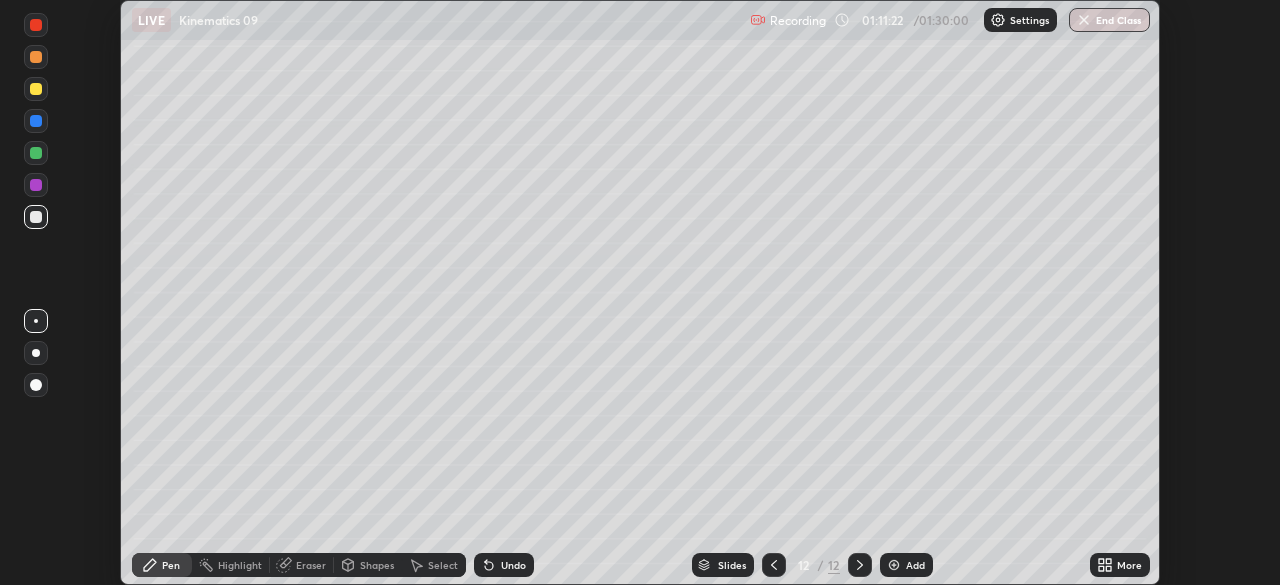 scroll, scrollTop: 585, scrollLeft: 1280, axis: both 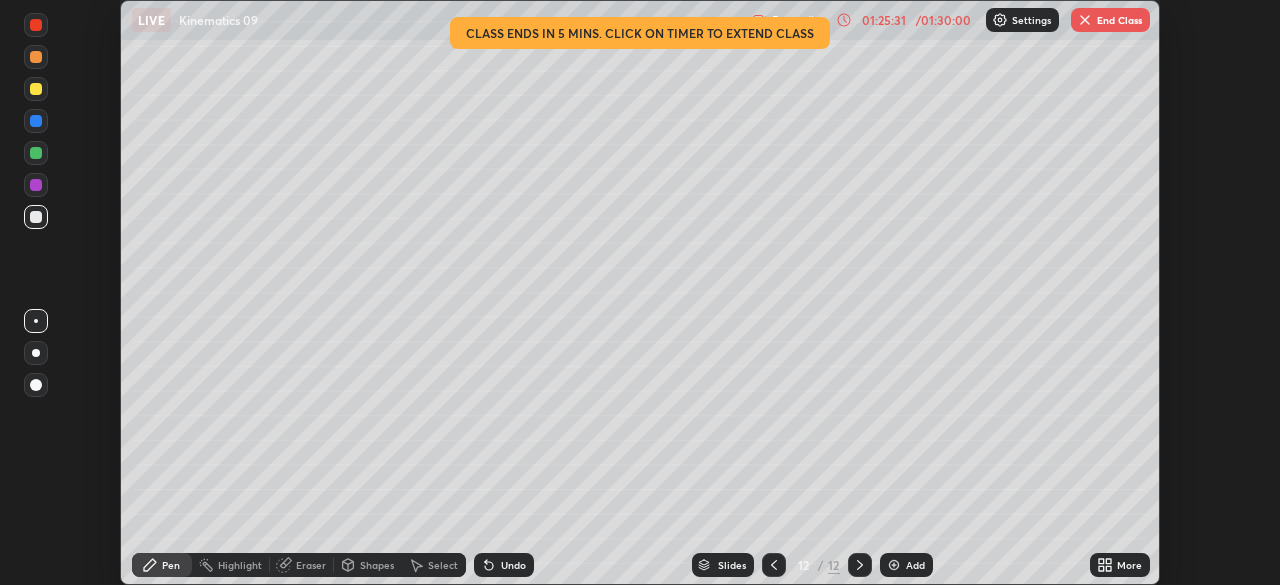 click on "More" at bounding box center (1129, 565) 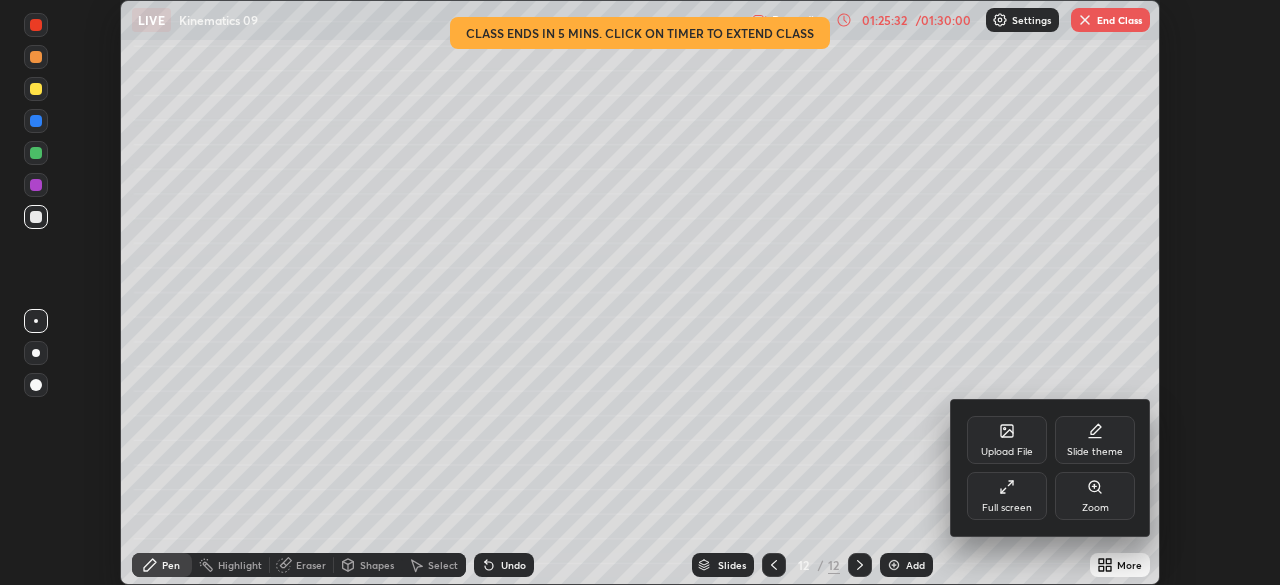 click on "Full screen" at bounding box center (1007, 508) 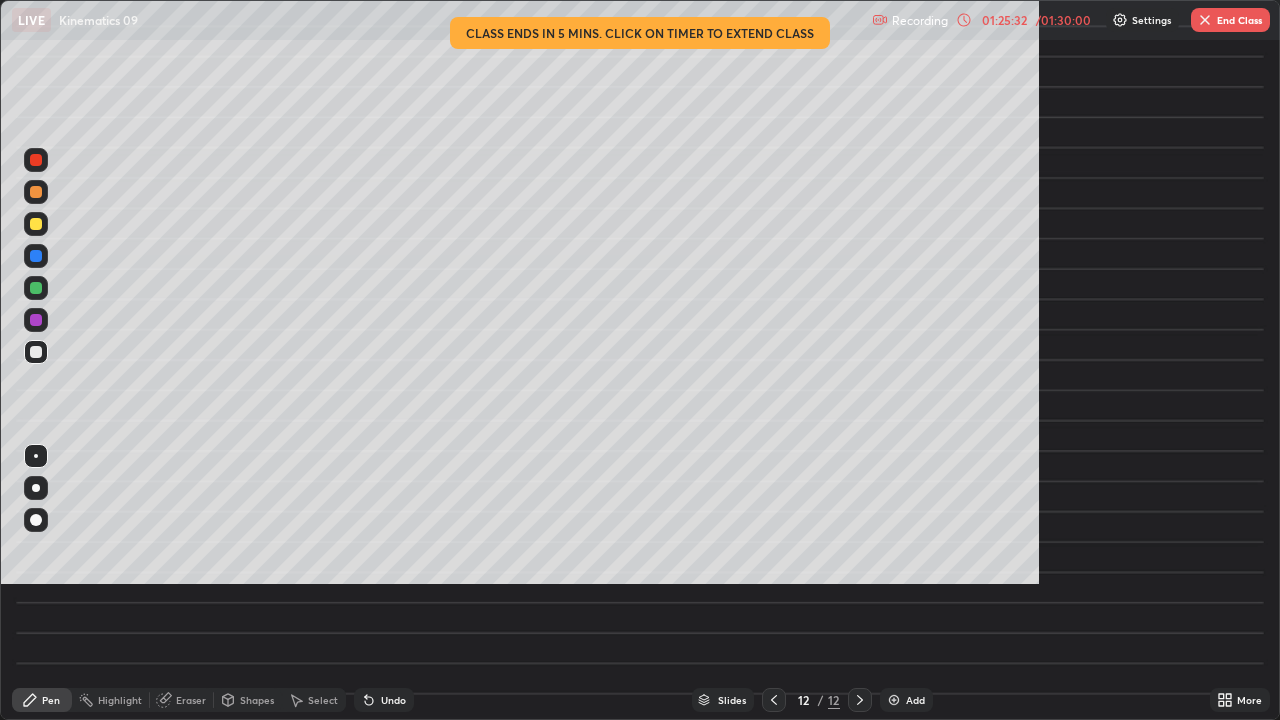 scroll, scrollTop: 99280, scrollLeft: 98720, axis: both 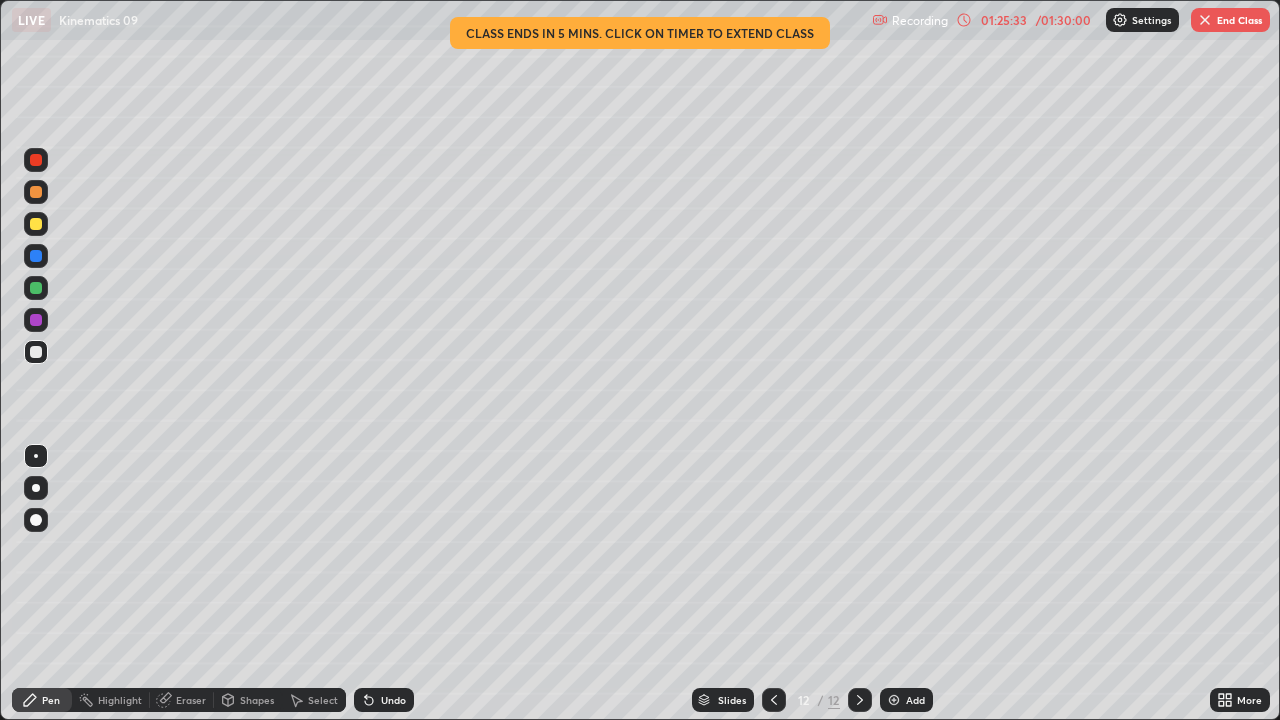 click on "Undo" at bounding box center [393, 700] 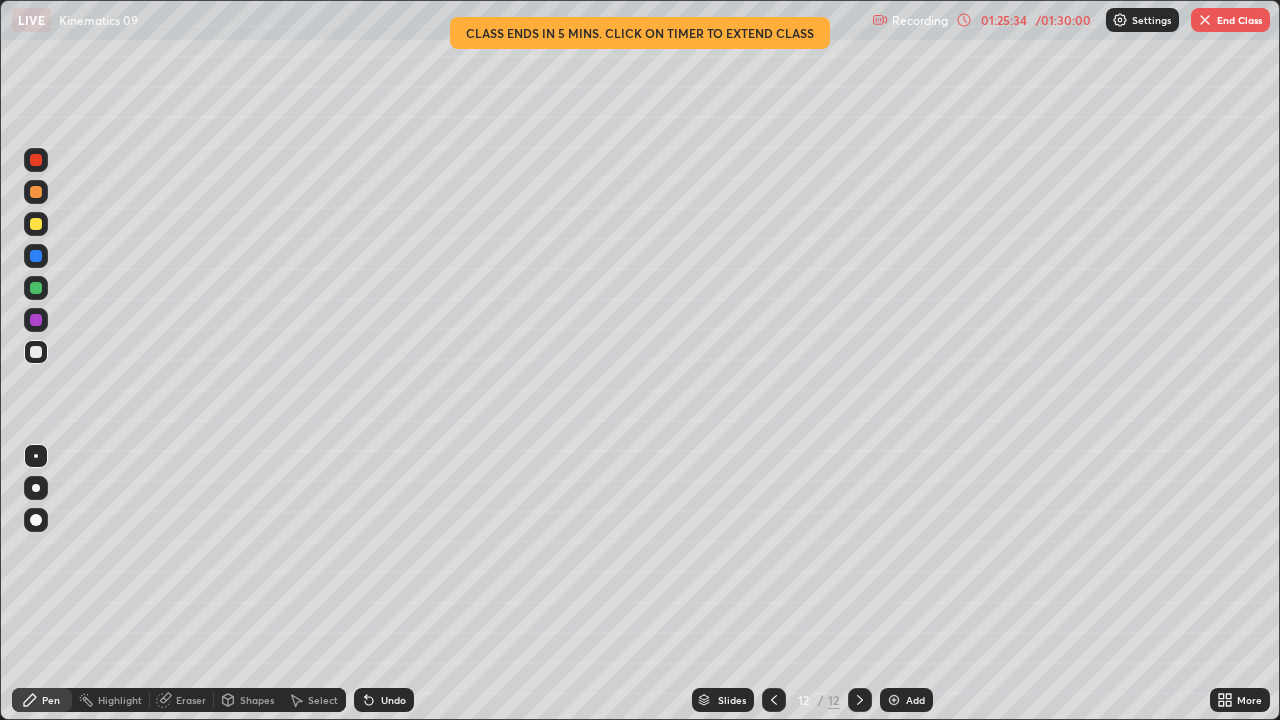 click on "Undo" at bounding box center [384, 700] 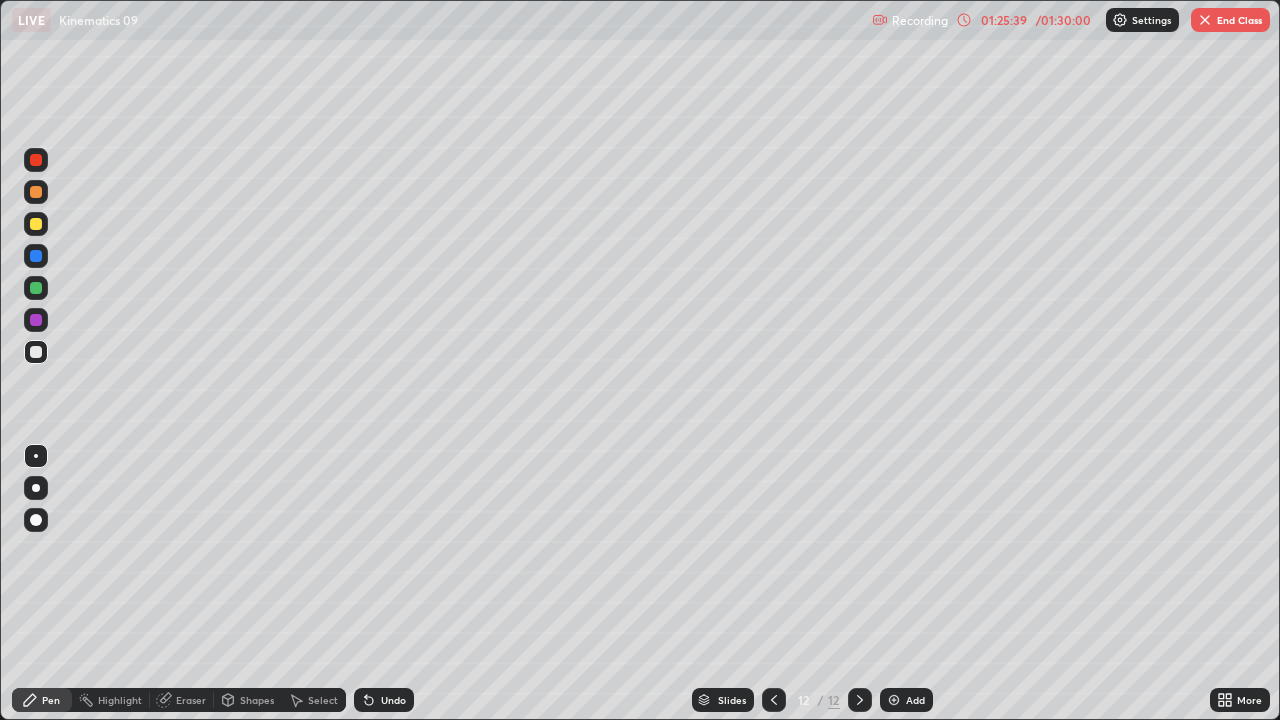 click on "Undo" at bounding box center [384, 700] 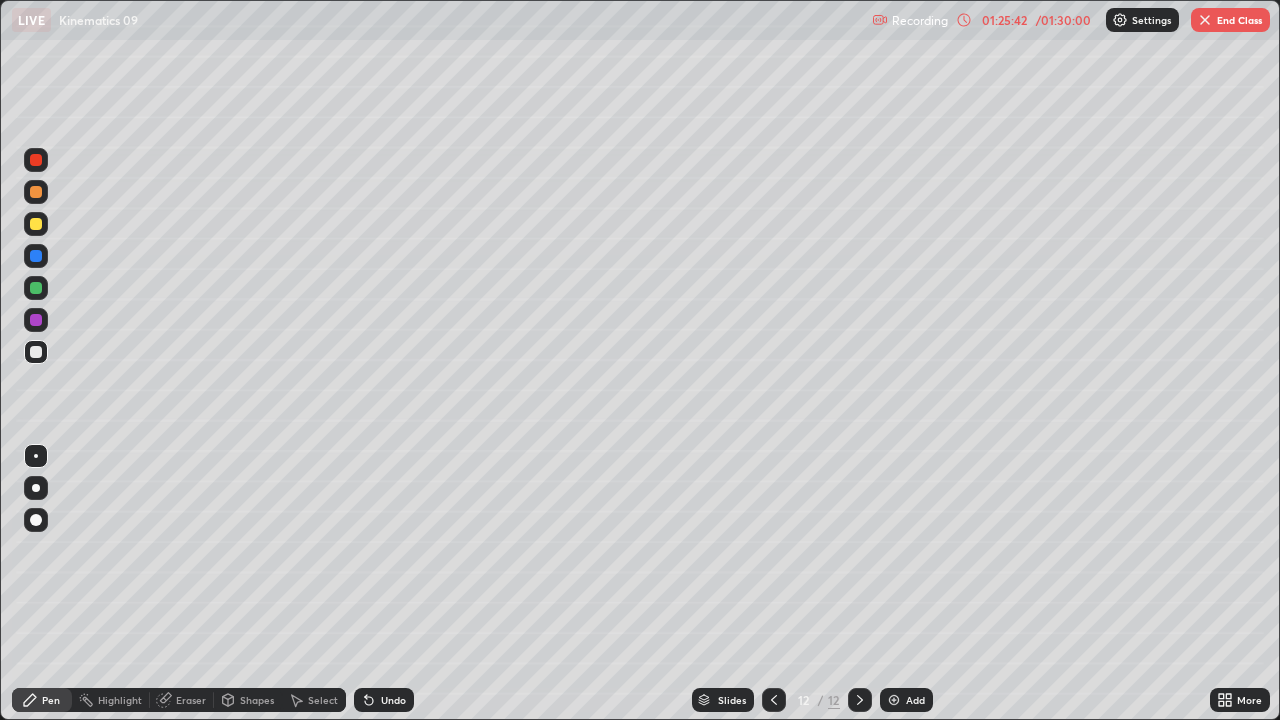 click on "Eraser" at bounding box center [182, 700] 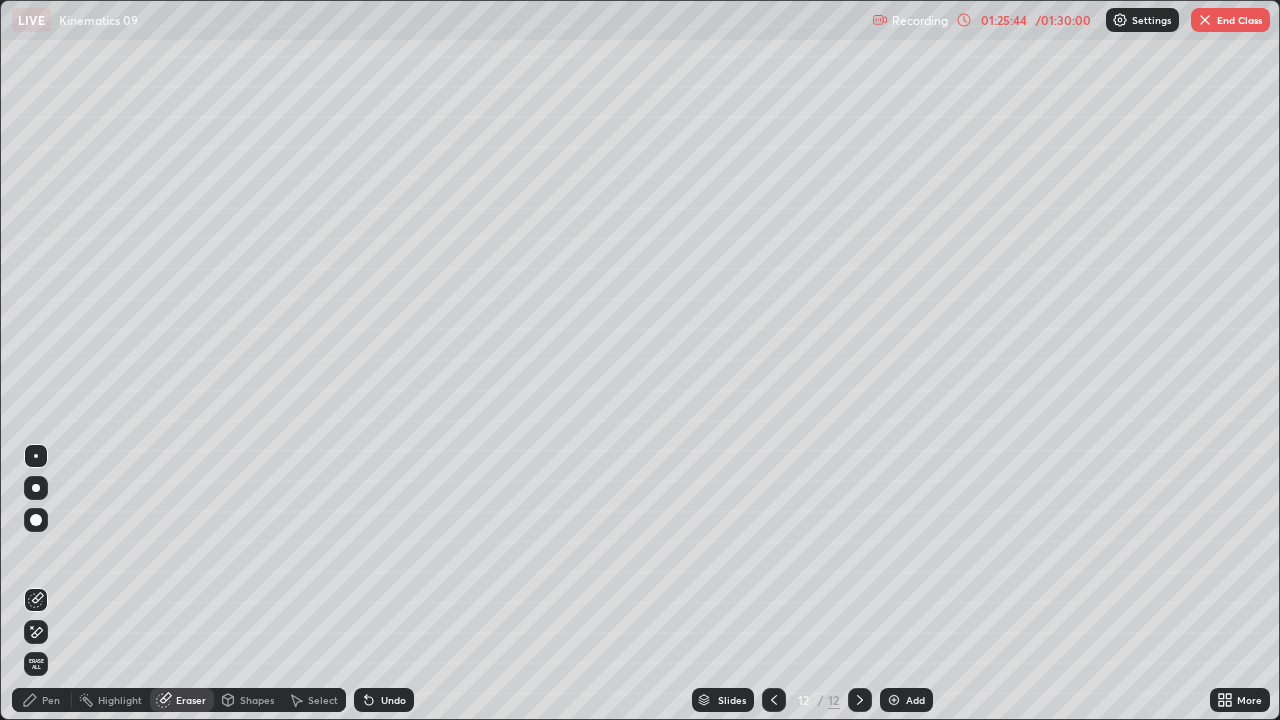 click on "Pen" at bounding box center [42, 700] 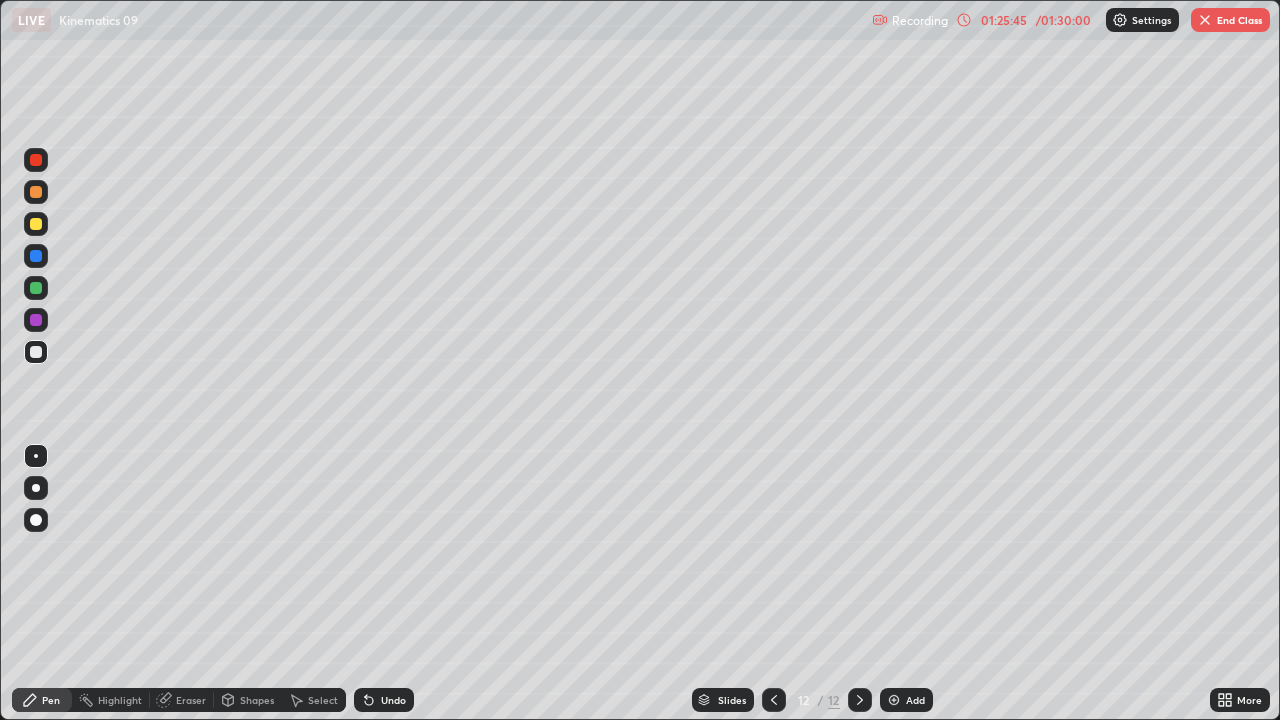 click at bounding box center (36, 192) 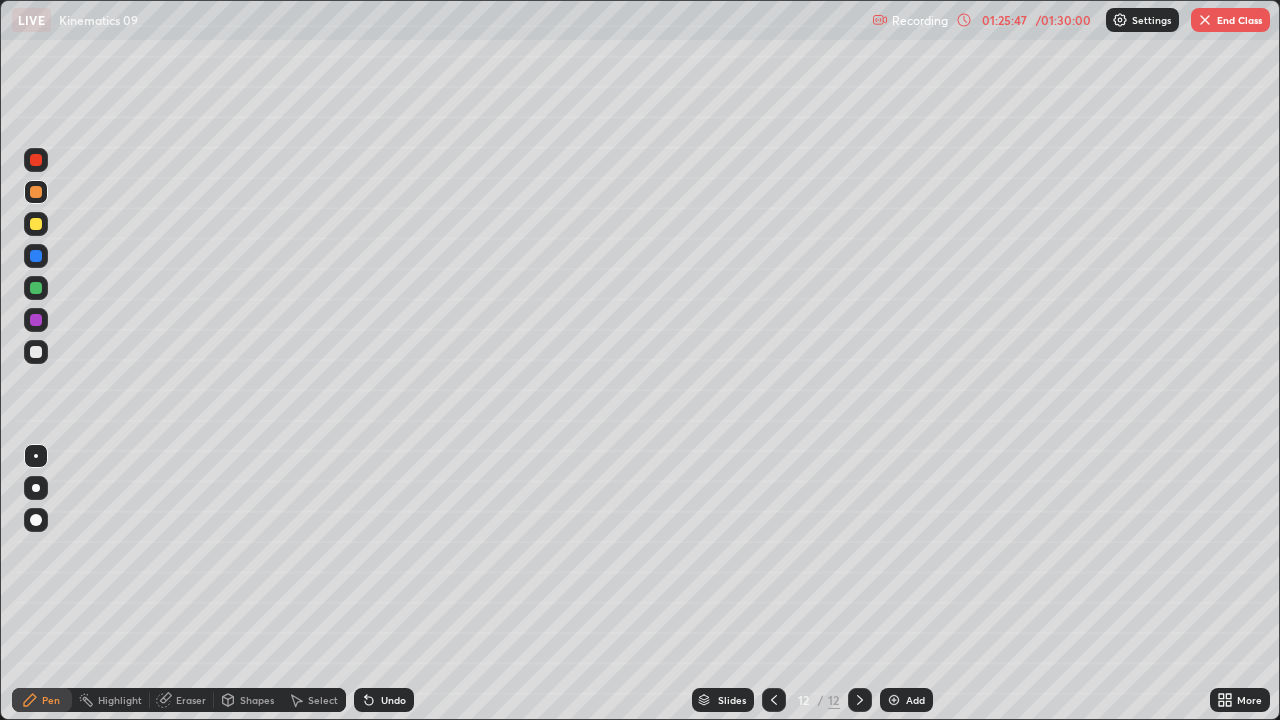 click at bounding box center [36, 352] 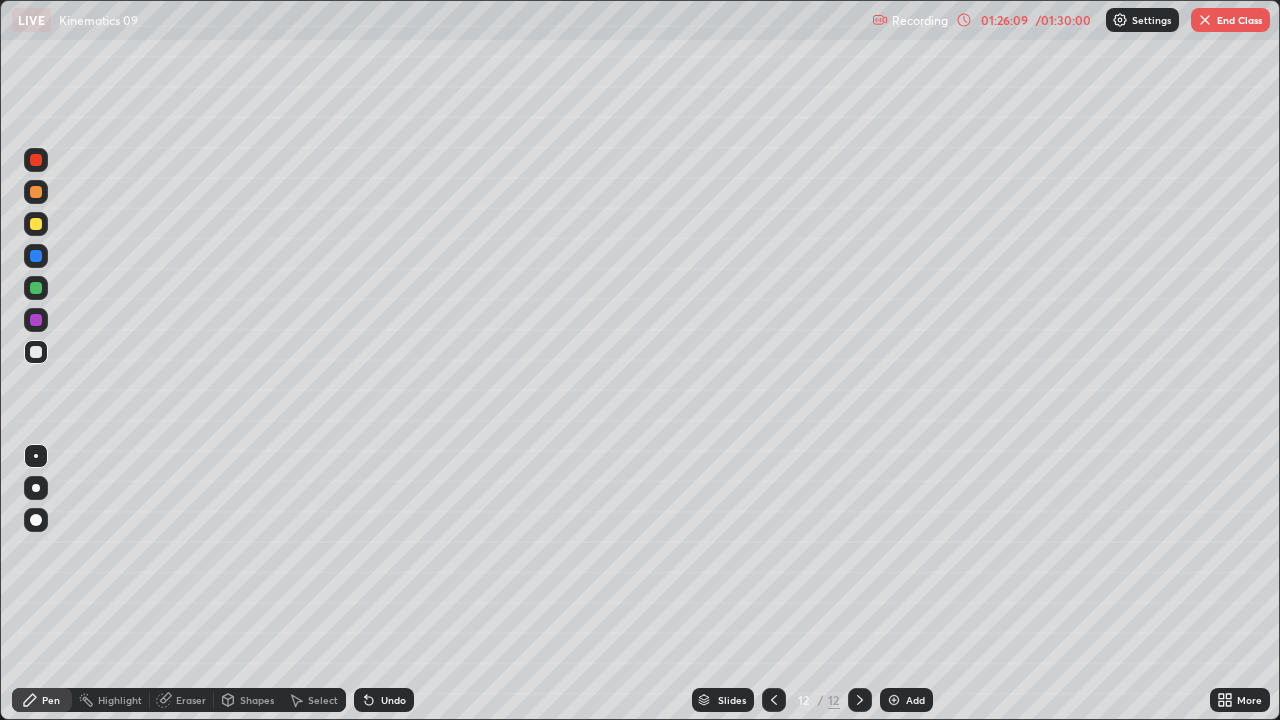 click at bounding box center [36, 288] 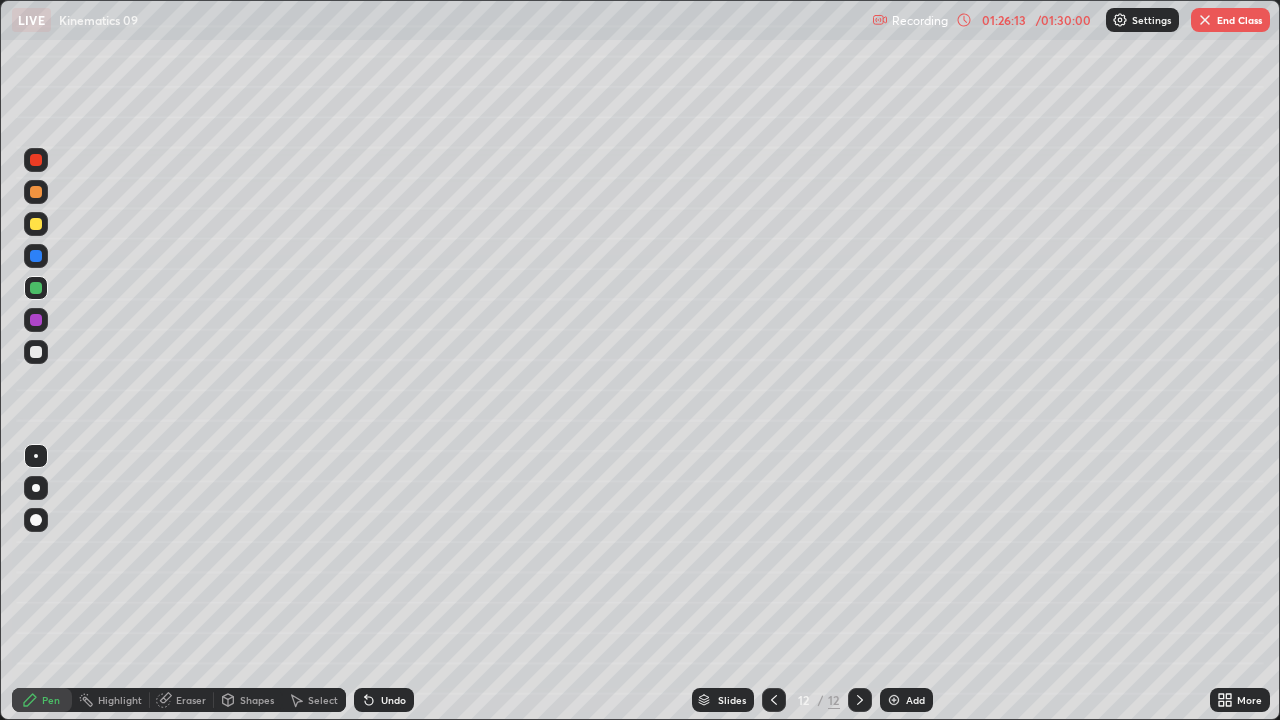 click on "Undo" at bounding box center (384, 700) 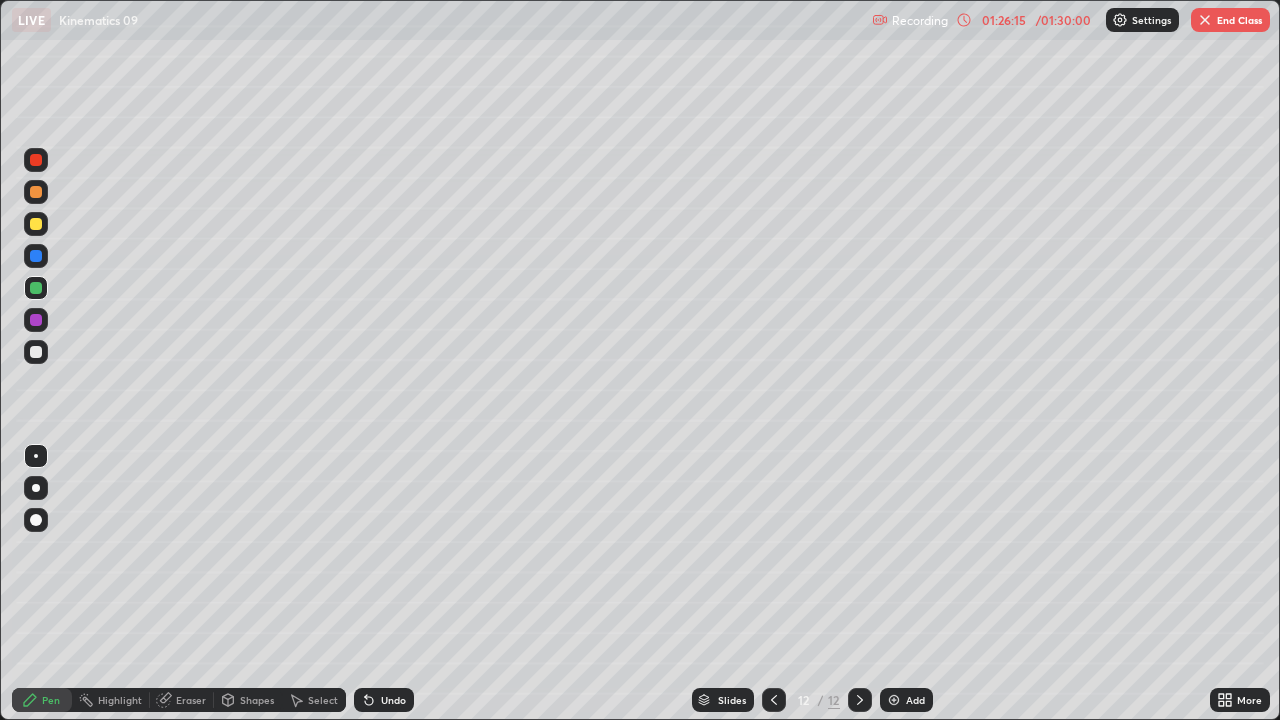 click on "Undo" at bounding box center [384, 700] 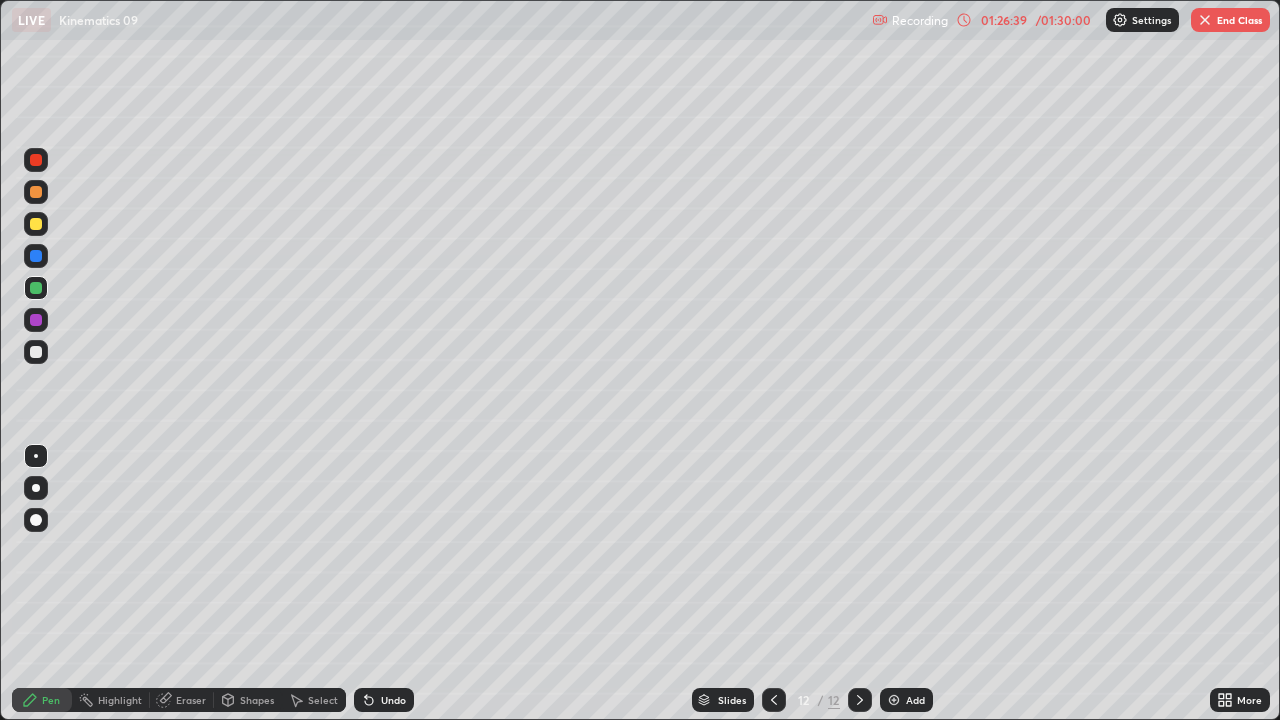 click at bounding box center [36, 352] 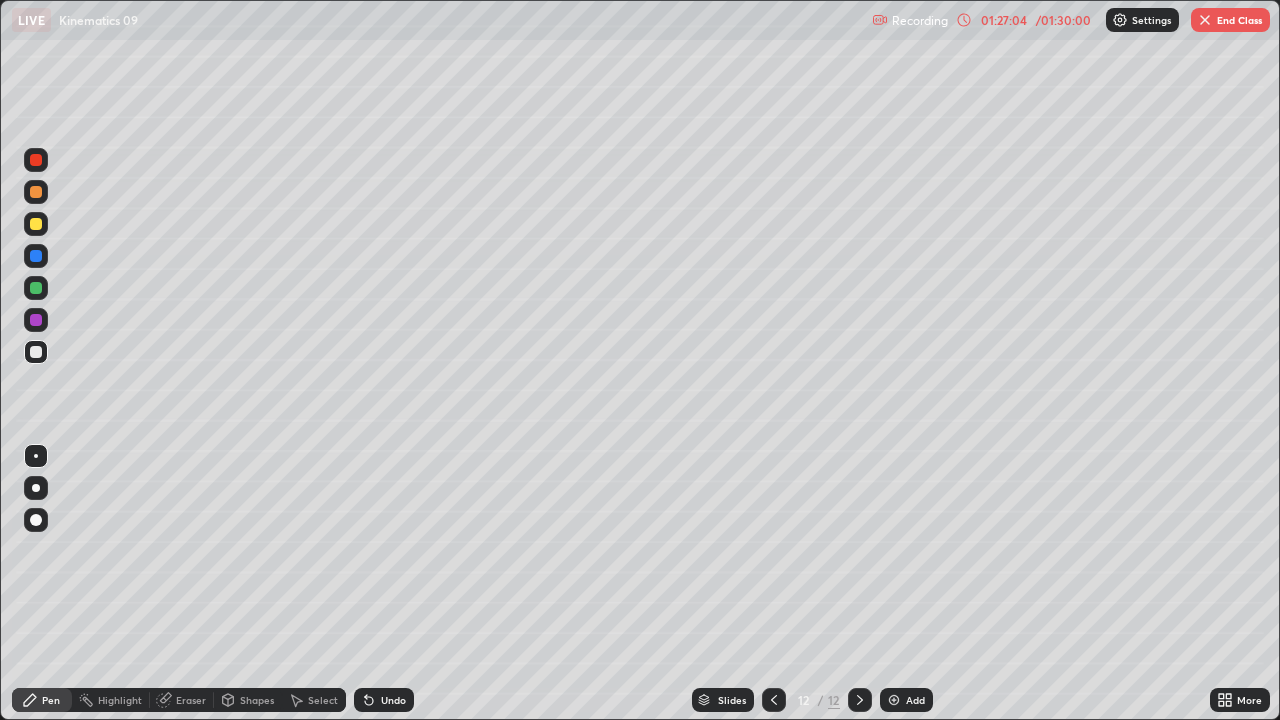 click on "Undo" at bounding box center (384, 700) 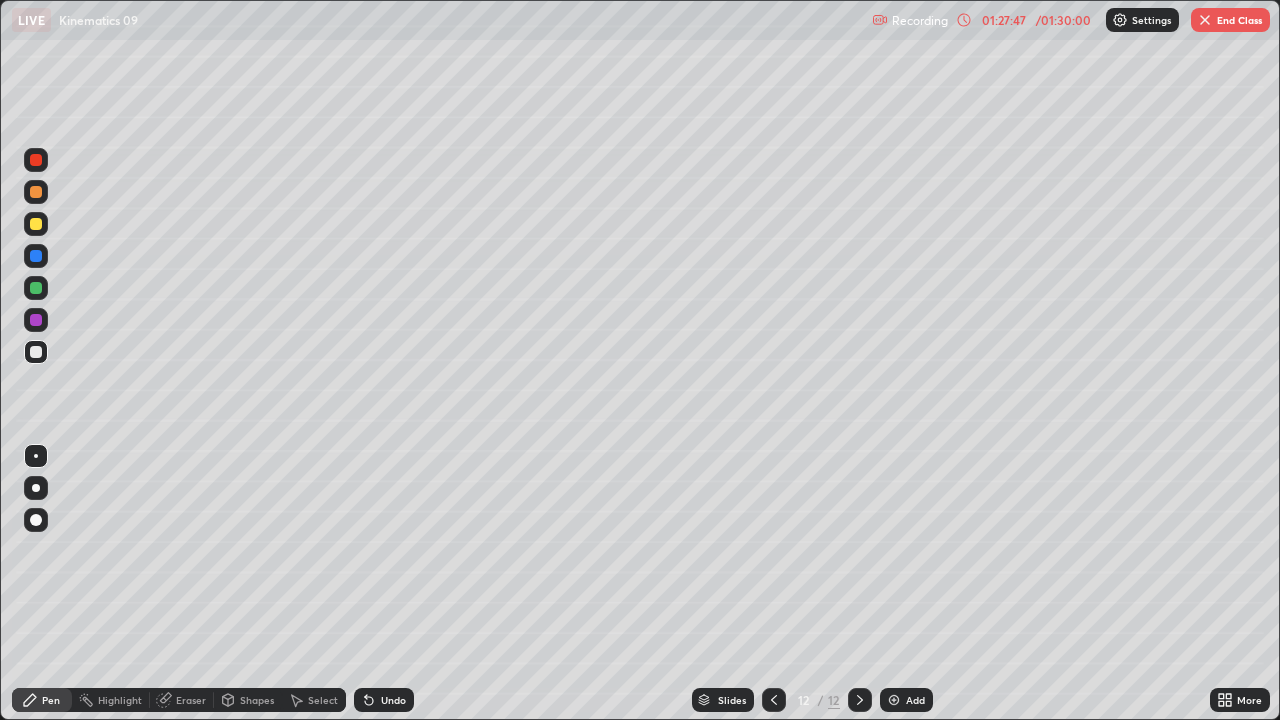 click on "Undo" at bounding box center (393, 700) 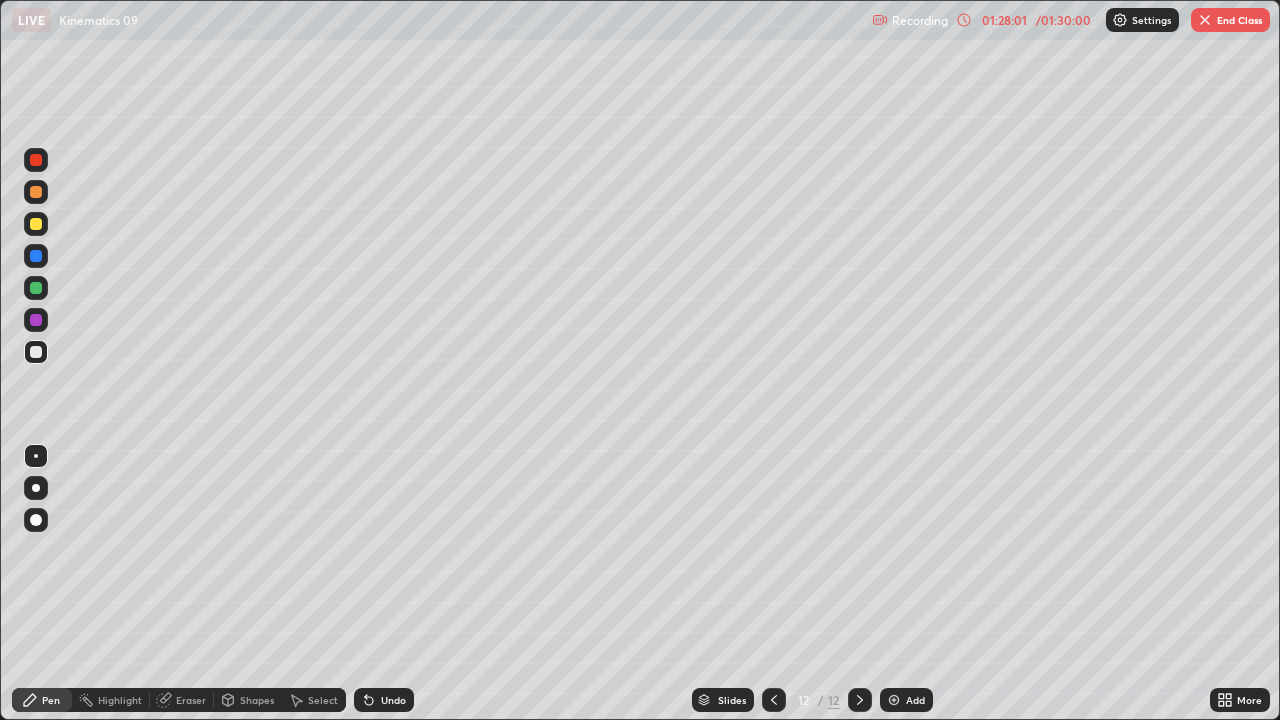 click at bounding box center (774, 700) 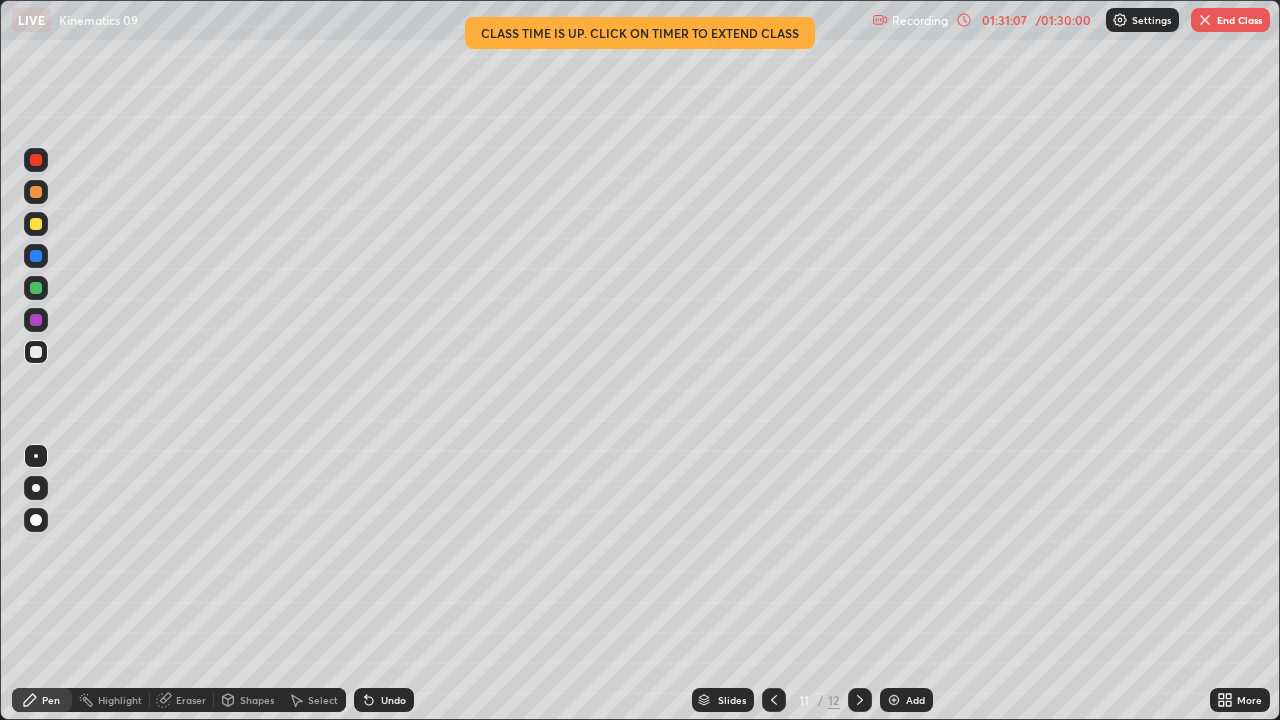click 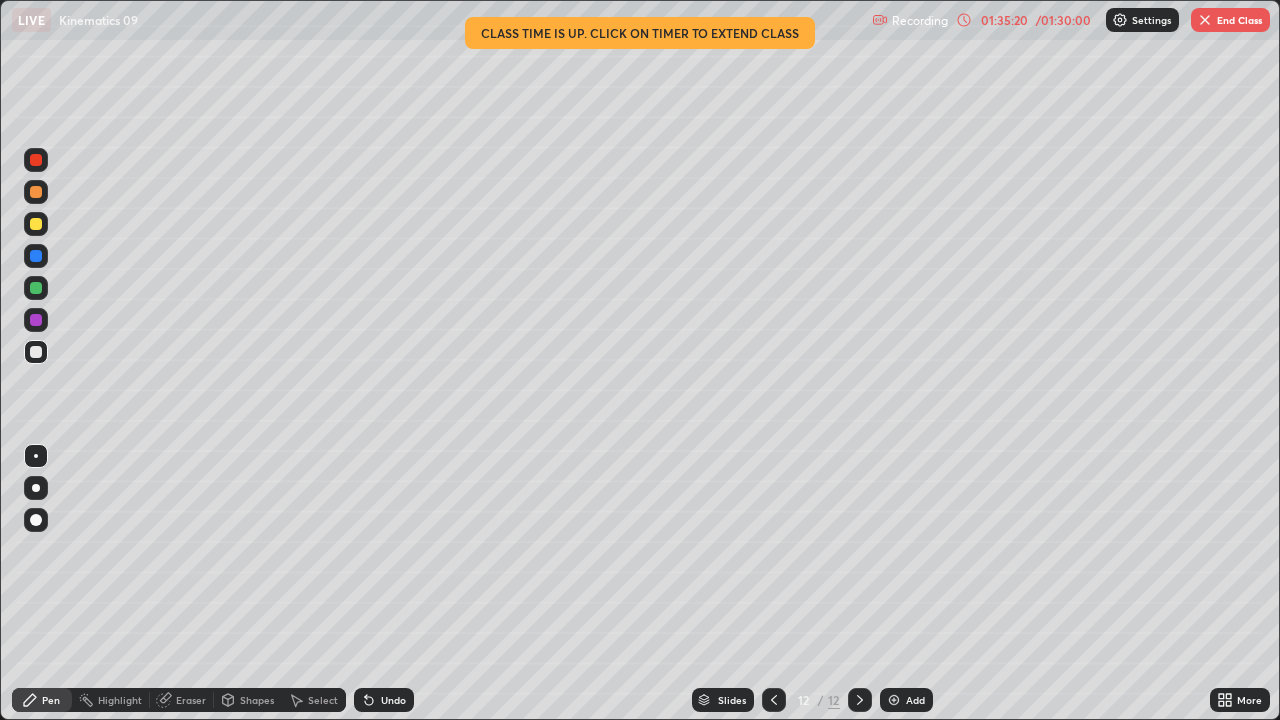 click 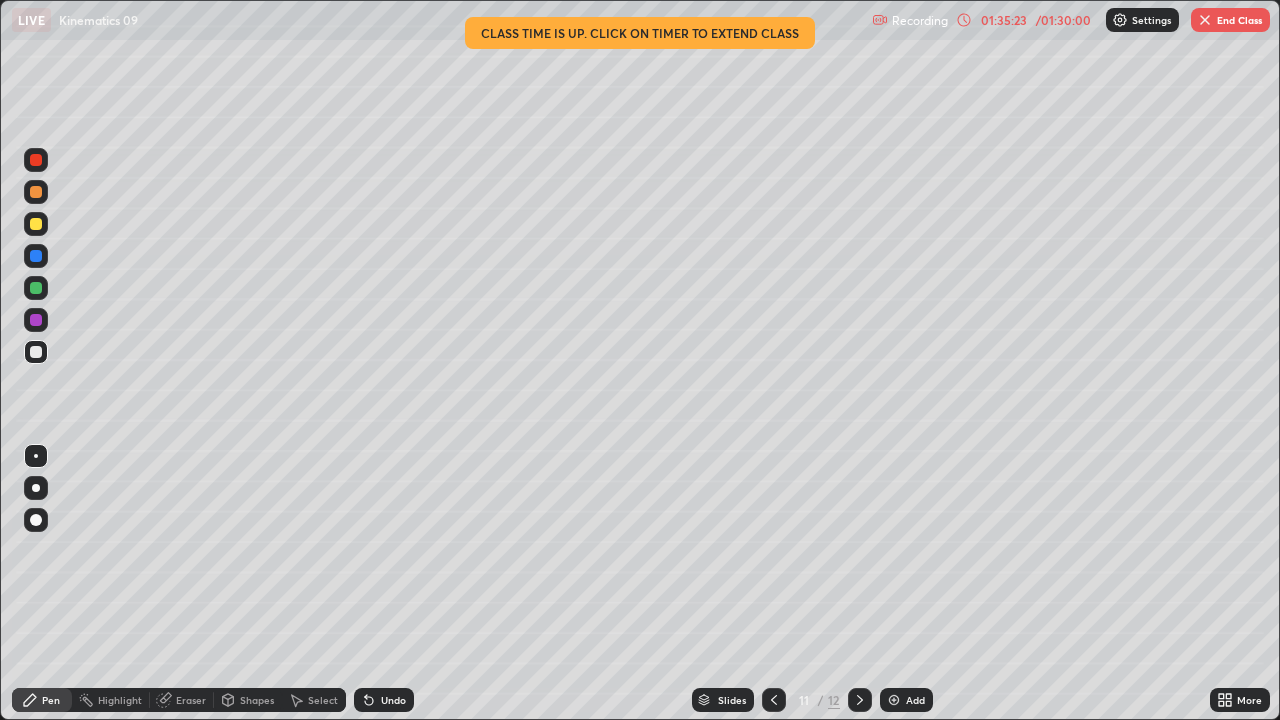 click 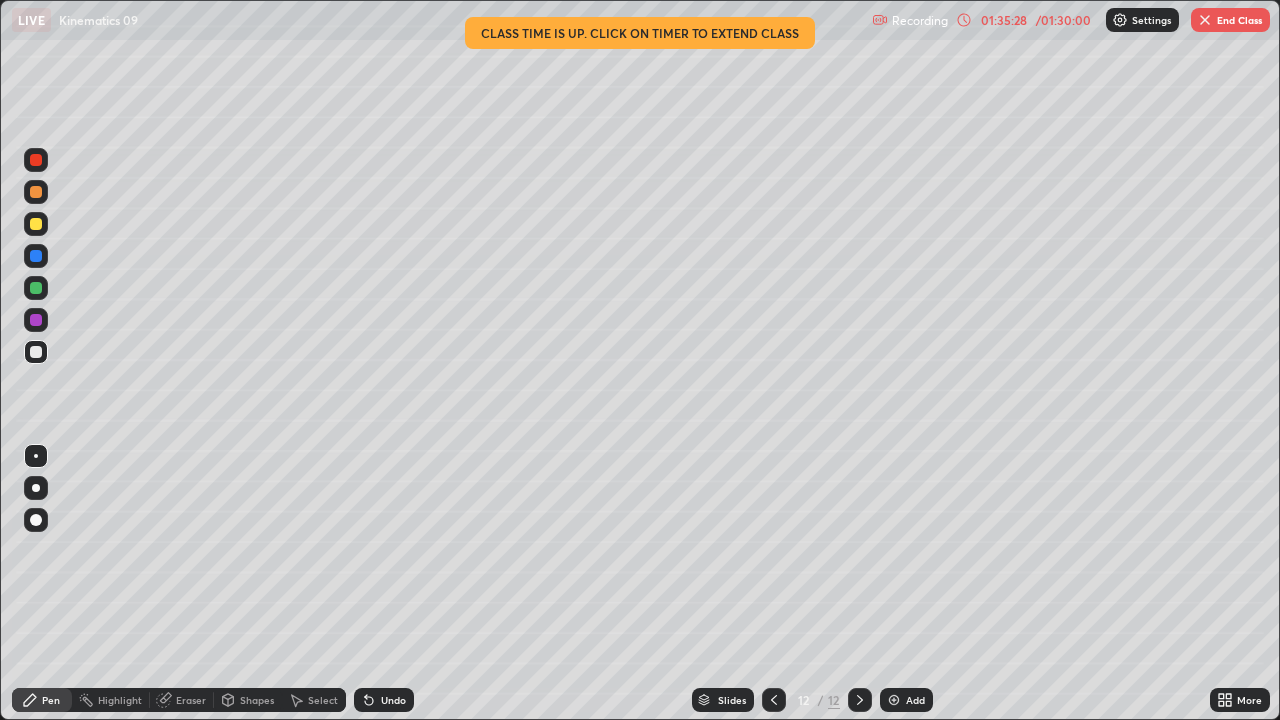 click on "End Class" at bounding box center (1230, 20) 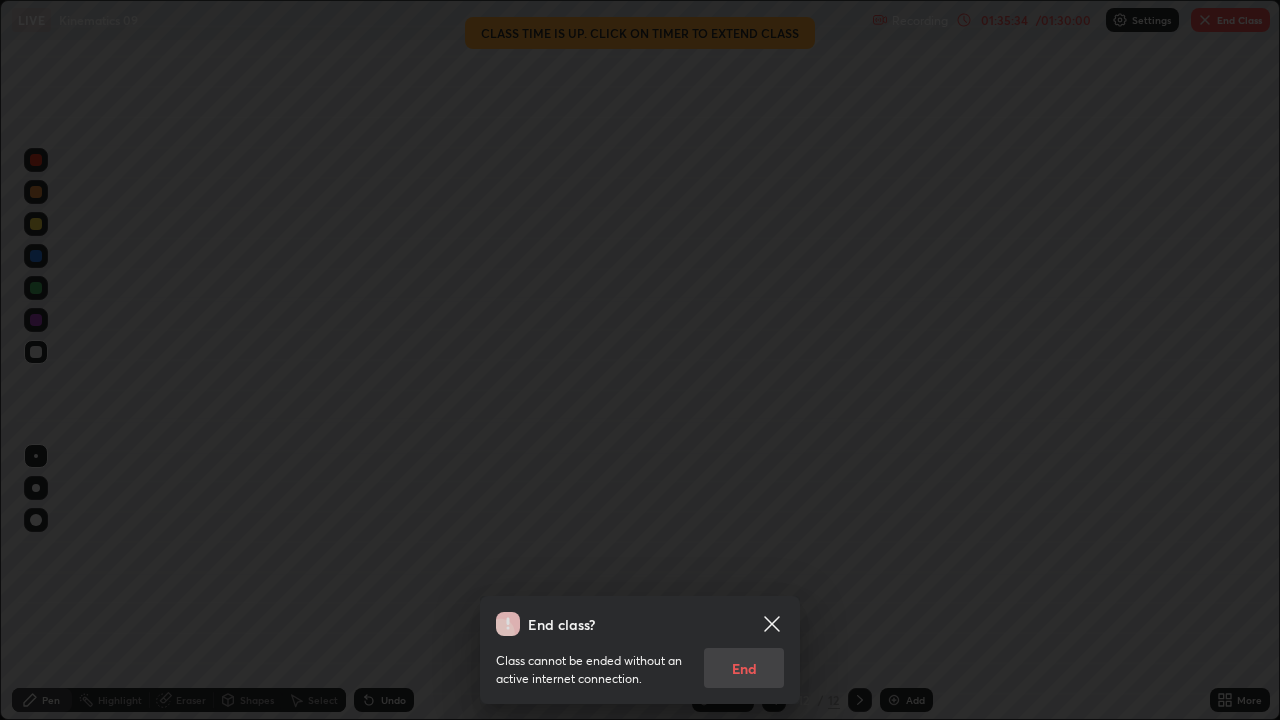click on "Class cannot be ended without an active internet connection. End" at bounding box center (640, 662) 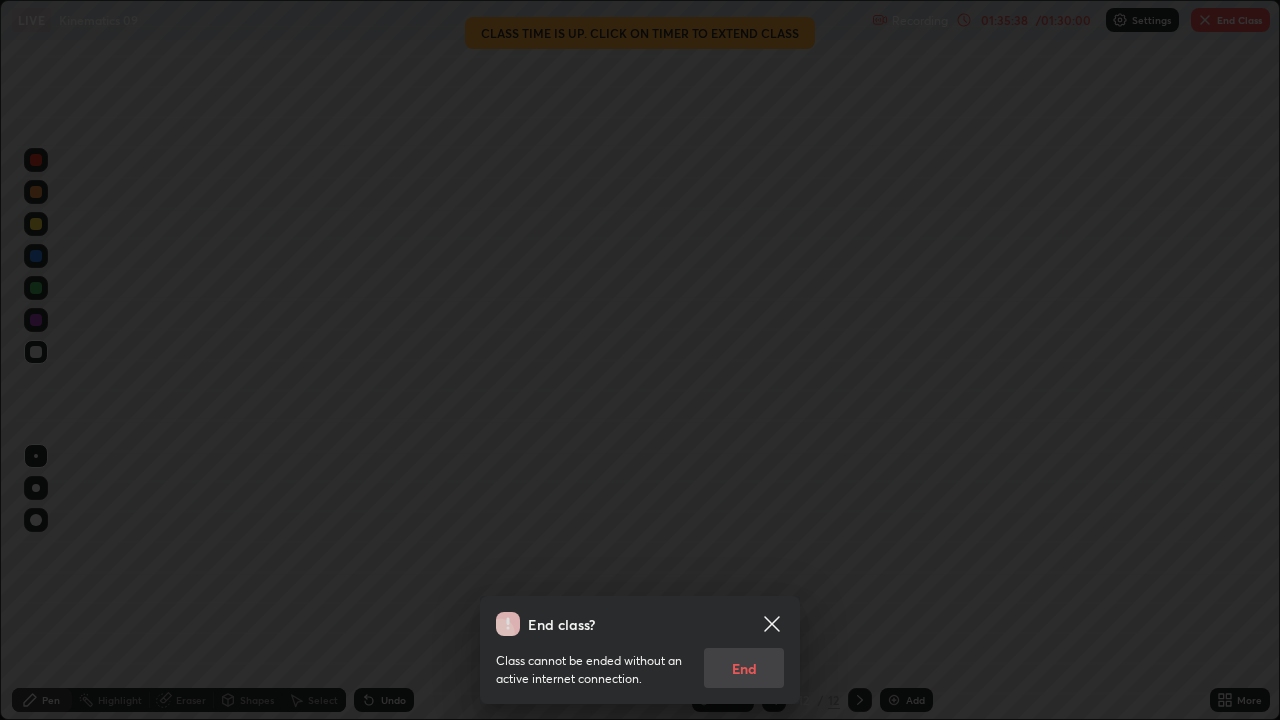 click on "Class cannot be ended without an active internet connection. End" at bounding box center (640, 662) 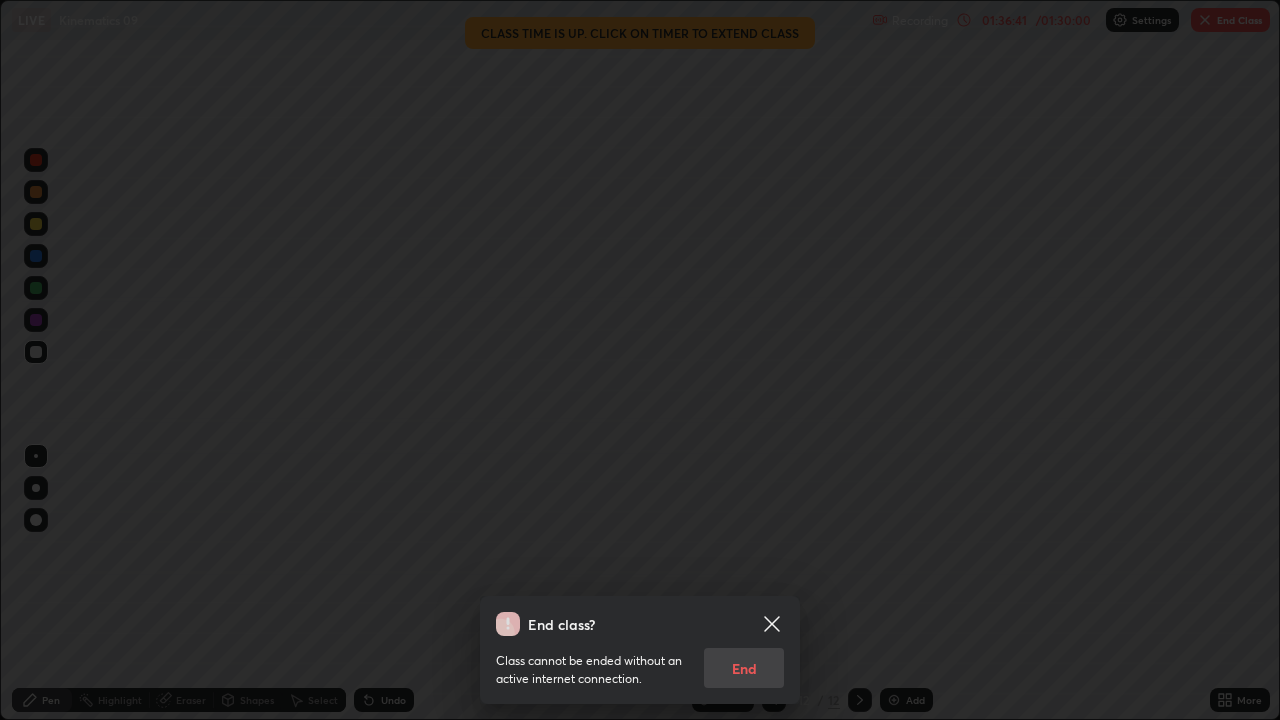 click 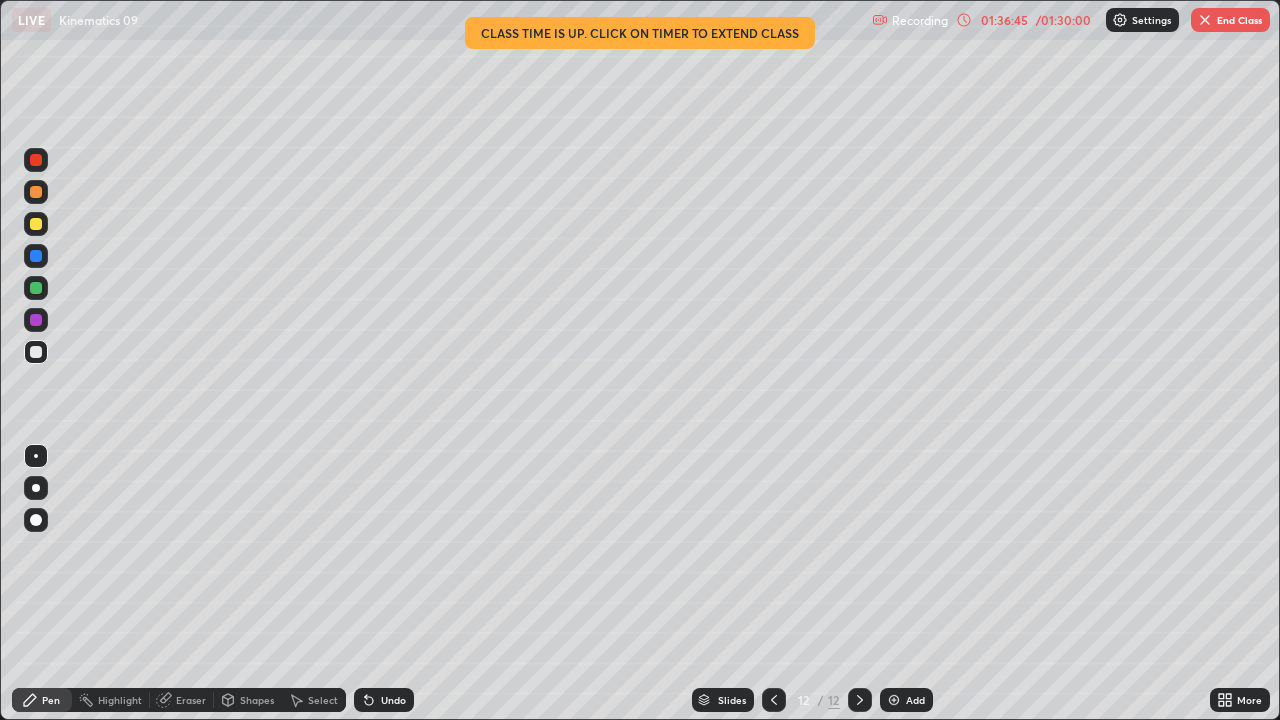 click on "End Class" at bounding box center (1230, 20) 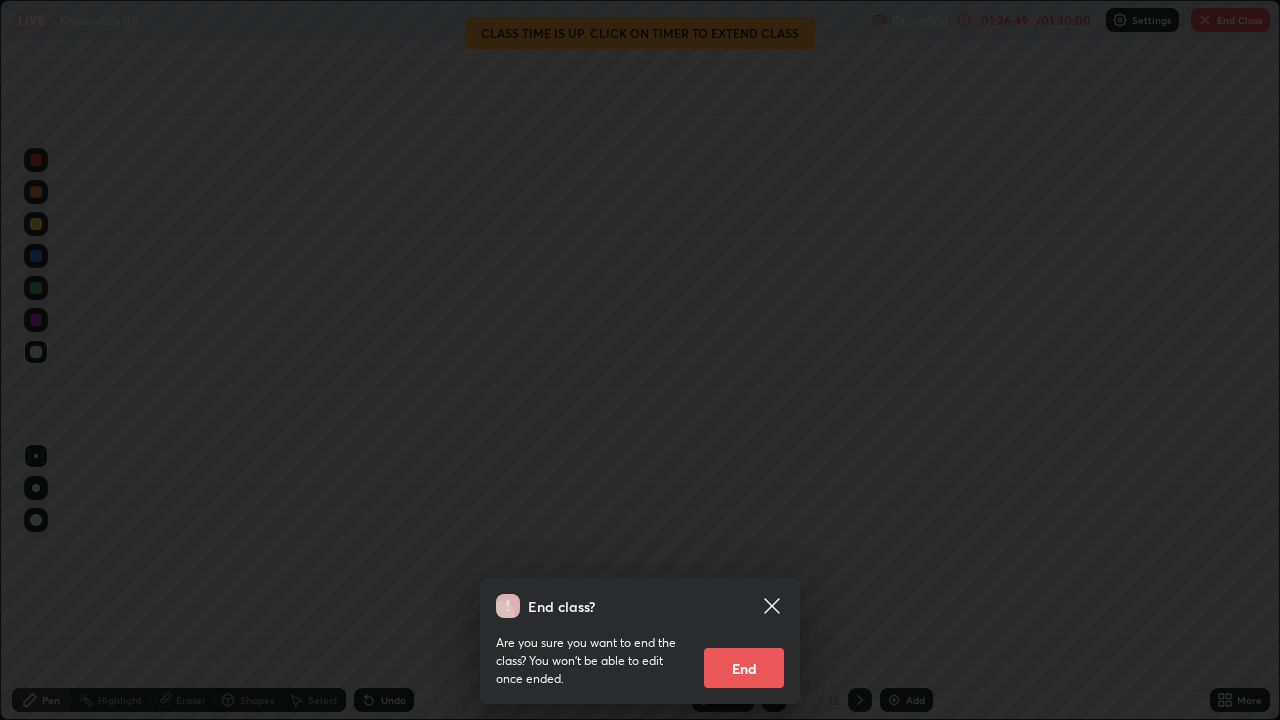 click on "End" at bounding box center [744, 668] 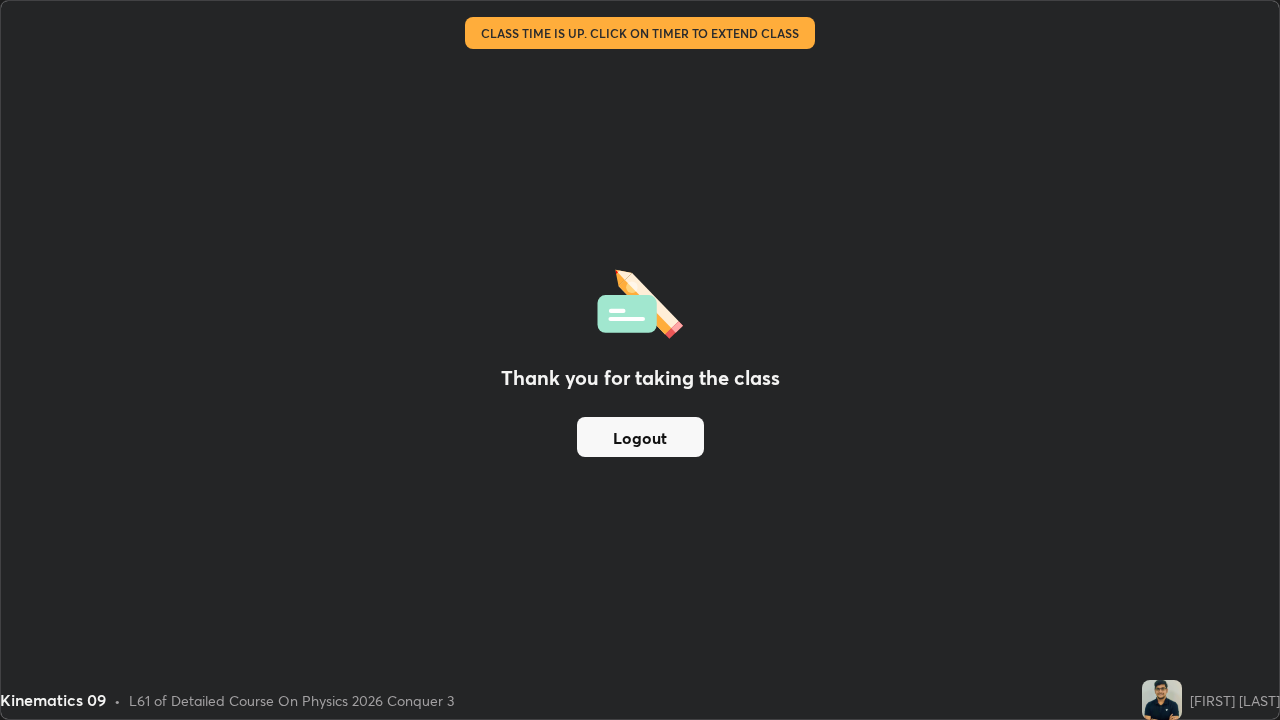 click on "Logout" at bounding box center (640, 437) 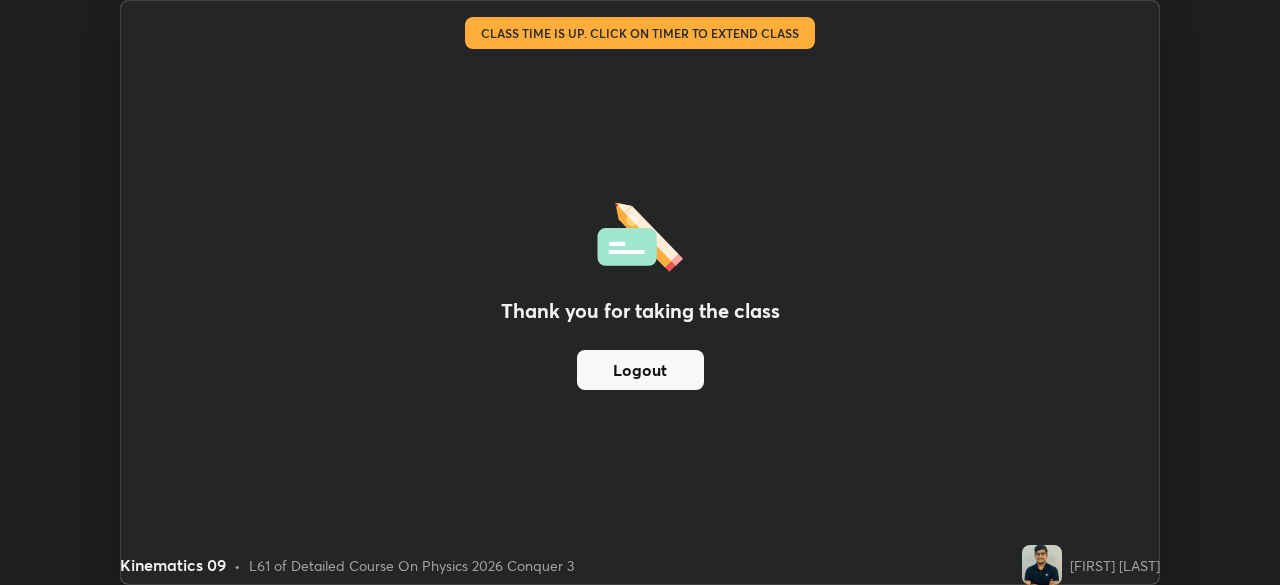 scroll, scrollTop: 585, scrollLeft: 1280, axis: both 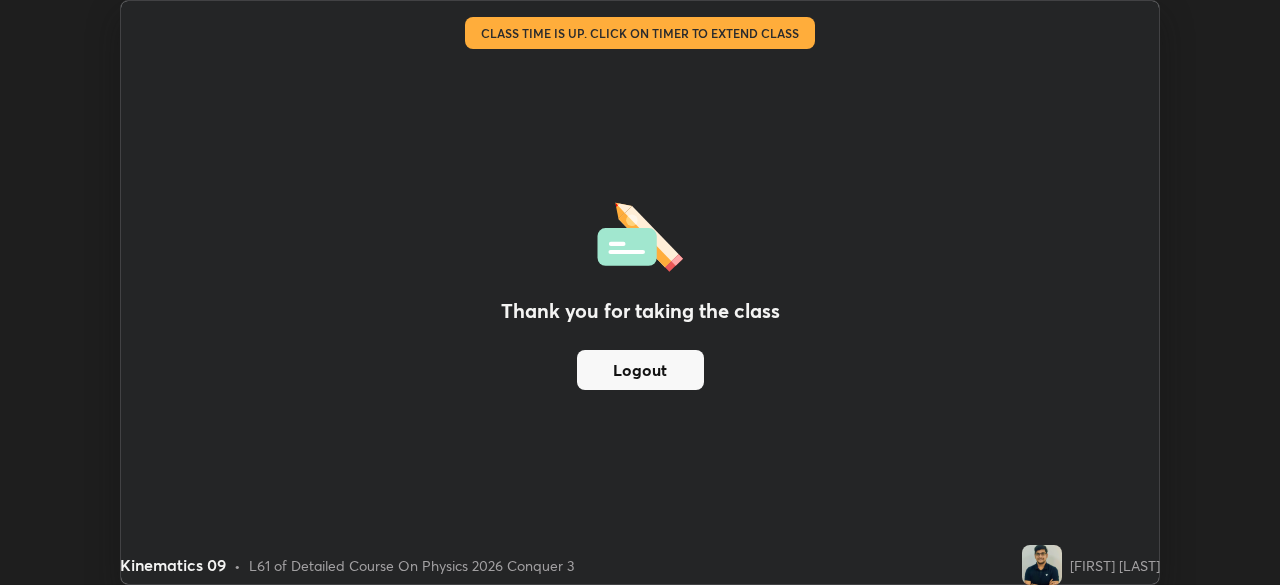 click on "Logout" at bounding box center [640, 370] 